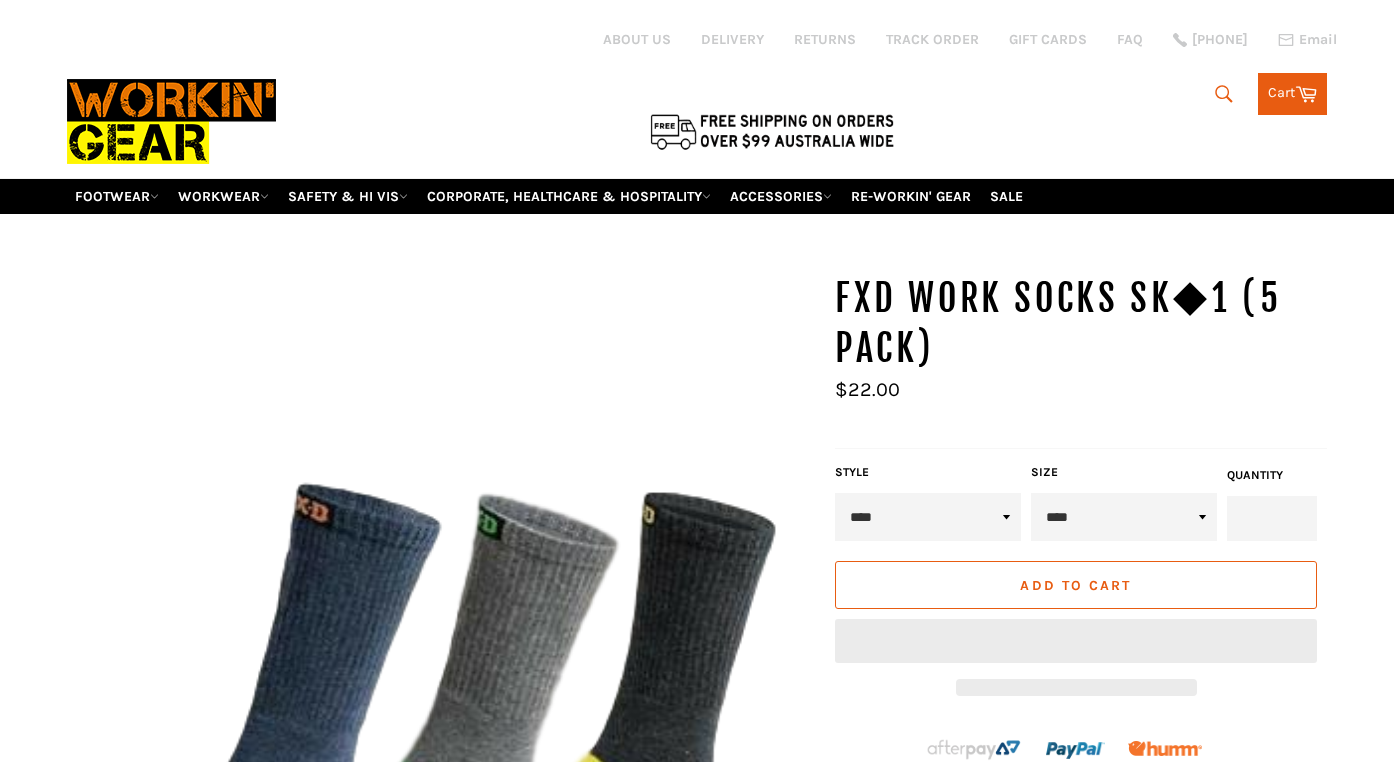 scroll, scrollTop: 287, scrollLeft: 0, axis: vertical 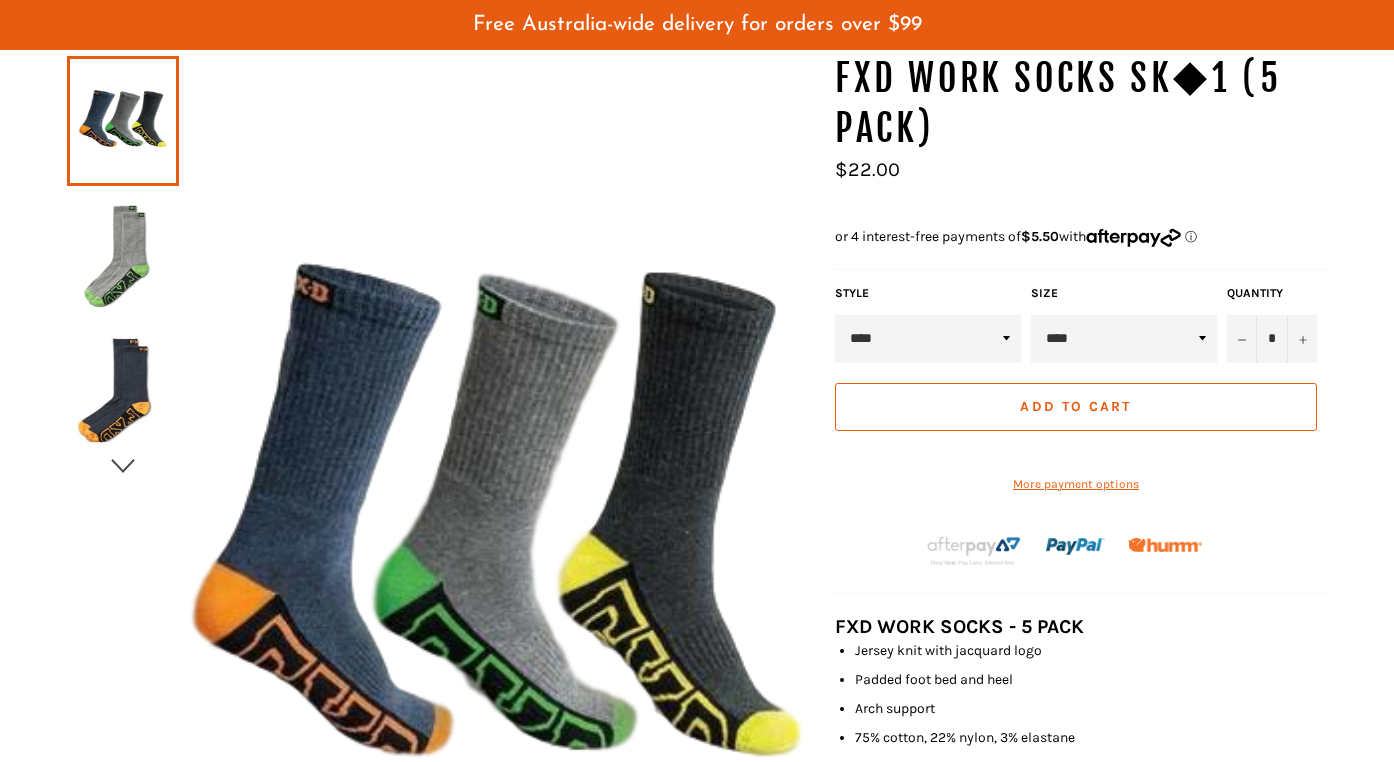 click 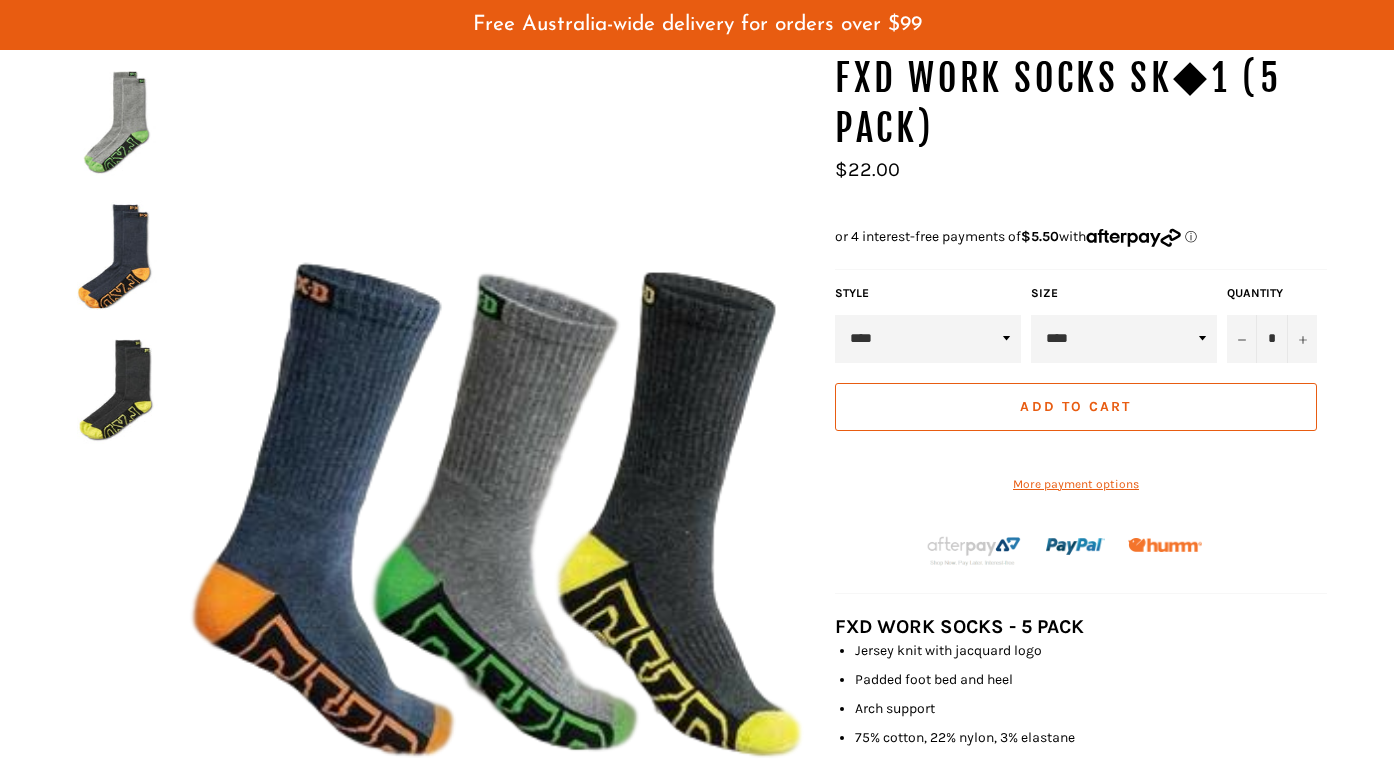 click at bounding box center [441, 543] 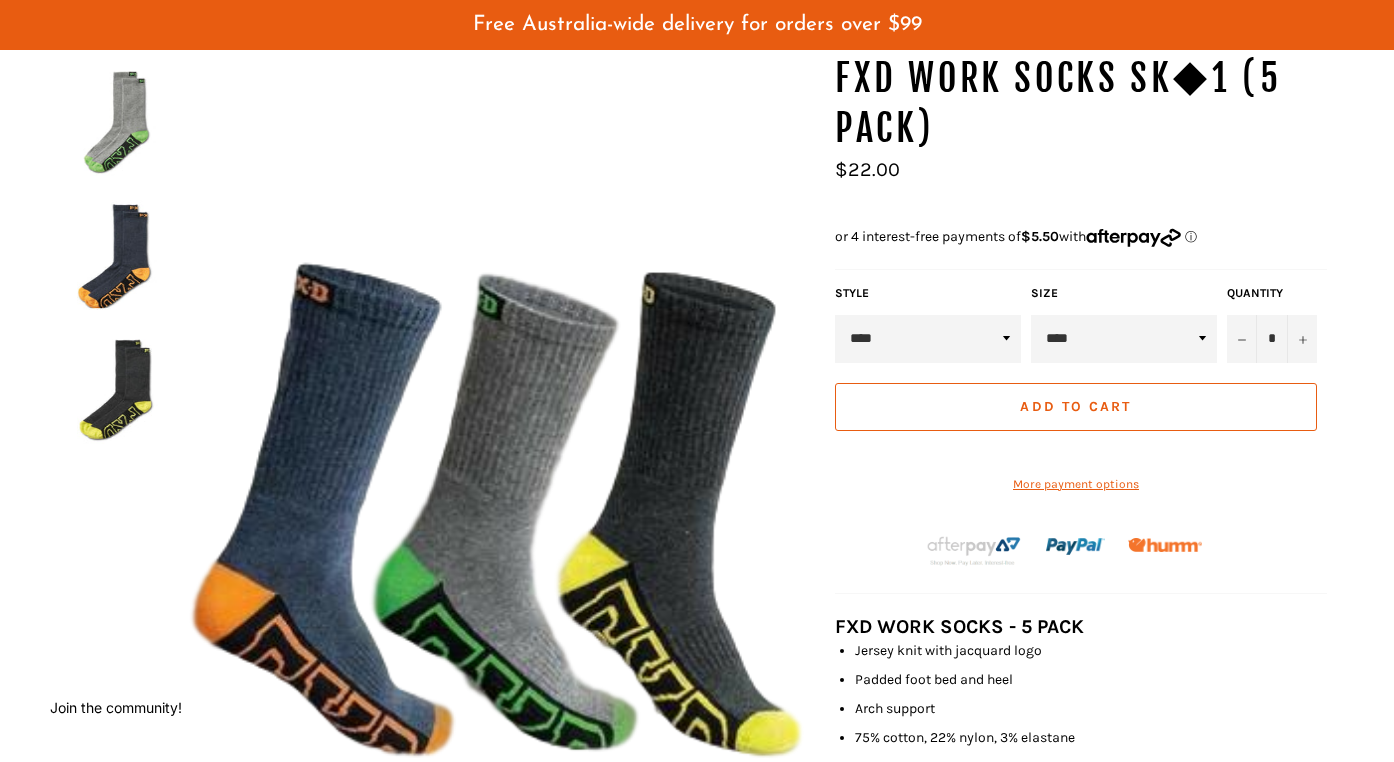 click at bounding box center (441, 543) 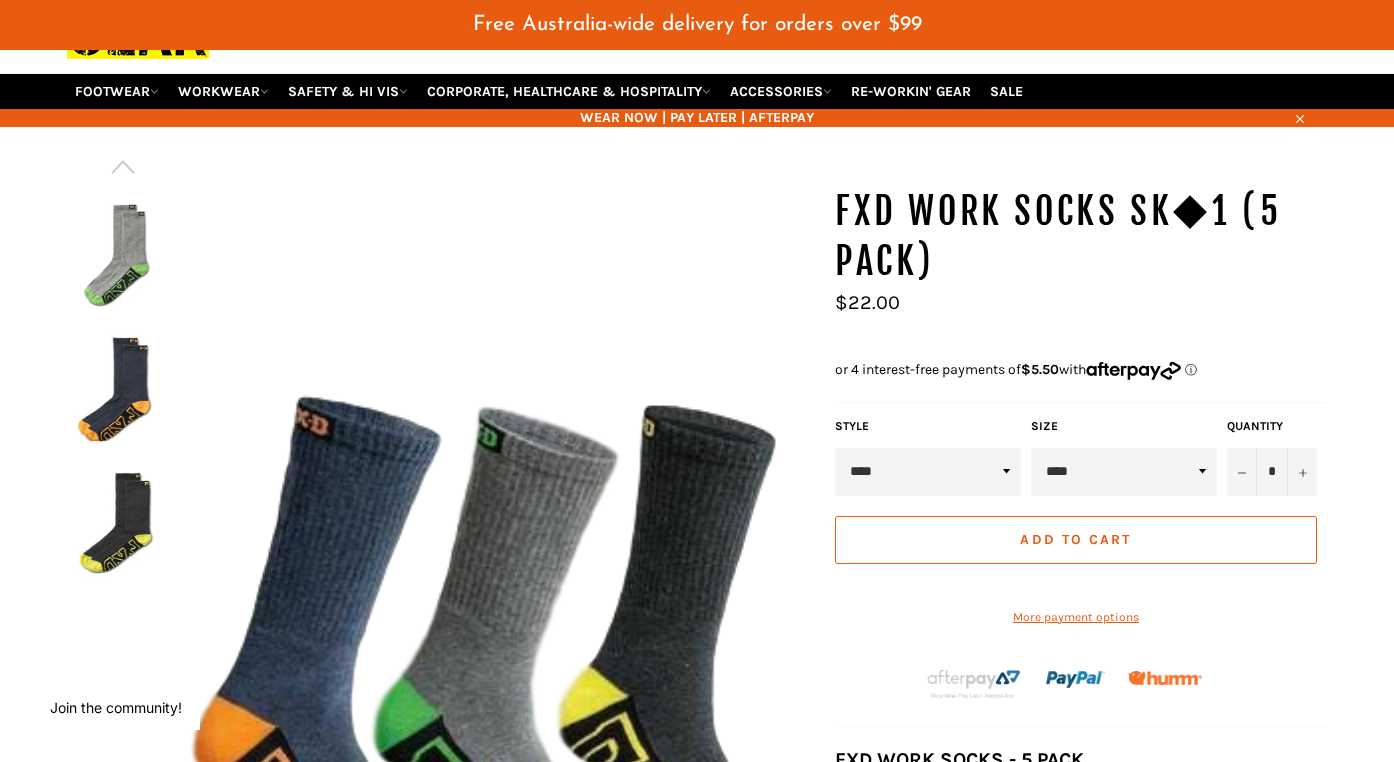 scroll, scrollTop: 63, scrollLeft: 0, axis: vertical 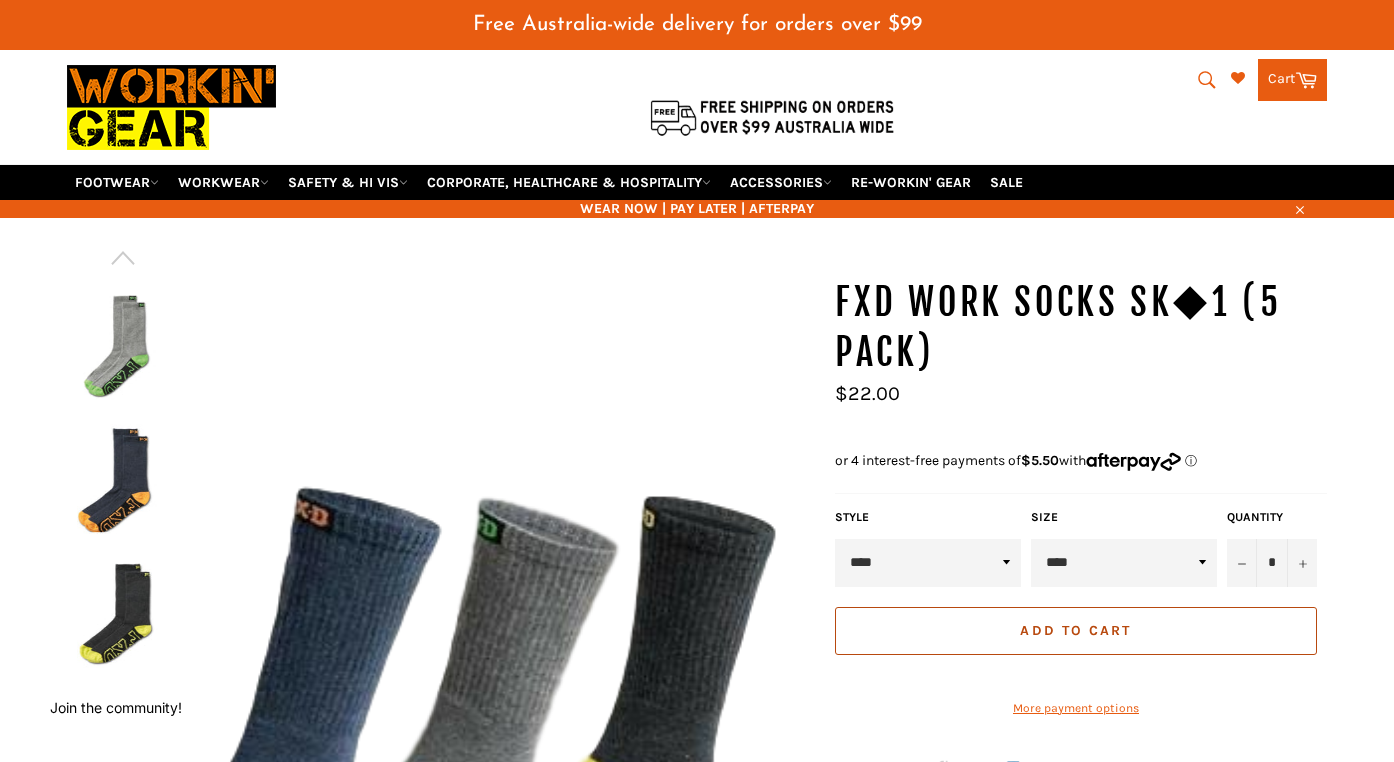 click on "Add to Cart" at bounding box center (1076, 631) 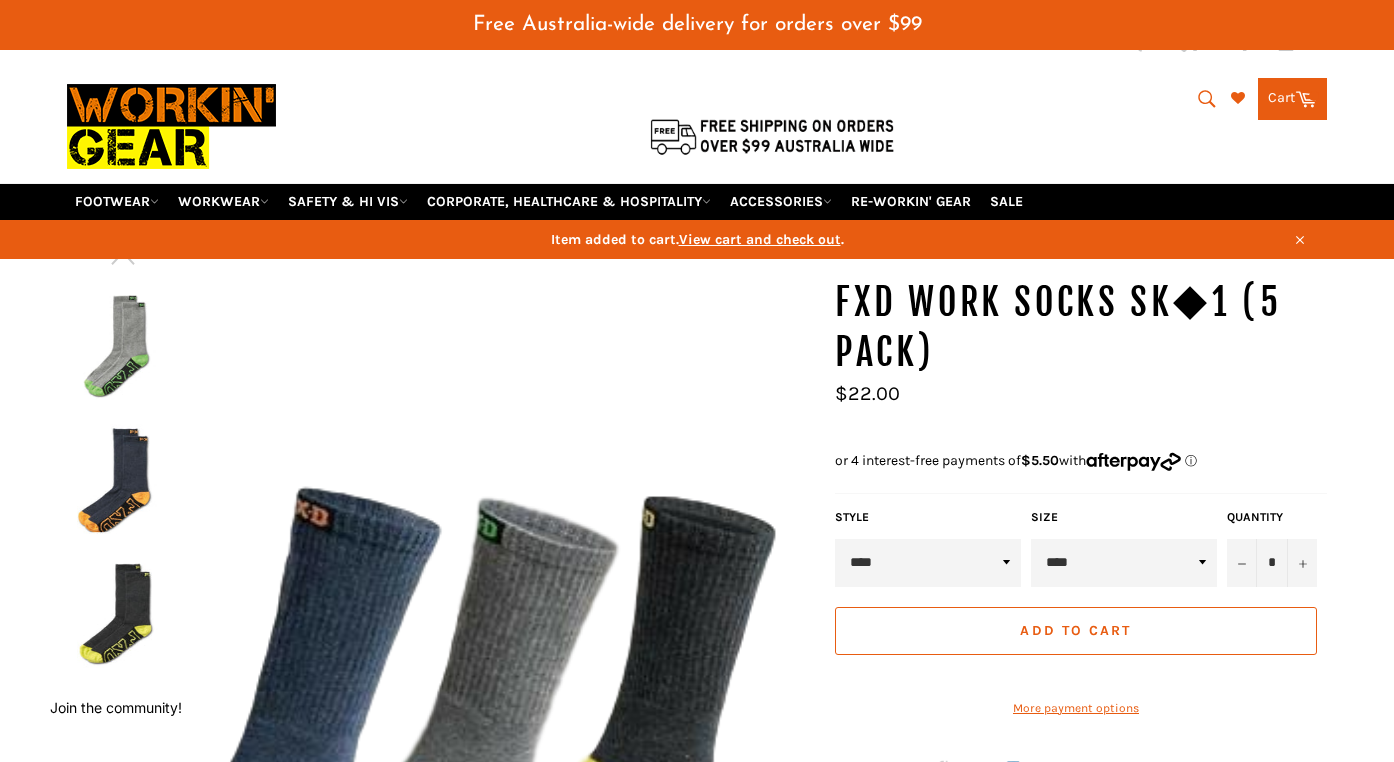 click 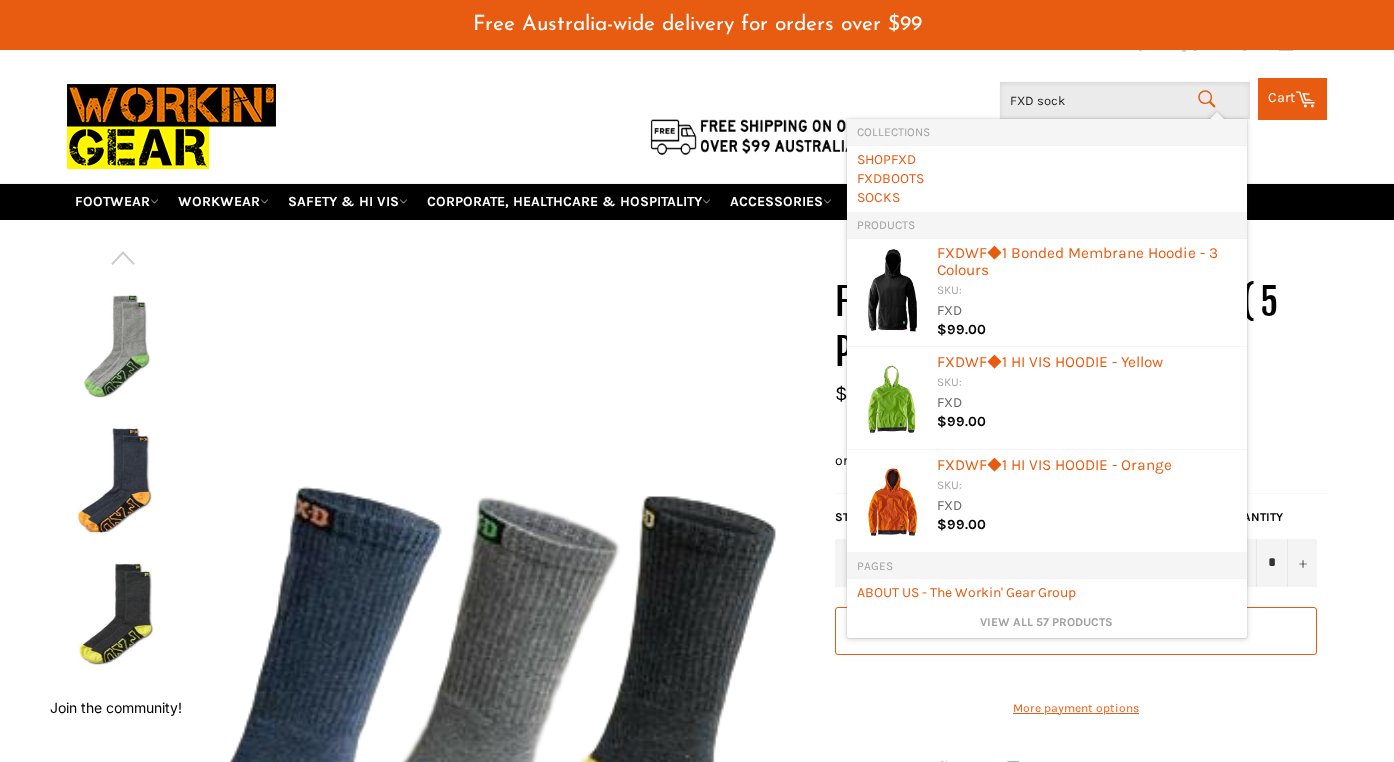 type on "FXD socks" 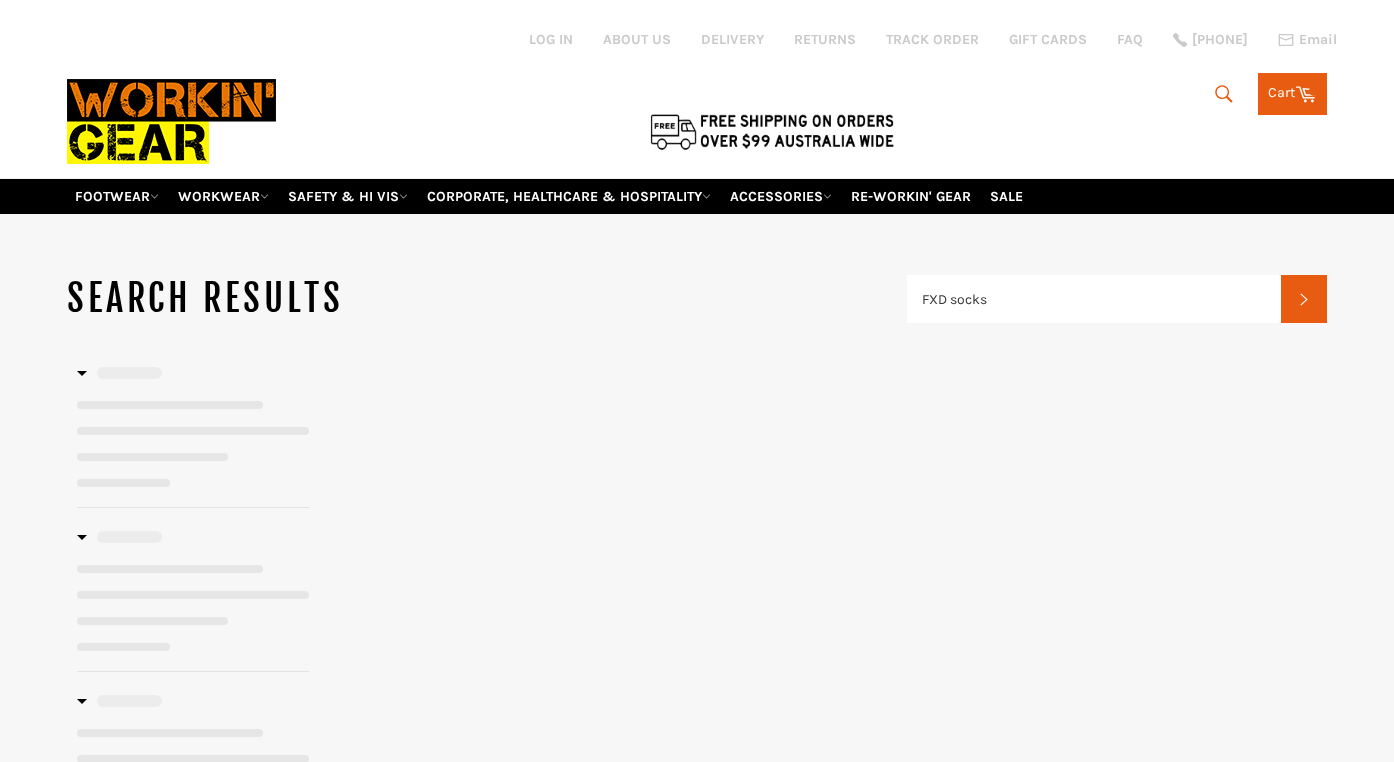 scroll, scrollTop: 0, scrollLeft: 0, axis: both 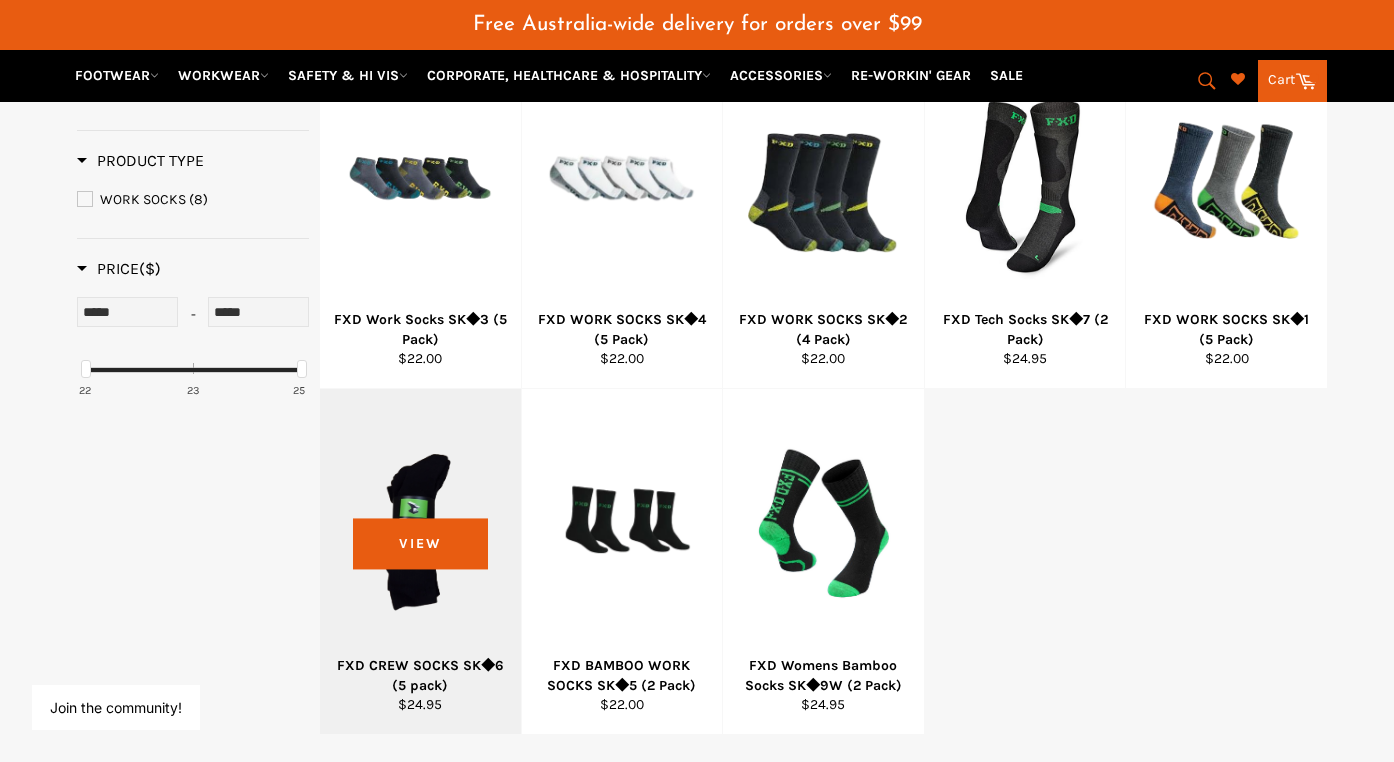 click on "FXD CREW SOCKS SK◆6   (5 pack)" at bounding box center [421, 675] 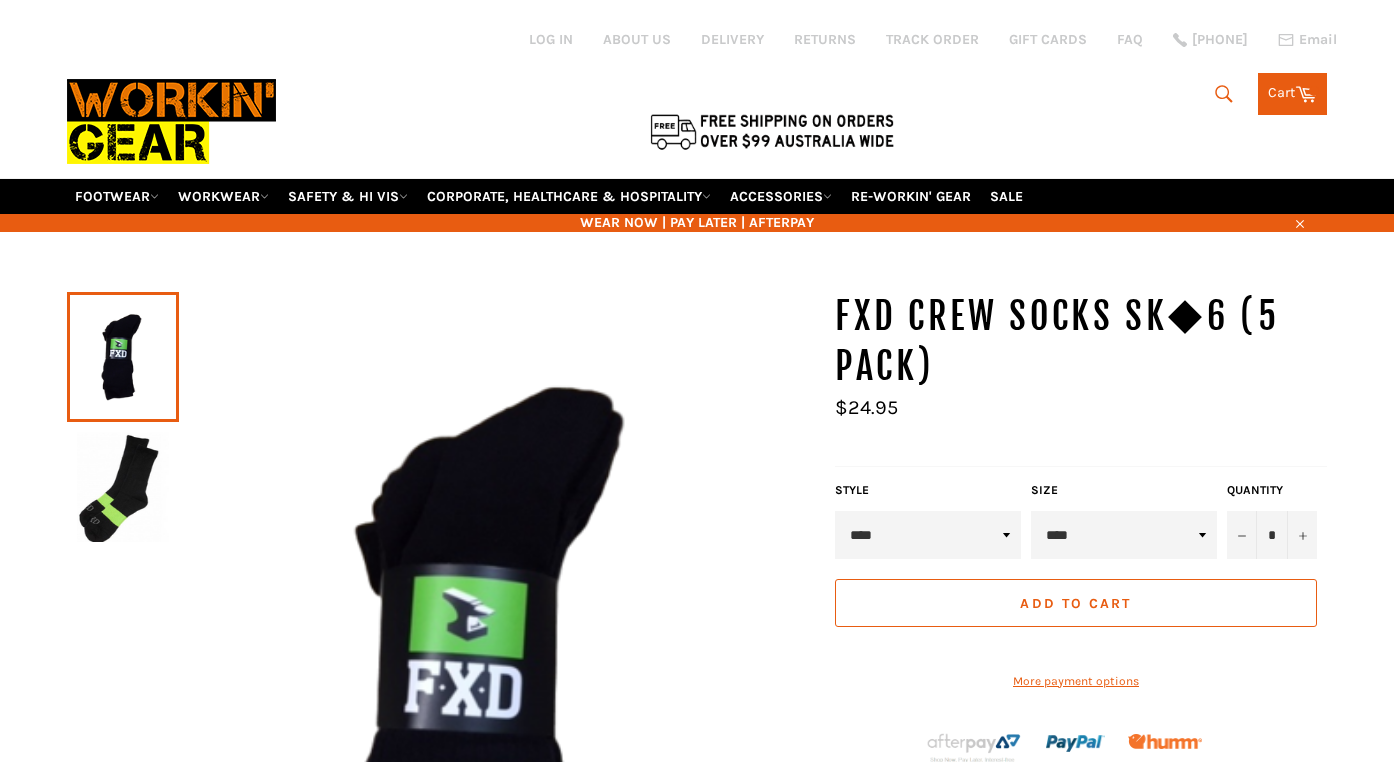 scroll, scrollTop: 0, scrollLeft: 0, axis: both 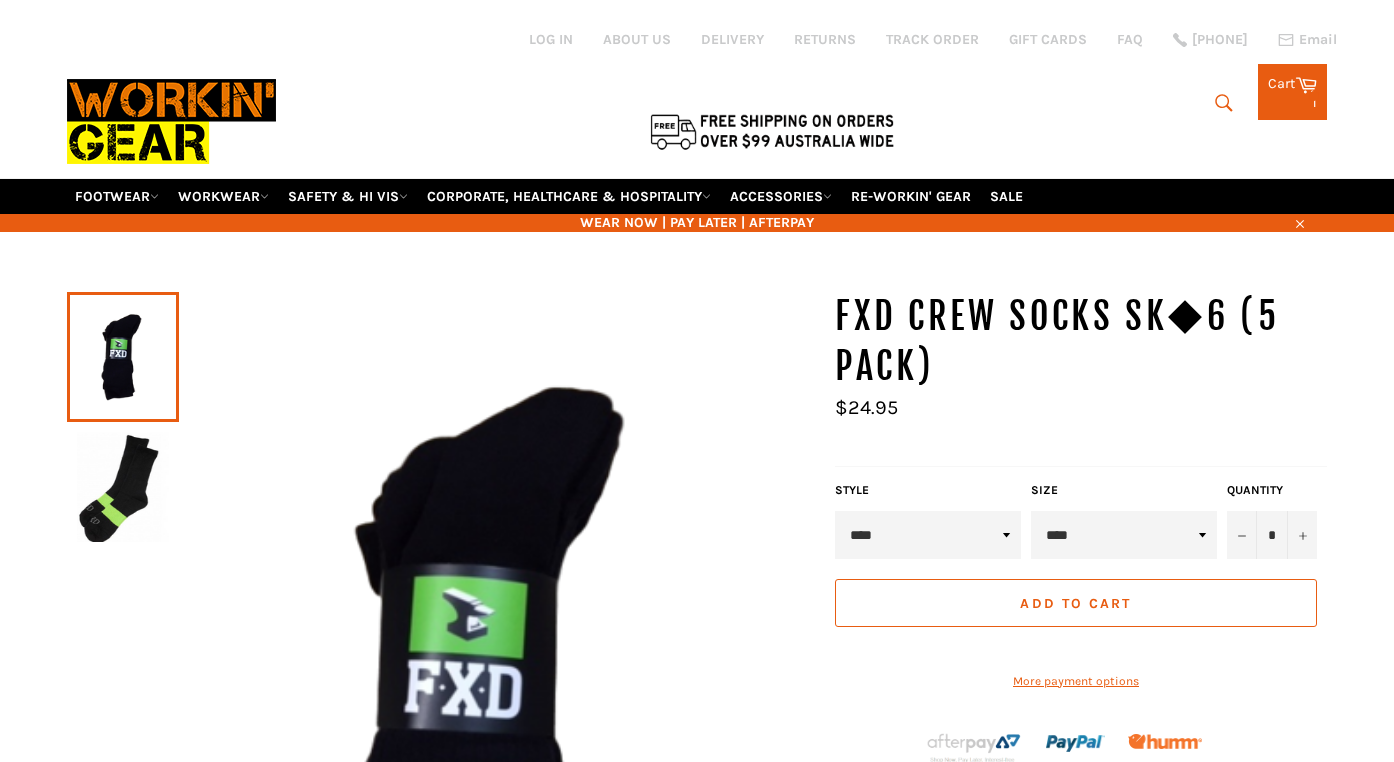 click at bounding box center [123, 487] 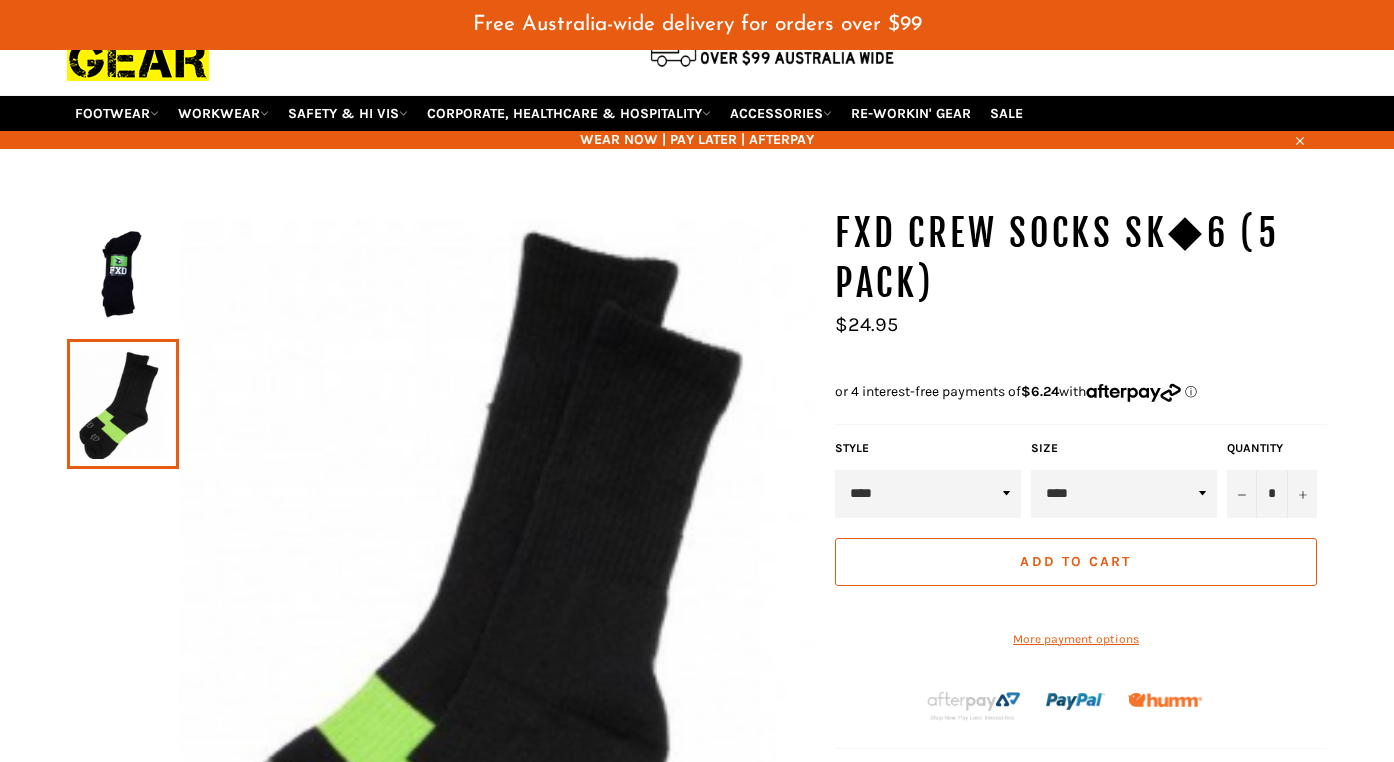 scroll, scrollTop: 142, scrollLeft: 0, axis: vertical 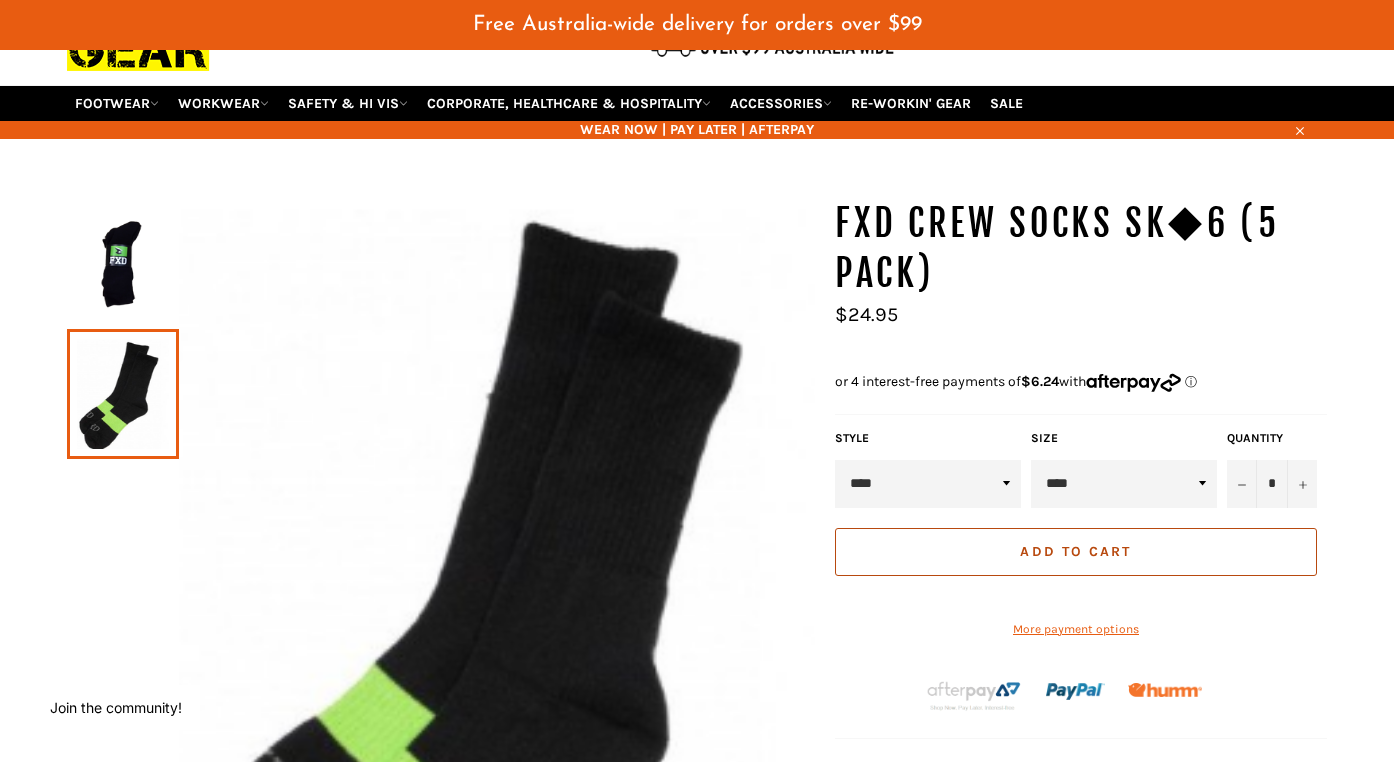 click on "Add to Cart" at bounding box center [1075, 551] 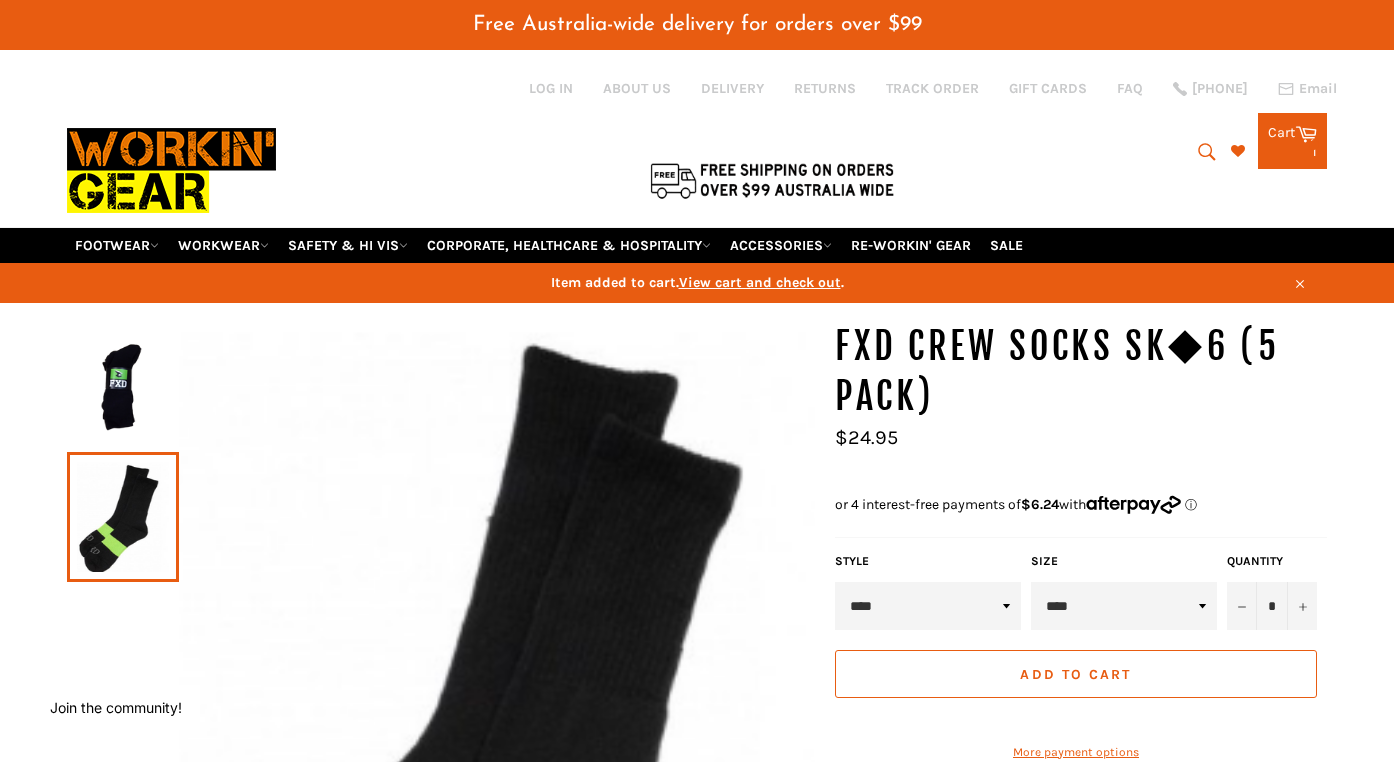 scroll, scrollTop: 0, scrollLeft: 0, axis: both 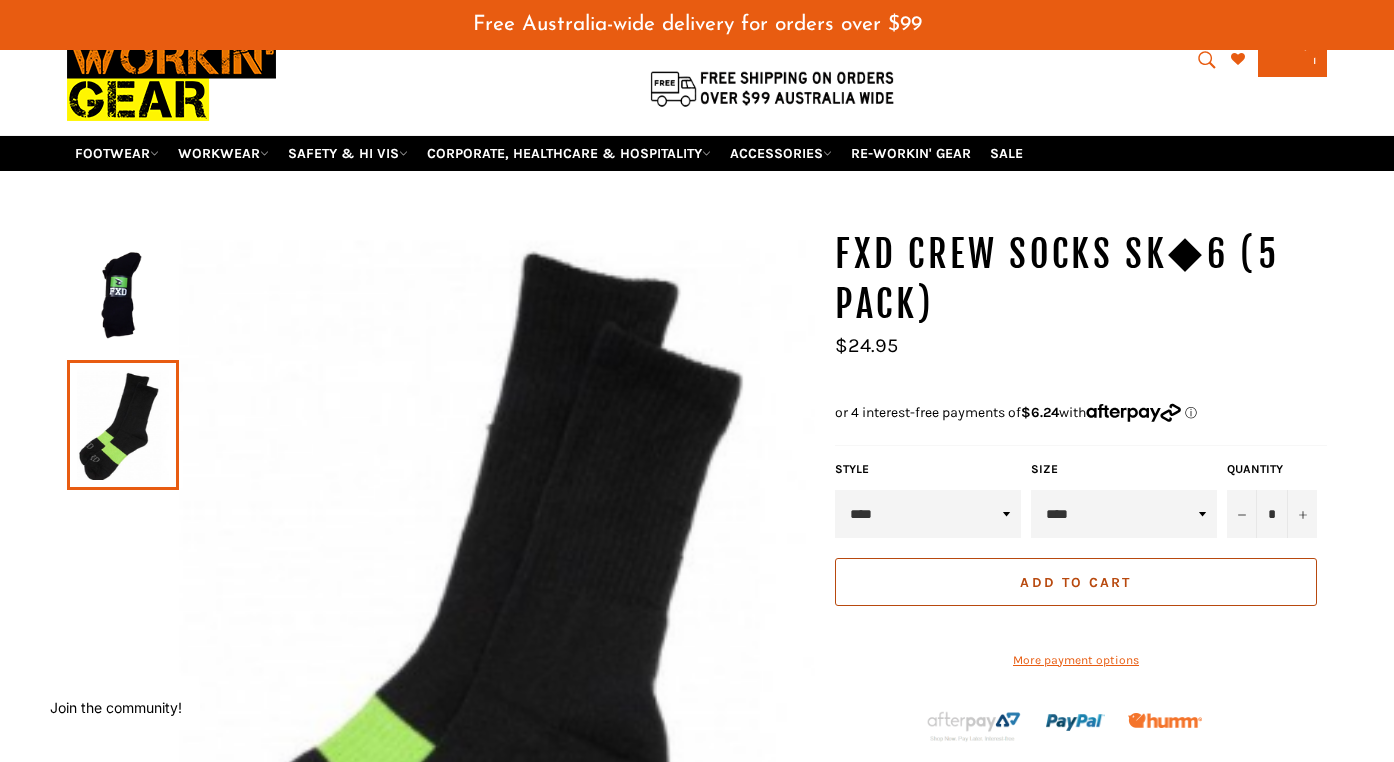 click on "Add to Cart" at bounding box center [1076, 582] 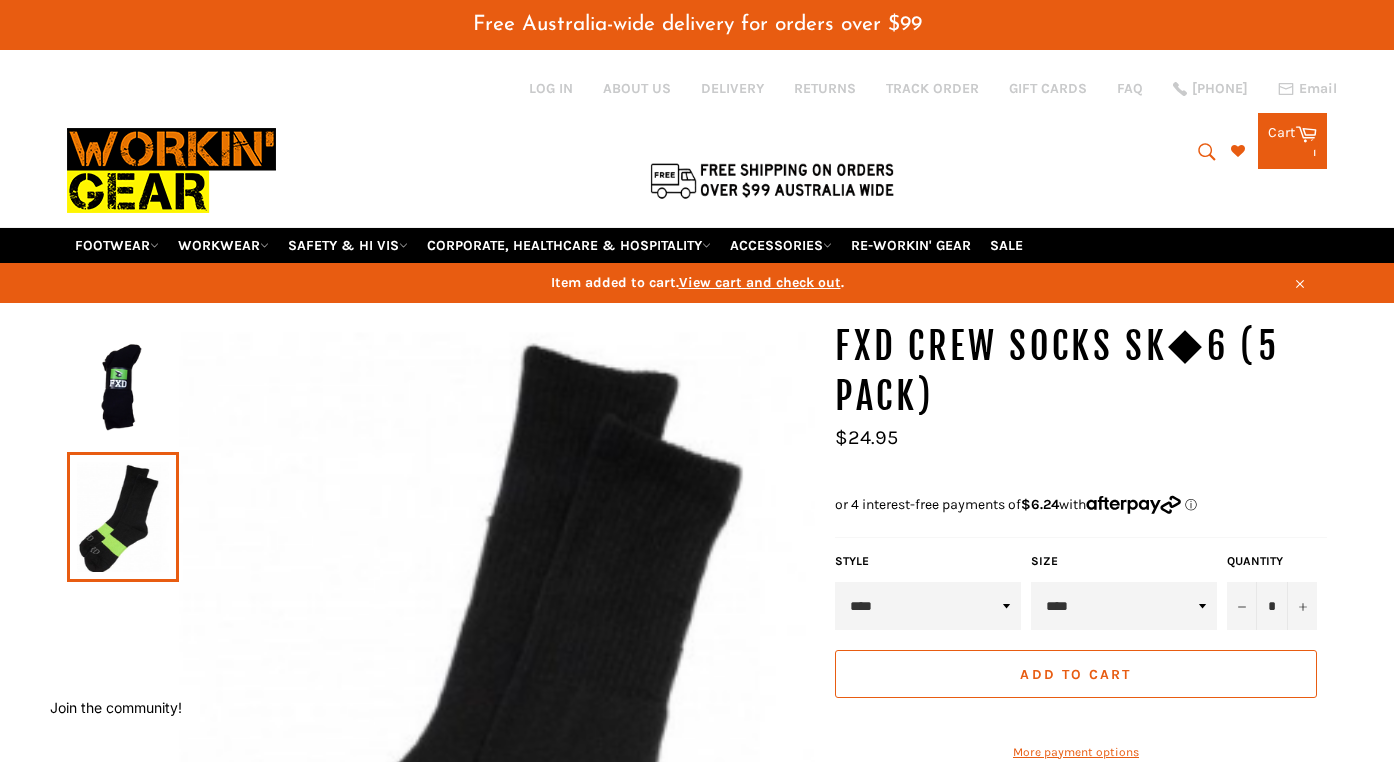 scroll, scrollTop: 0, scrollLeft: 0, axis: both 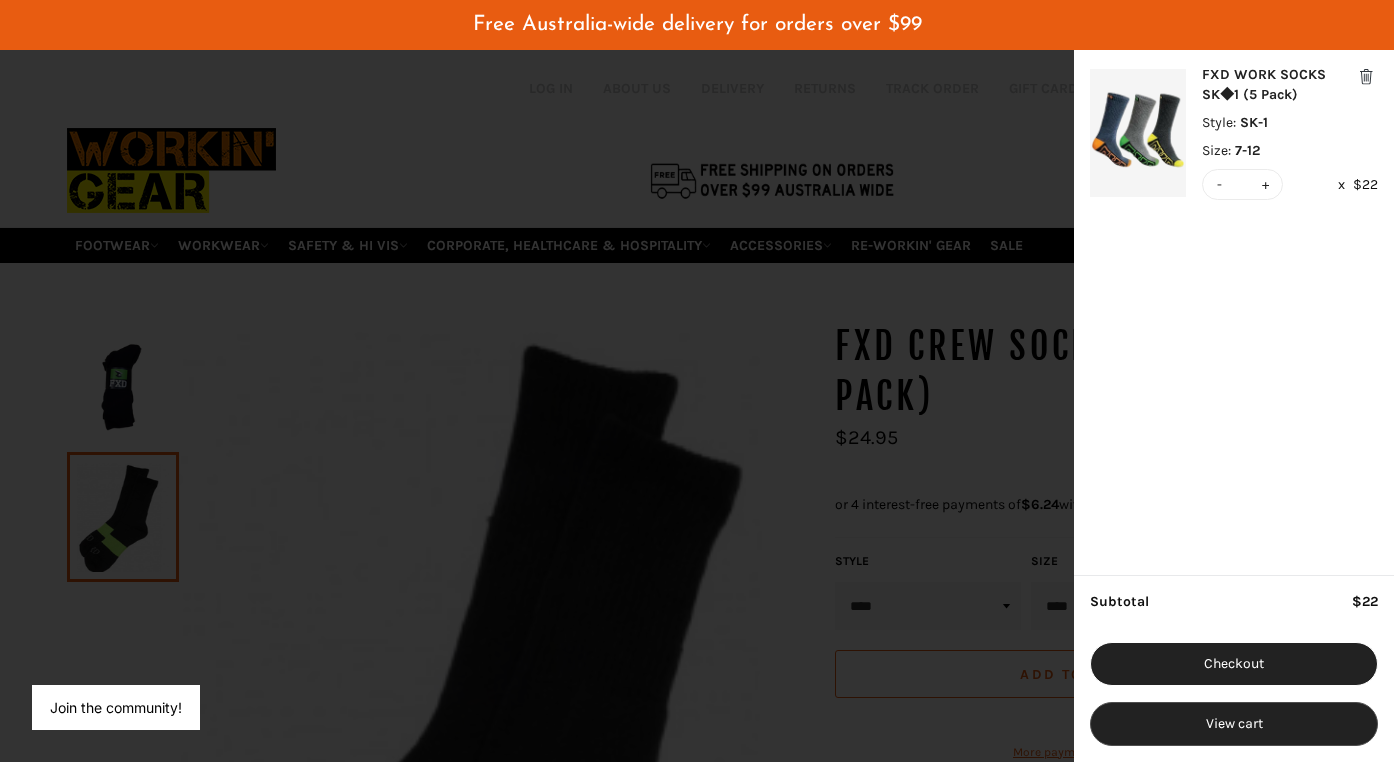 click on "View cart" at bounding box center (1234, 724) 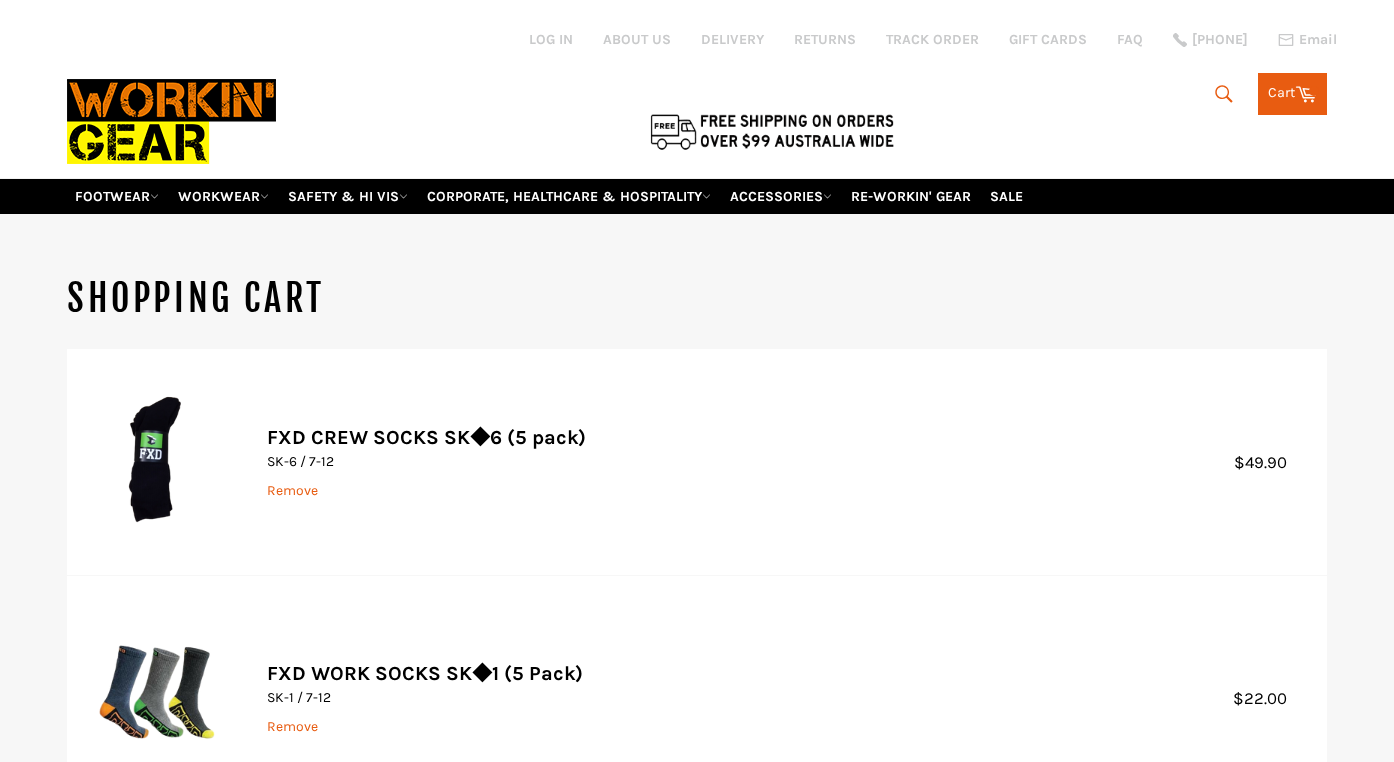 scroll, scrollTop: 0, scrollLeft: 0, axis: both 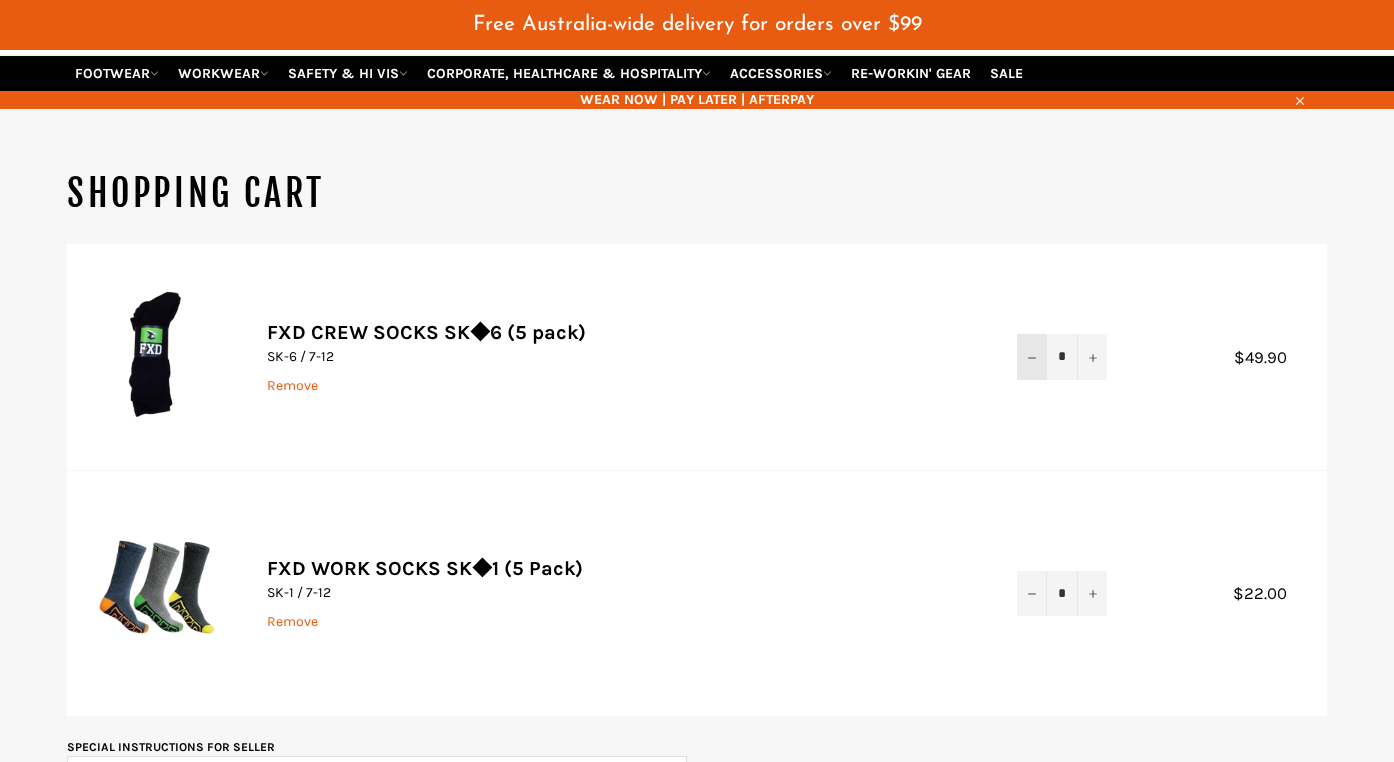 click 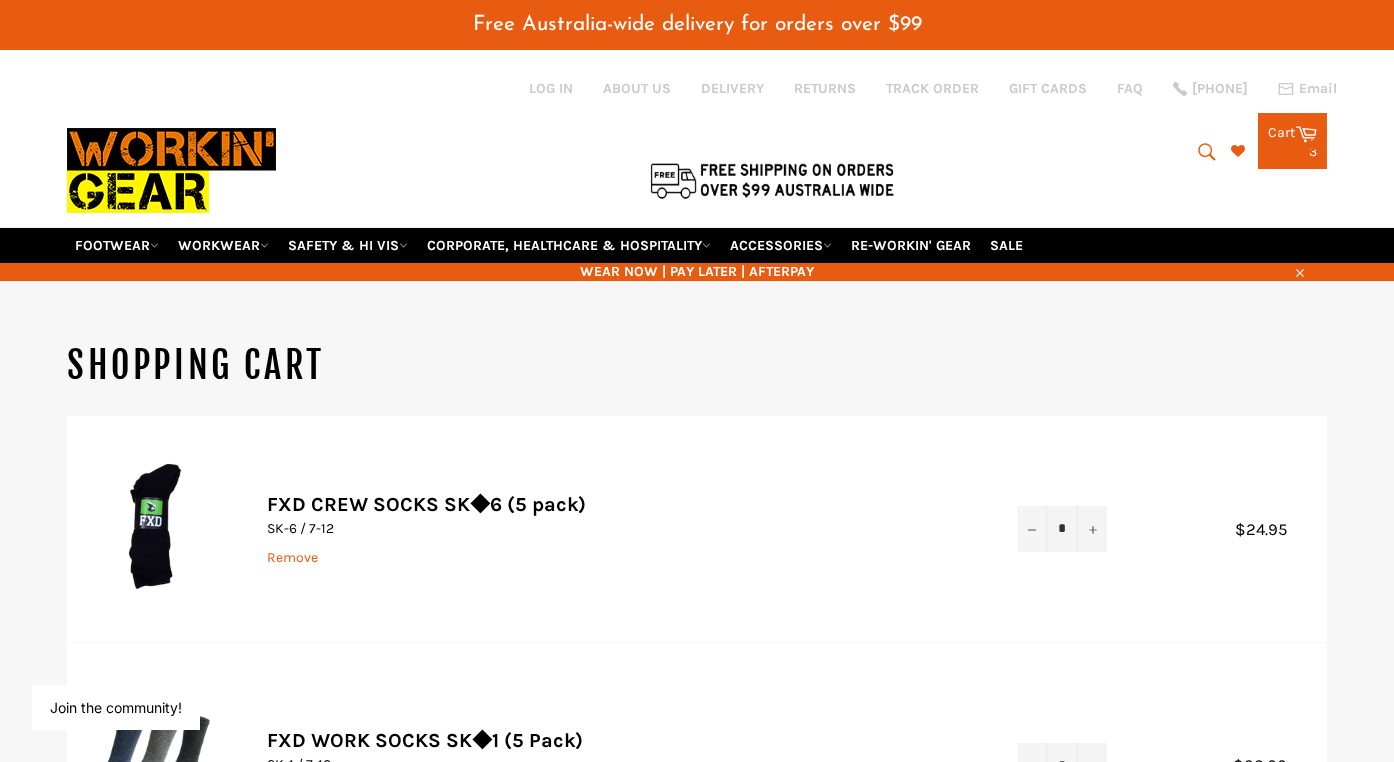 scroll, scrollTop: 0, scrollLeft: 0, axis: both 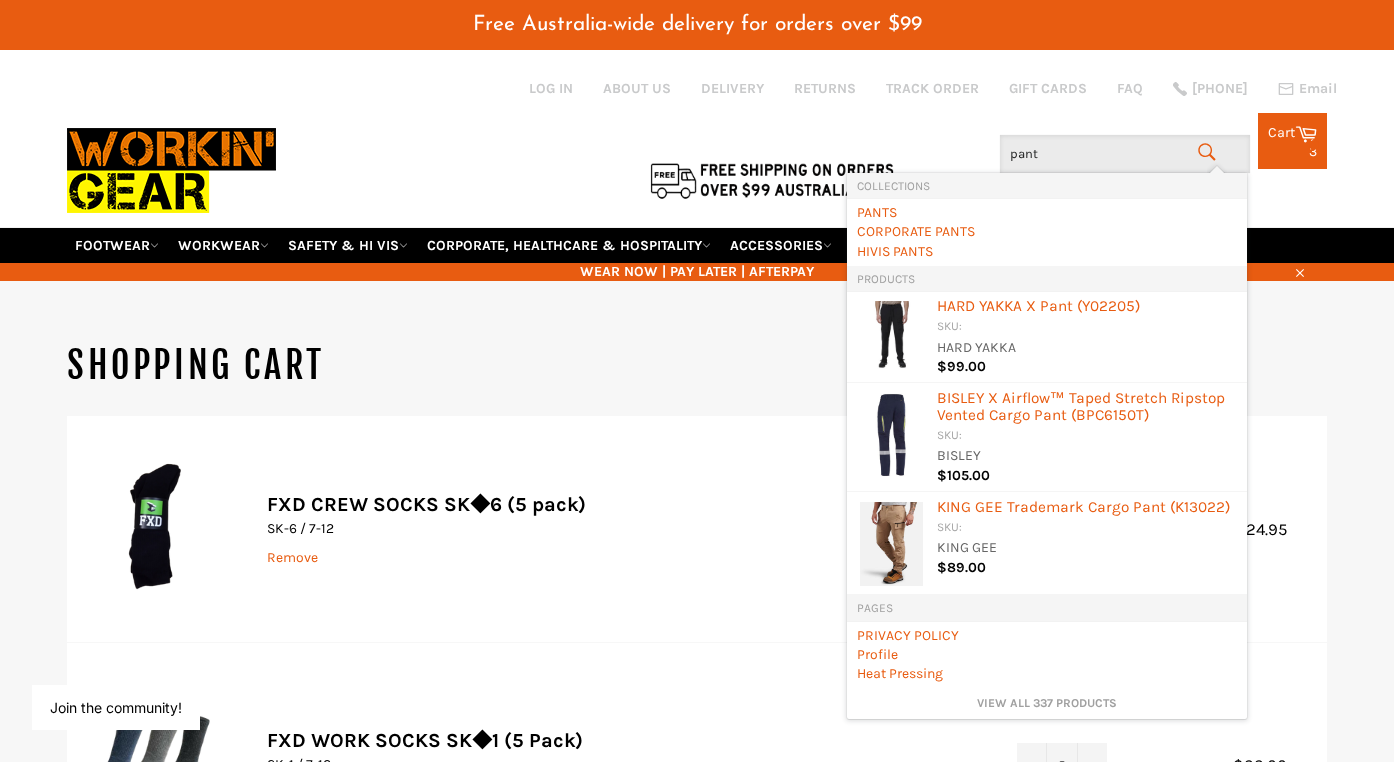 type on "pants" 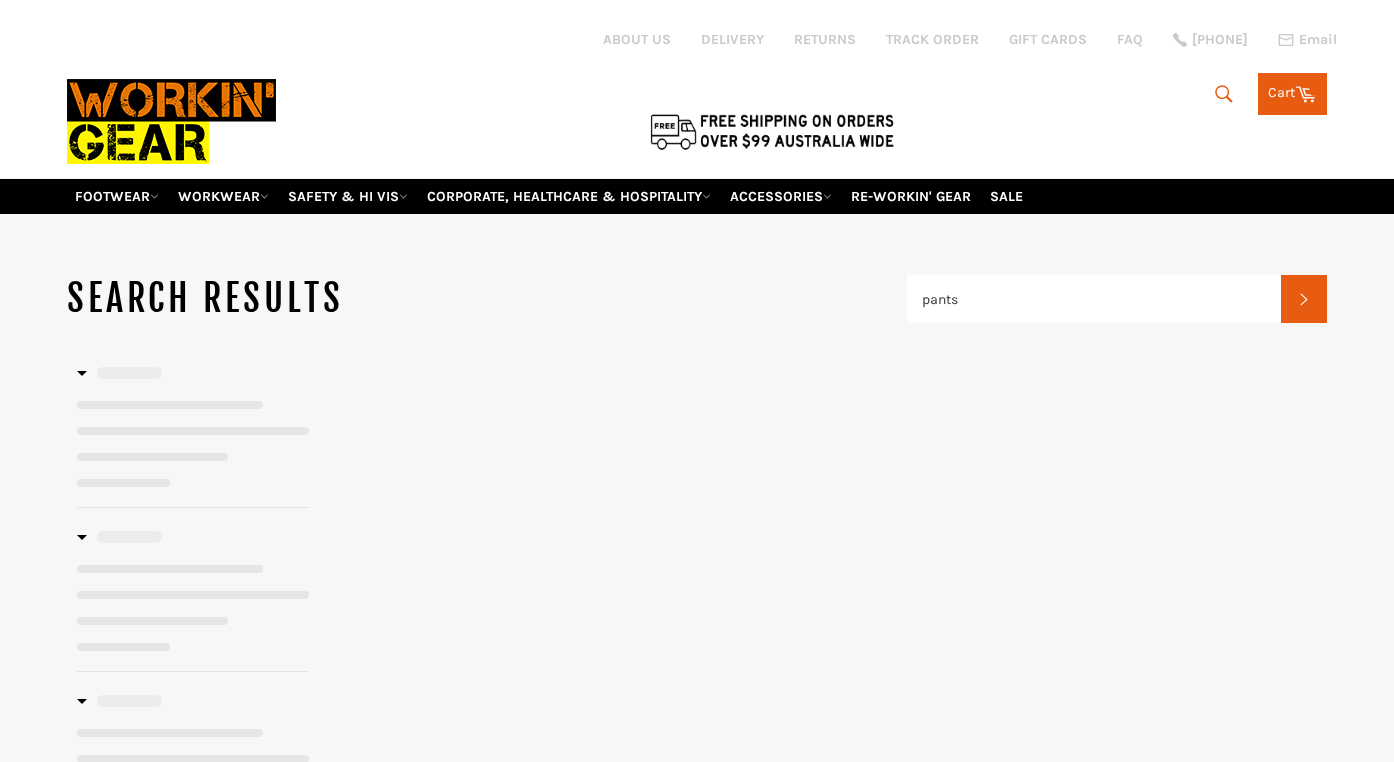 scroll, scrollTop: 0, scrollLeft: 0, axis: both 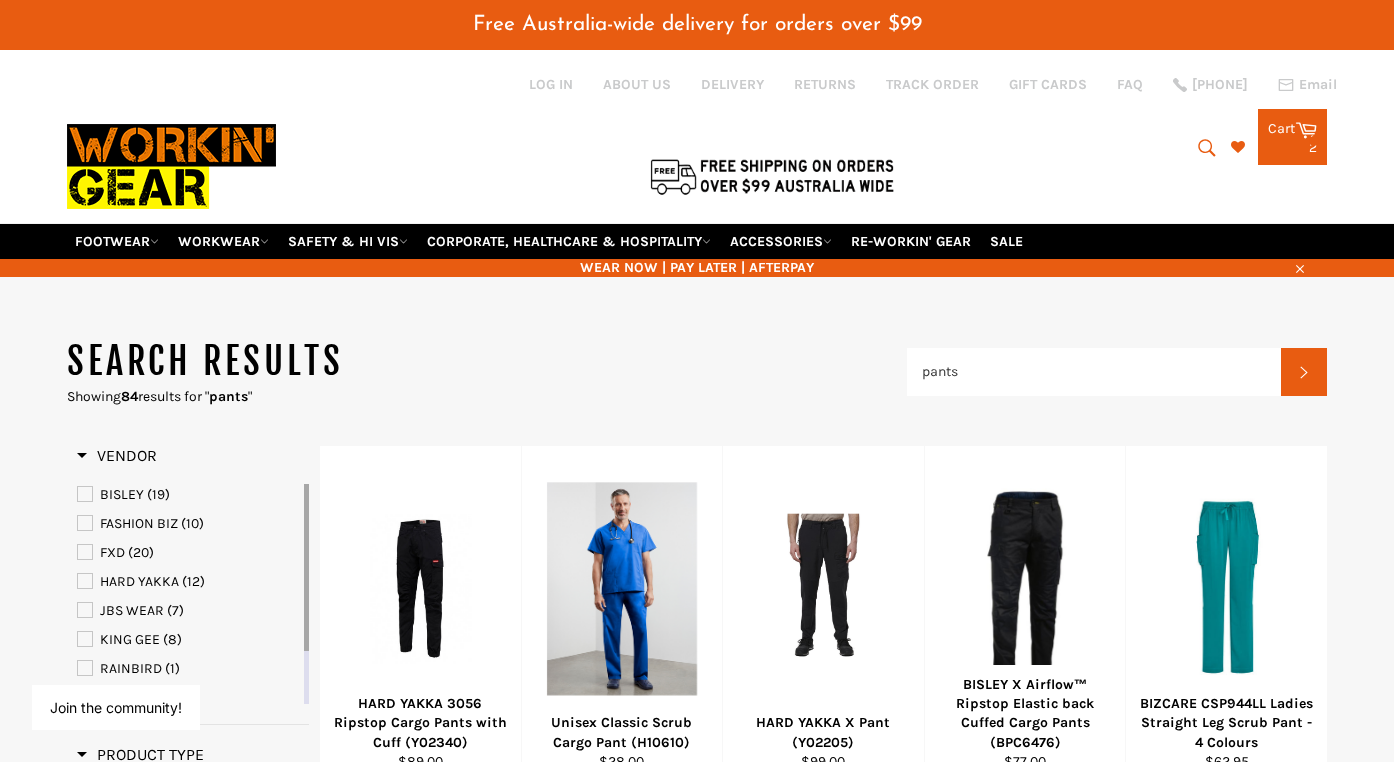 click at bounding box center (85, 581) 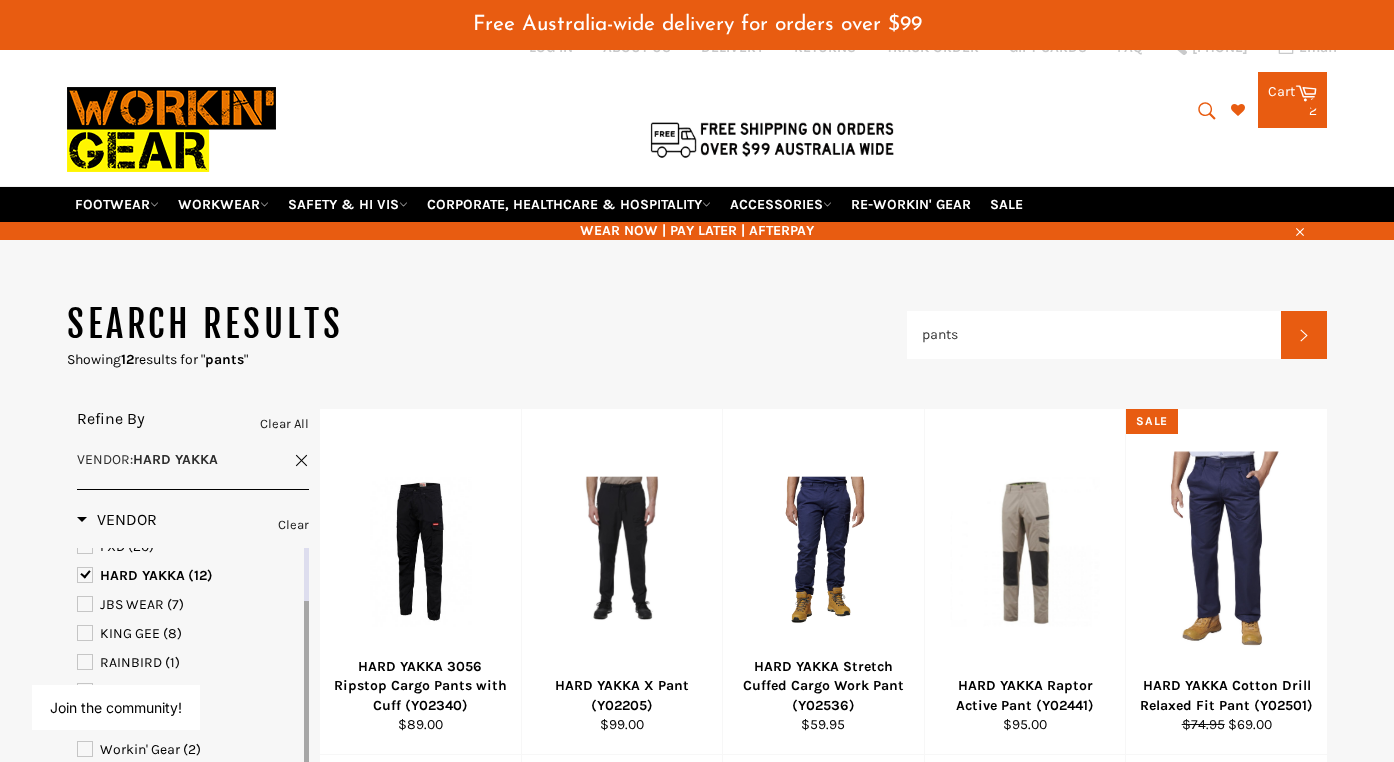 scroll, scrollTop: 43, scrollLeft: 0, axis: vertical 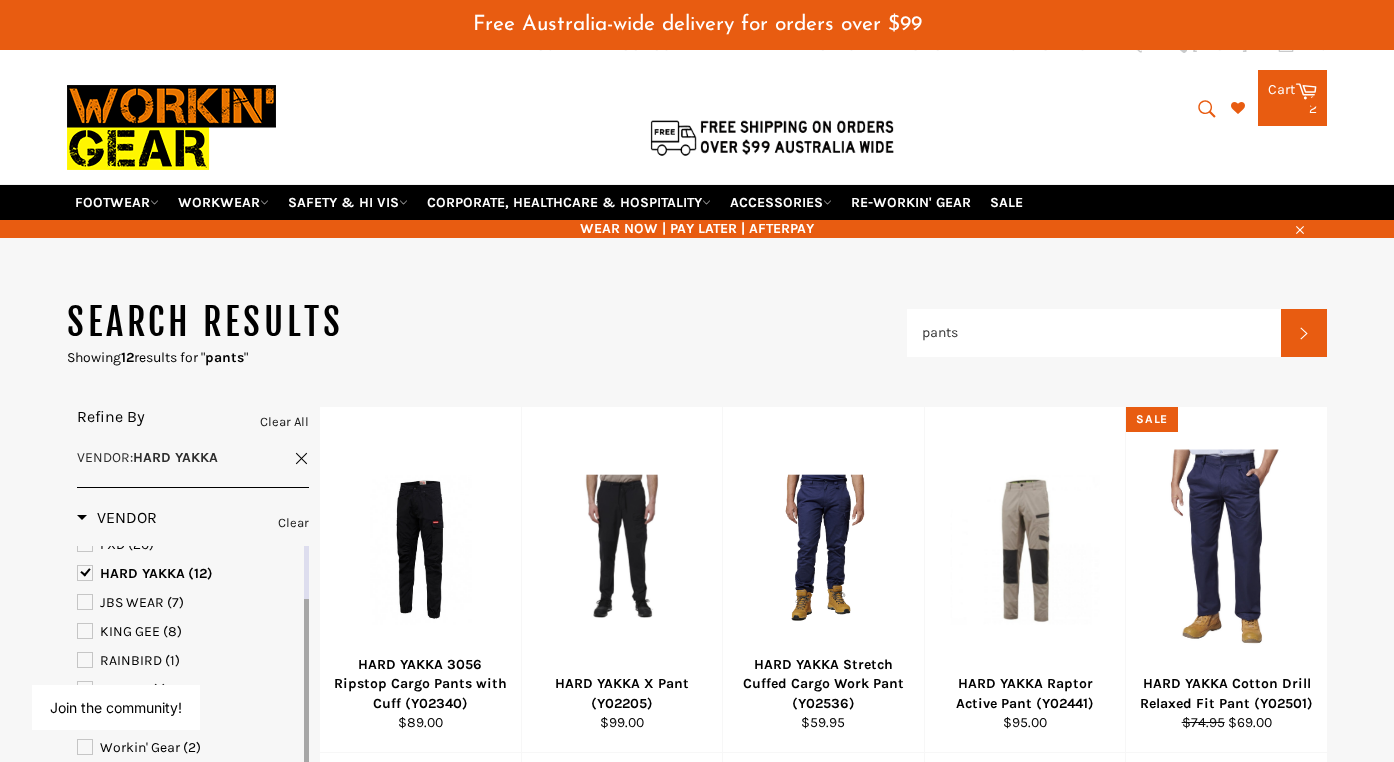 click at bounding box center [85, 631] 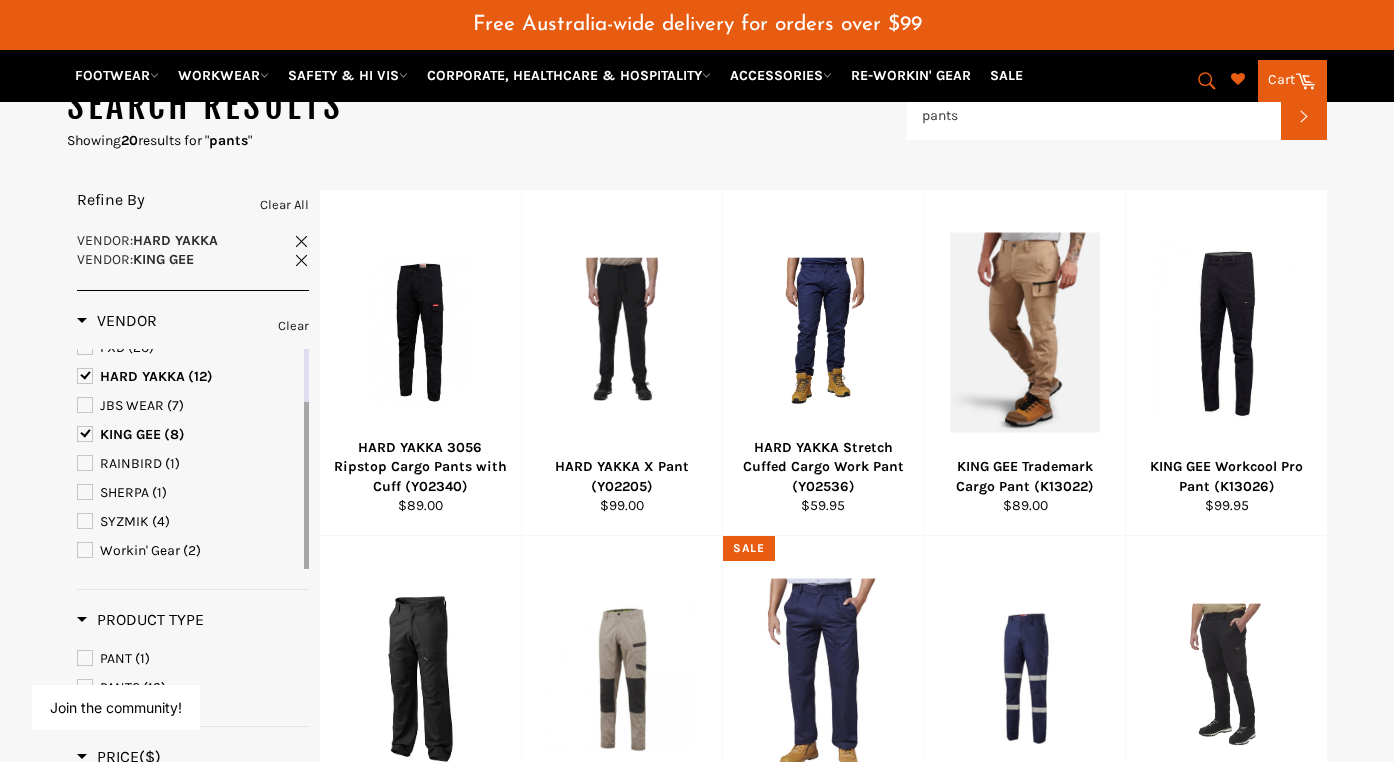 scroll, scrollTop: 232, scrollLeft: 0, axis: vertical 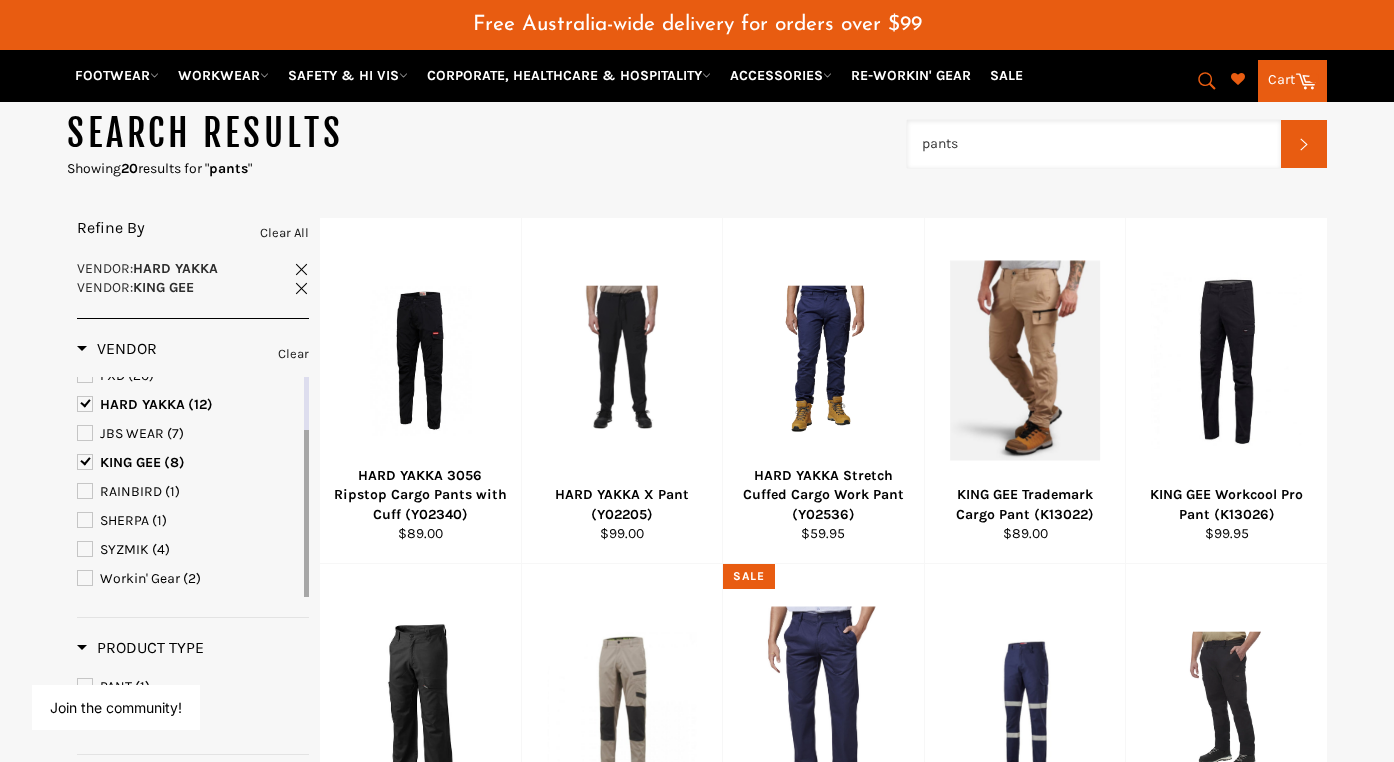 click on "pants" at bounding box center (1094, 144) 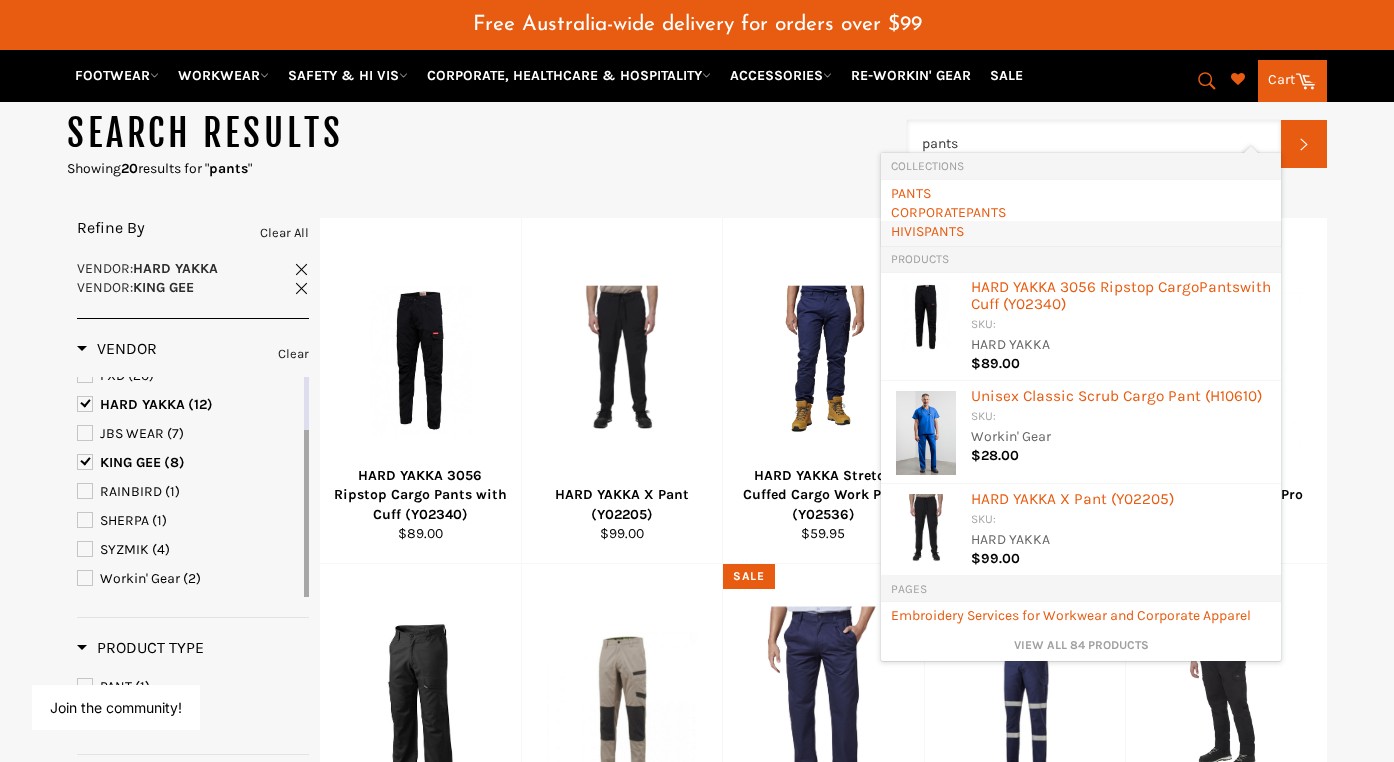 drag, startPoint x: 1021, startPoint y: 125, endPoint x: 1009, endPoint y: 256, distance: 131.54848 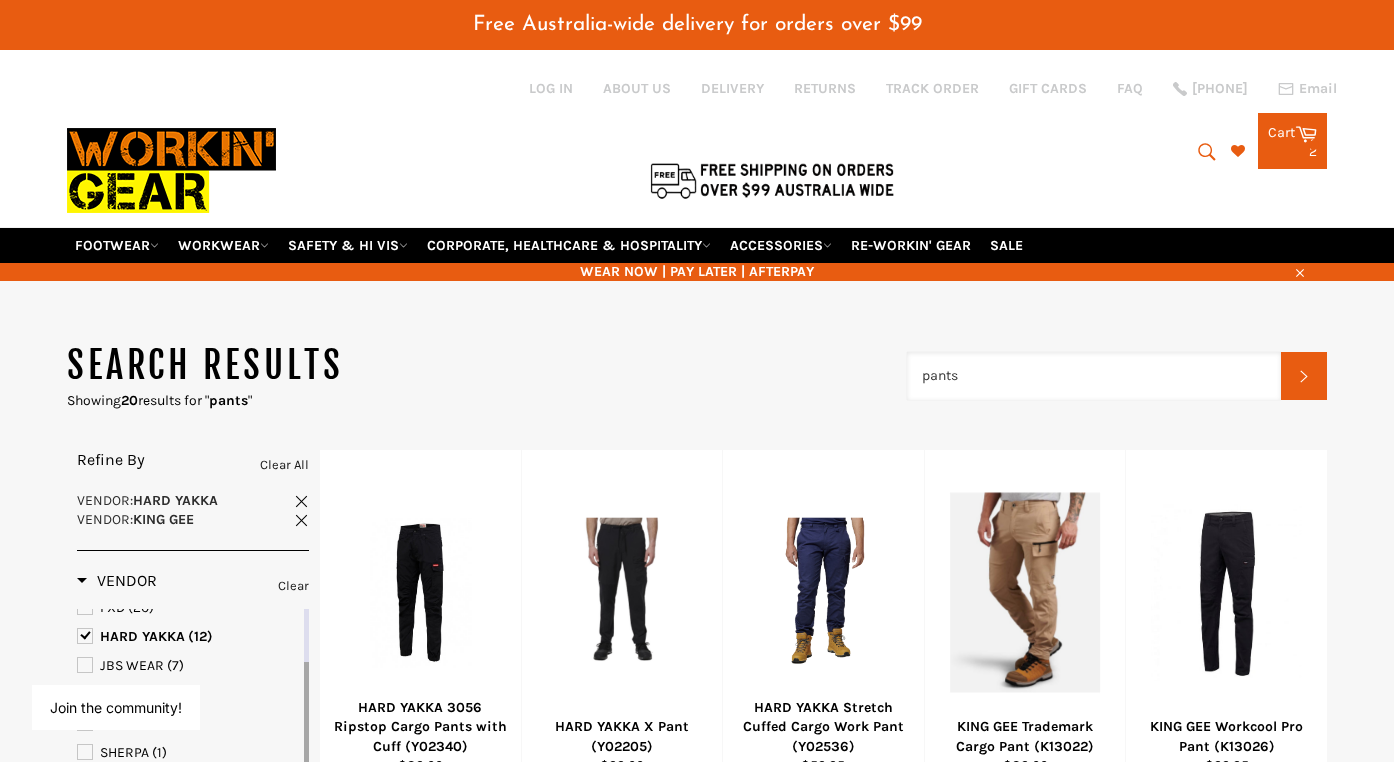 scroll, scrollTop: 0, scrollLeft: 0, axis: both 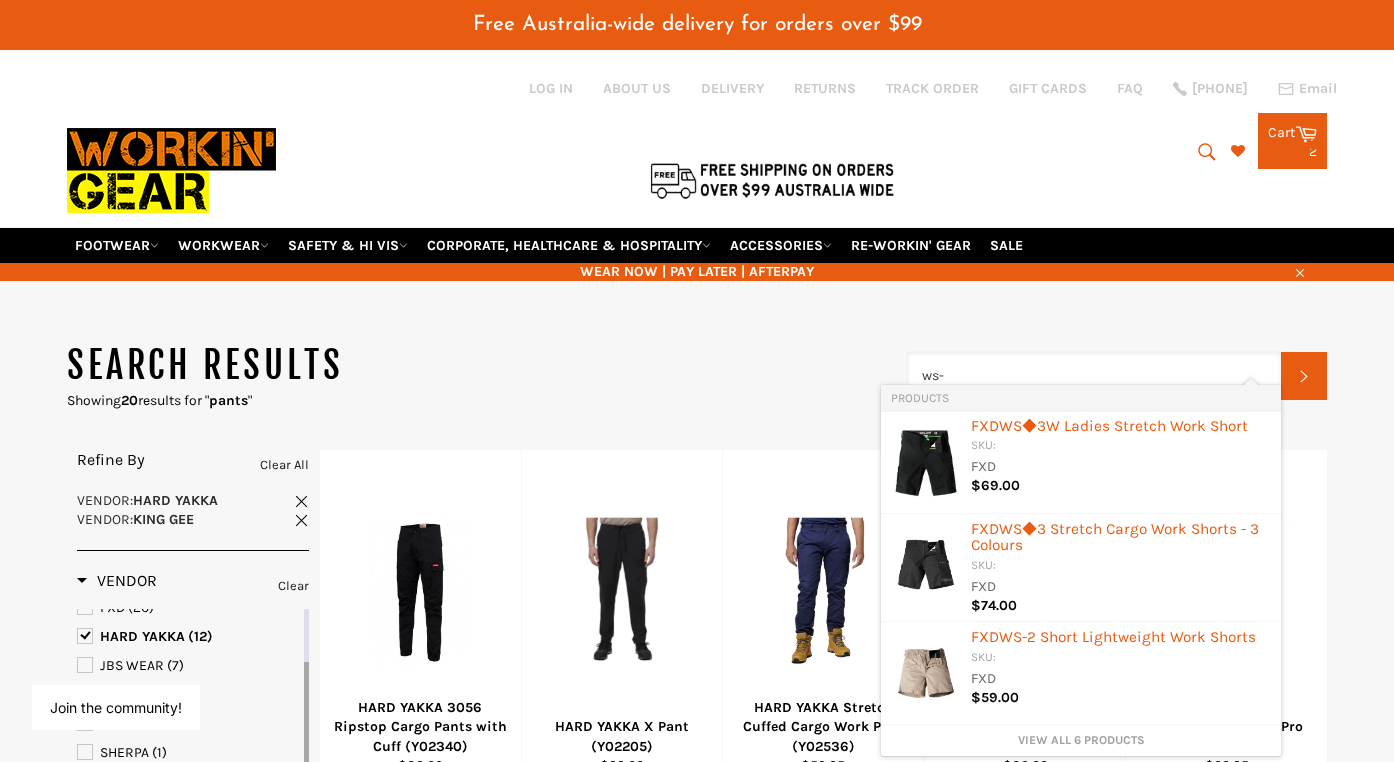 type on "ws-4" 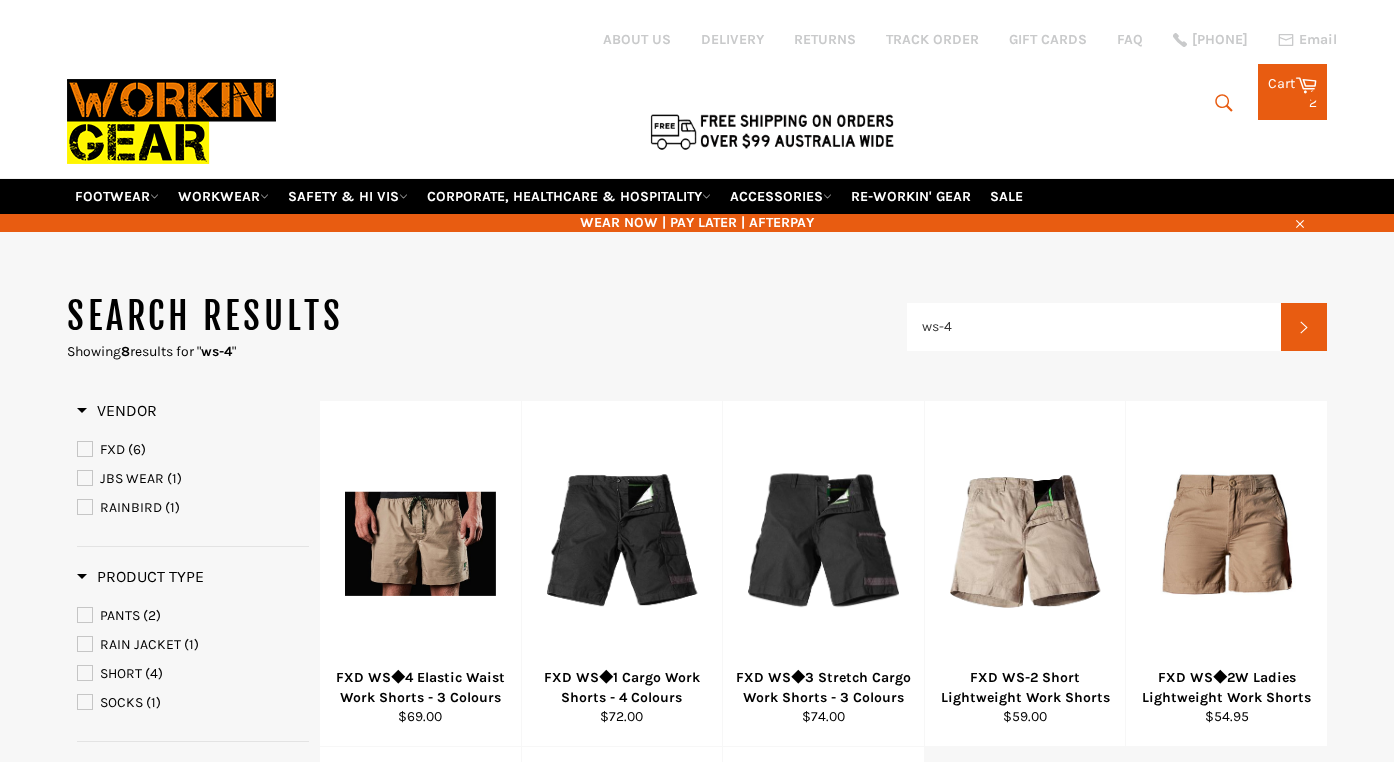 scroll, scrollTop: 0, scrollLeft: 0, axis: both 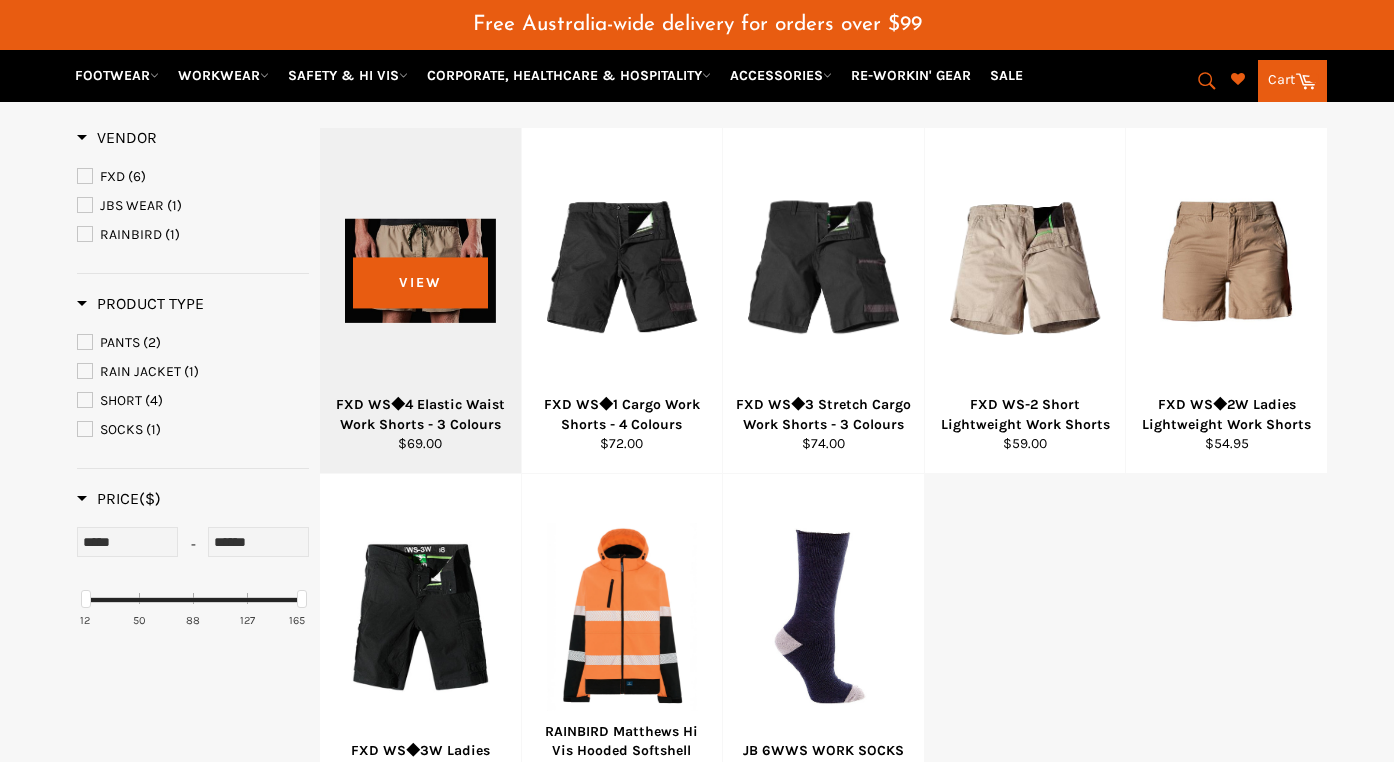 click on "FXD WS◆4 Elastic Waist Work Shorts - 3 Colours" at bounding box center (421, 414) 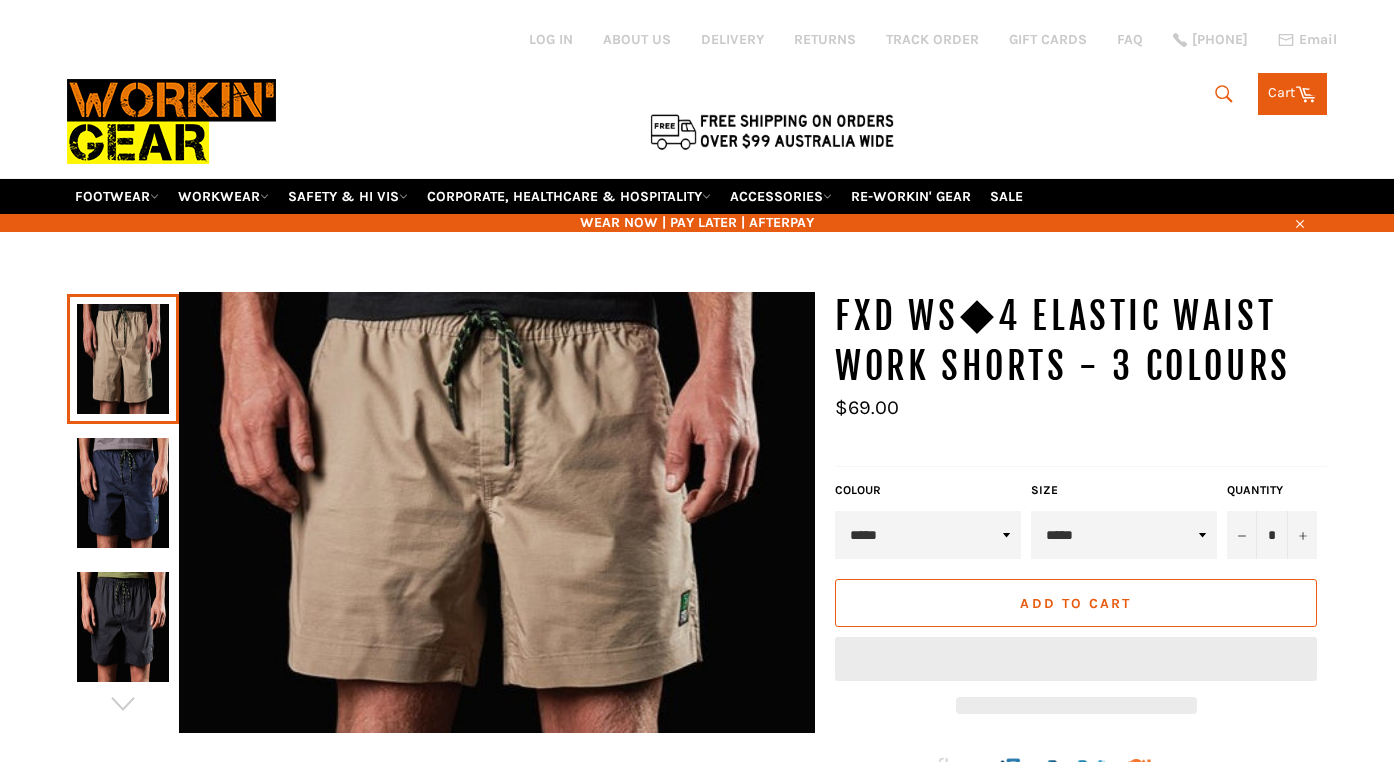 scroll, scrollTop: 15, scrollLeft: 0, axis: vertical 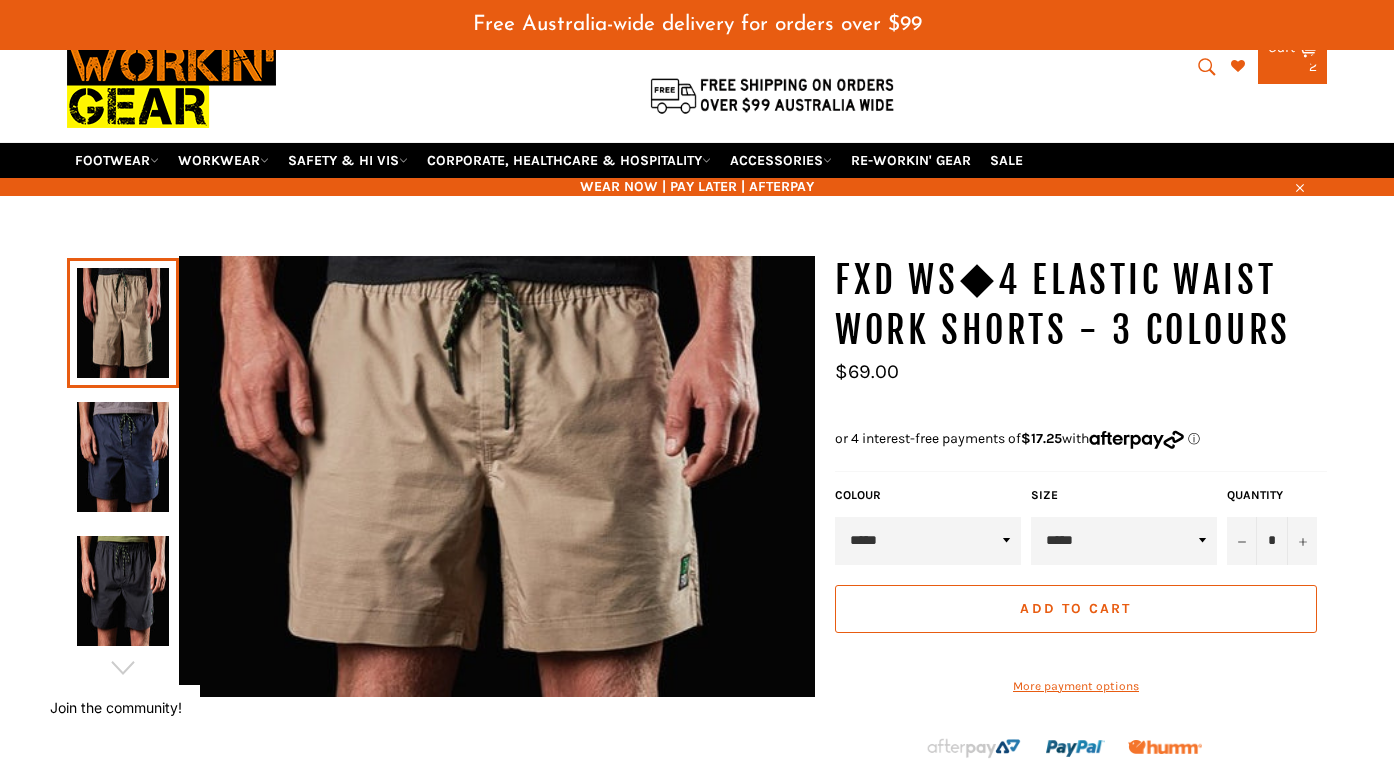 click at bounding box center [123, 457] 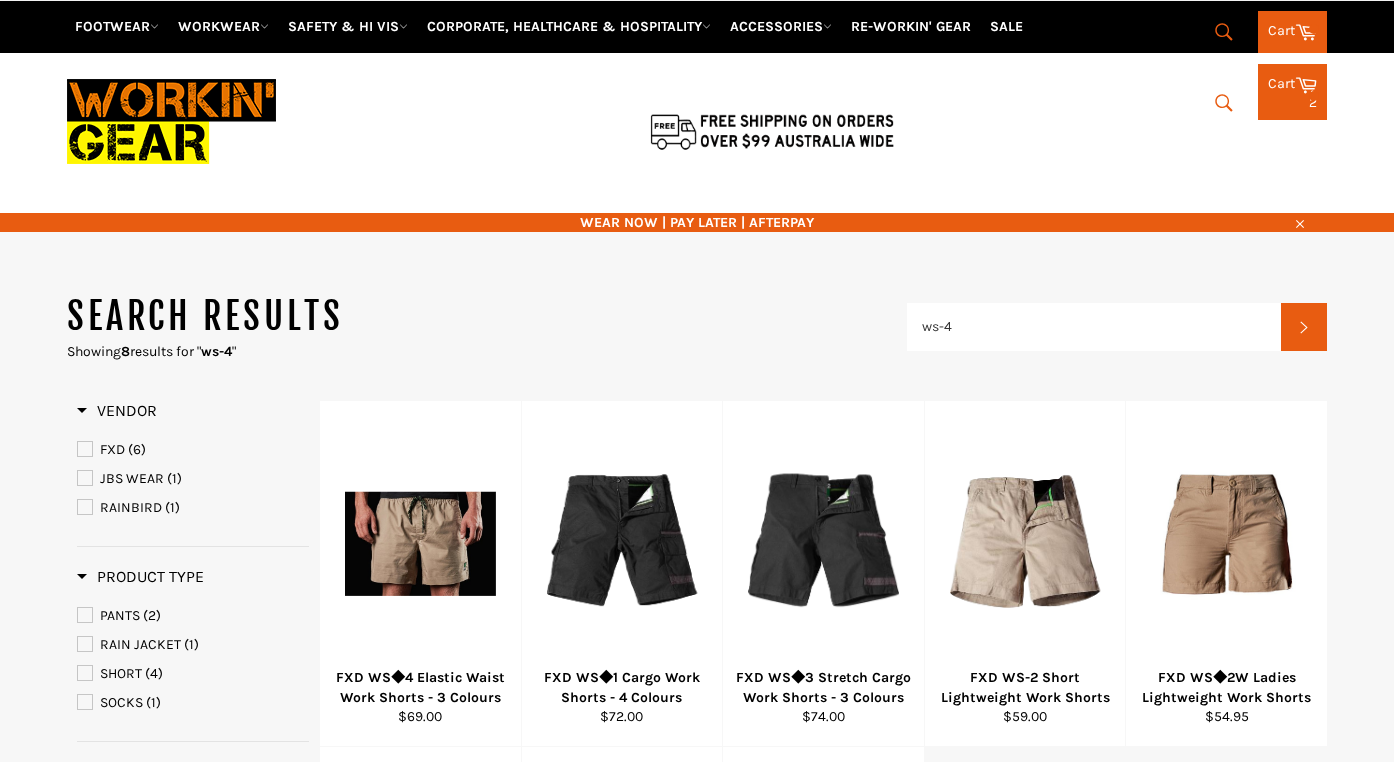 scroll, scrollTop: 355, scrollLeft: 0, axis: vertical 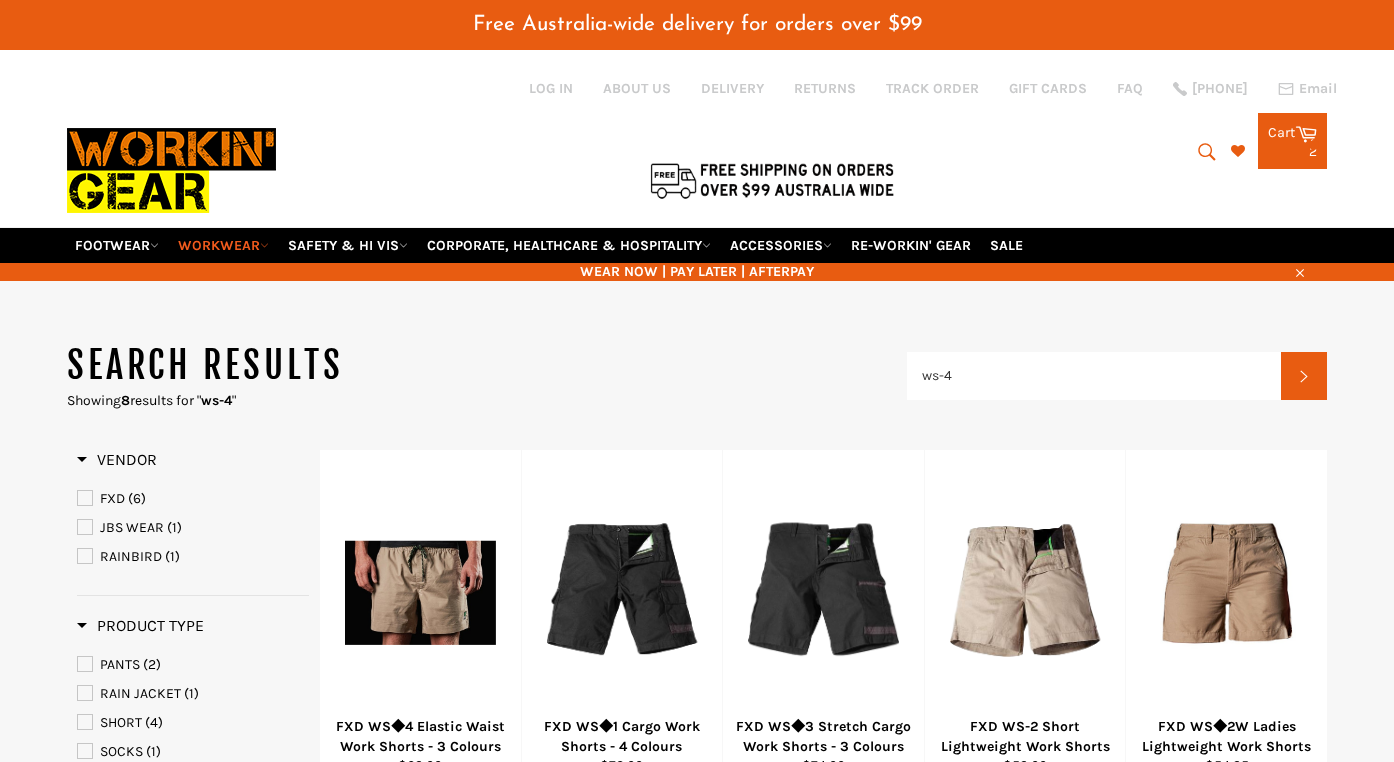 click on "WORKWEAR" at bounding box center (223, 245) 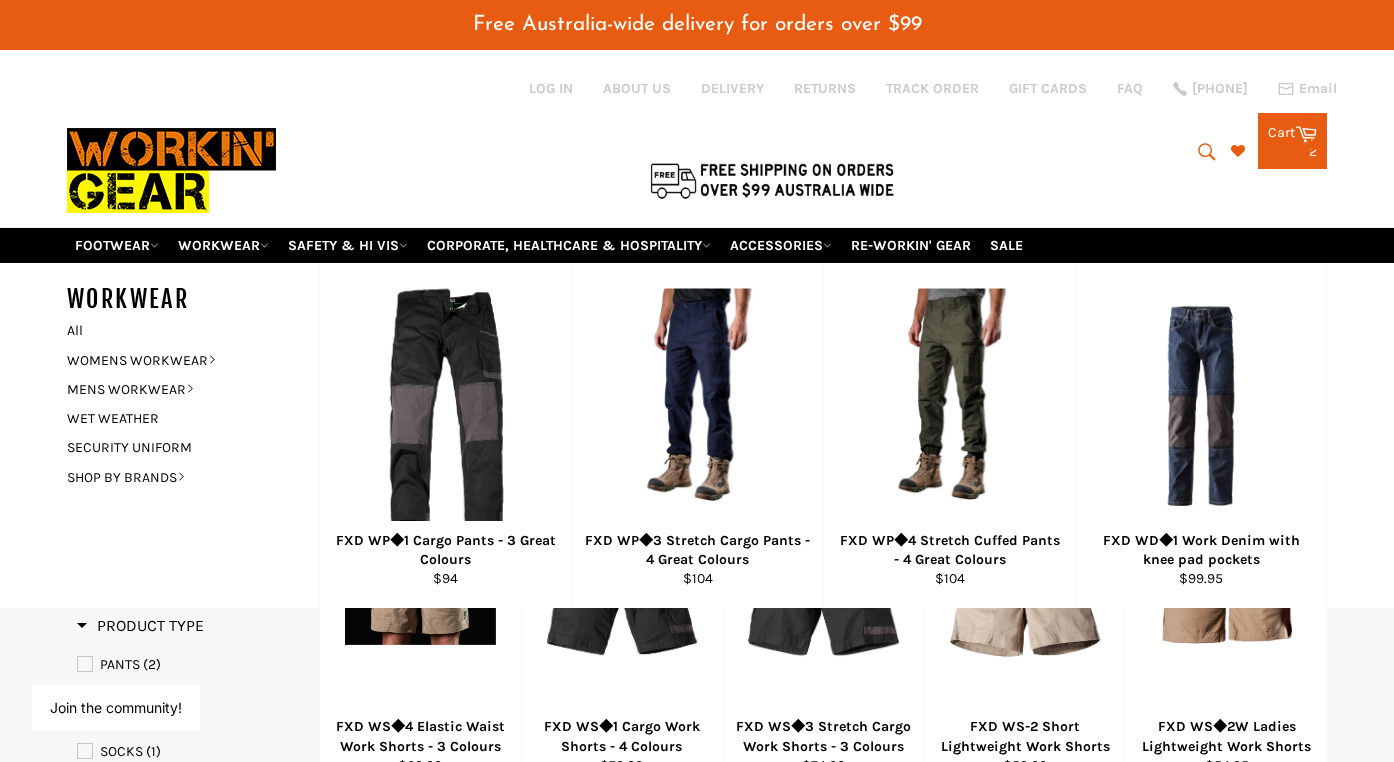 click 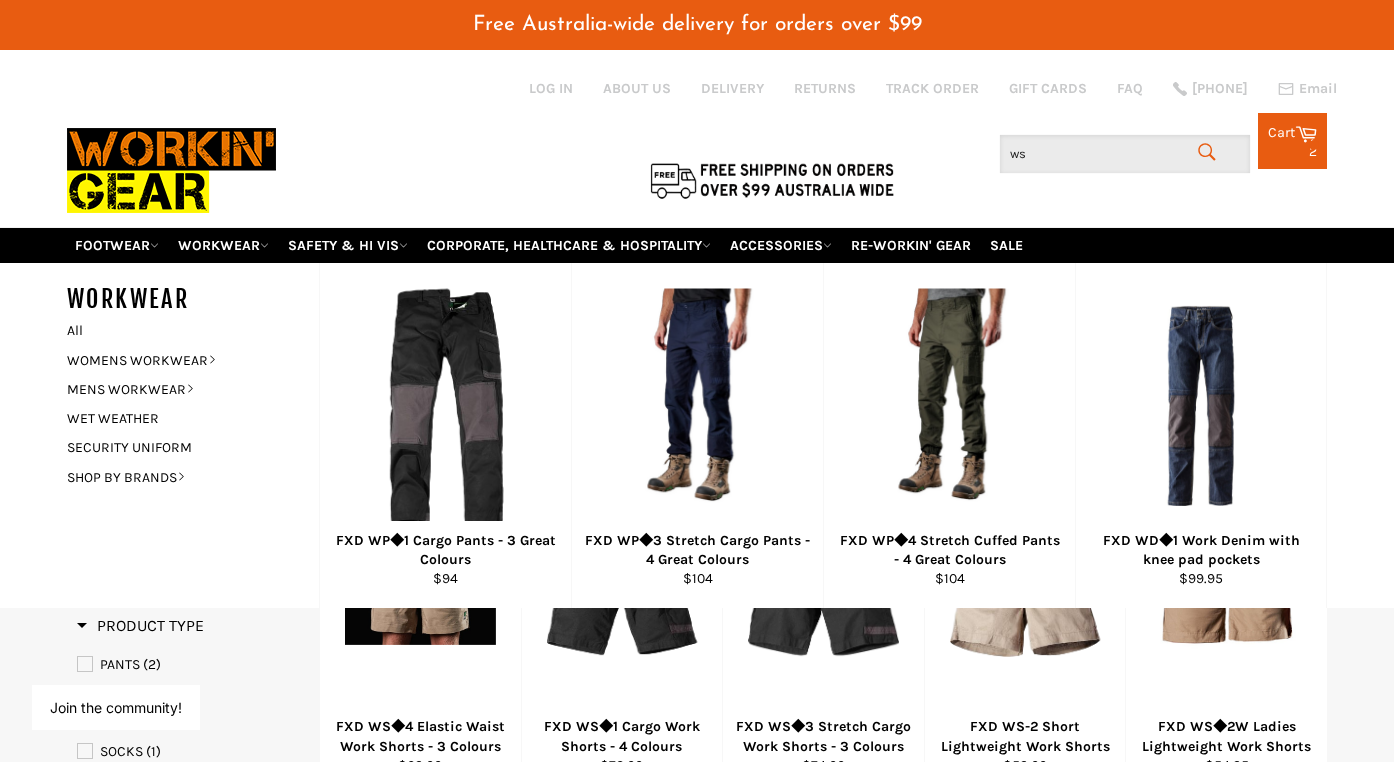 type on "w" 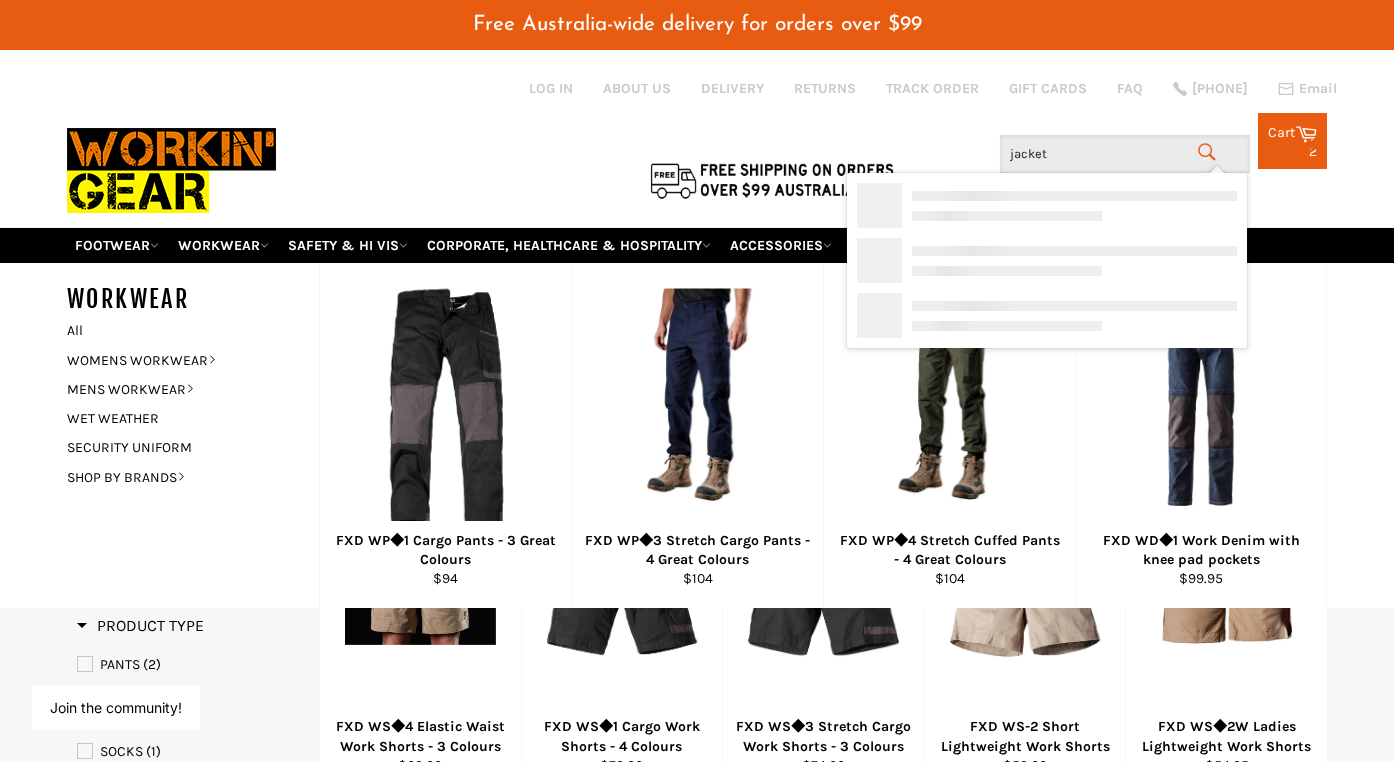 type on "jacket" 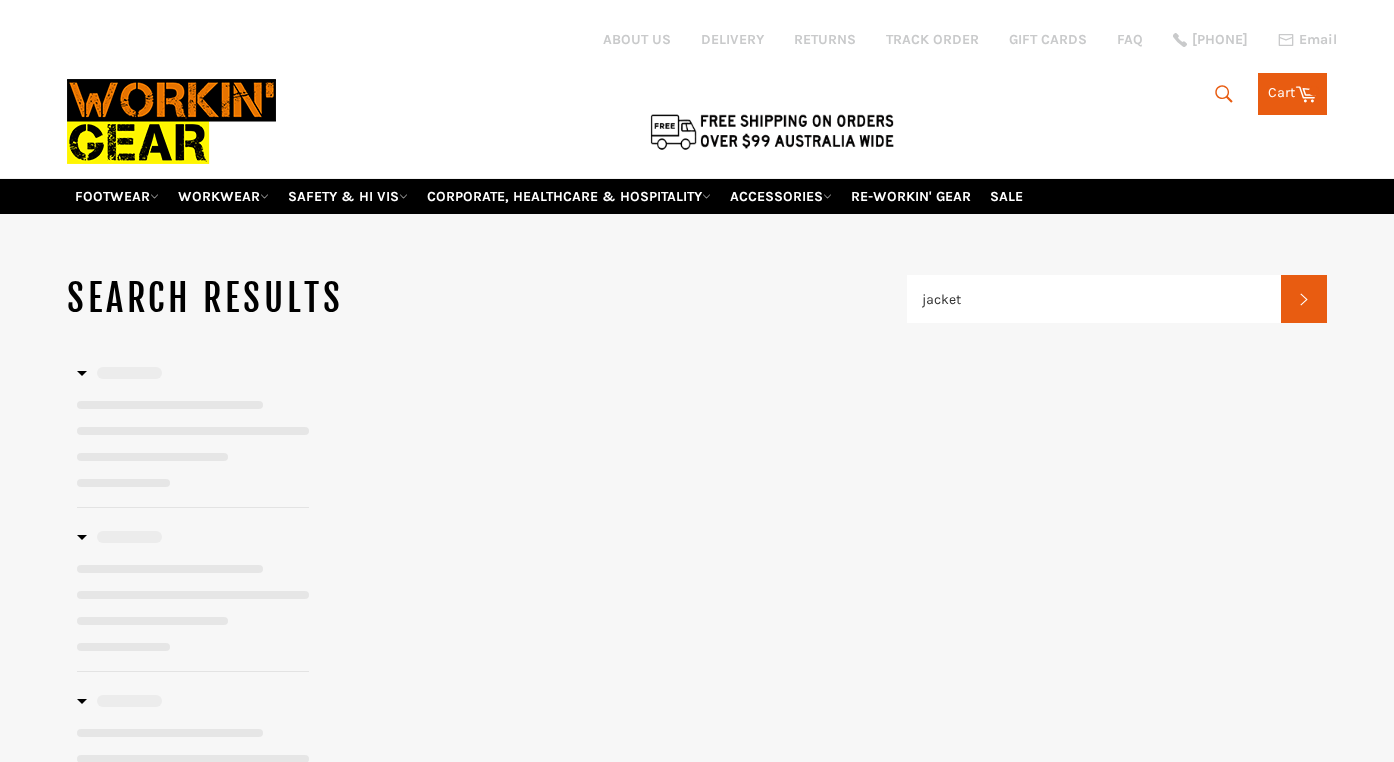 scroll, scrollTop: 0, scrollLeft: 0, axis: both 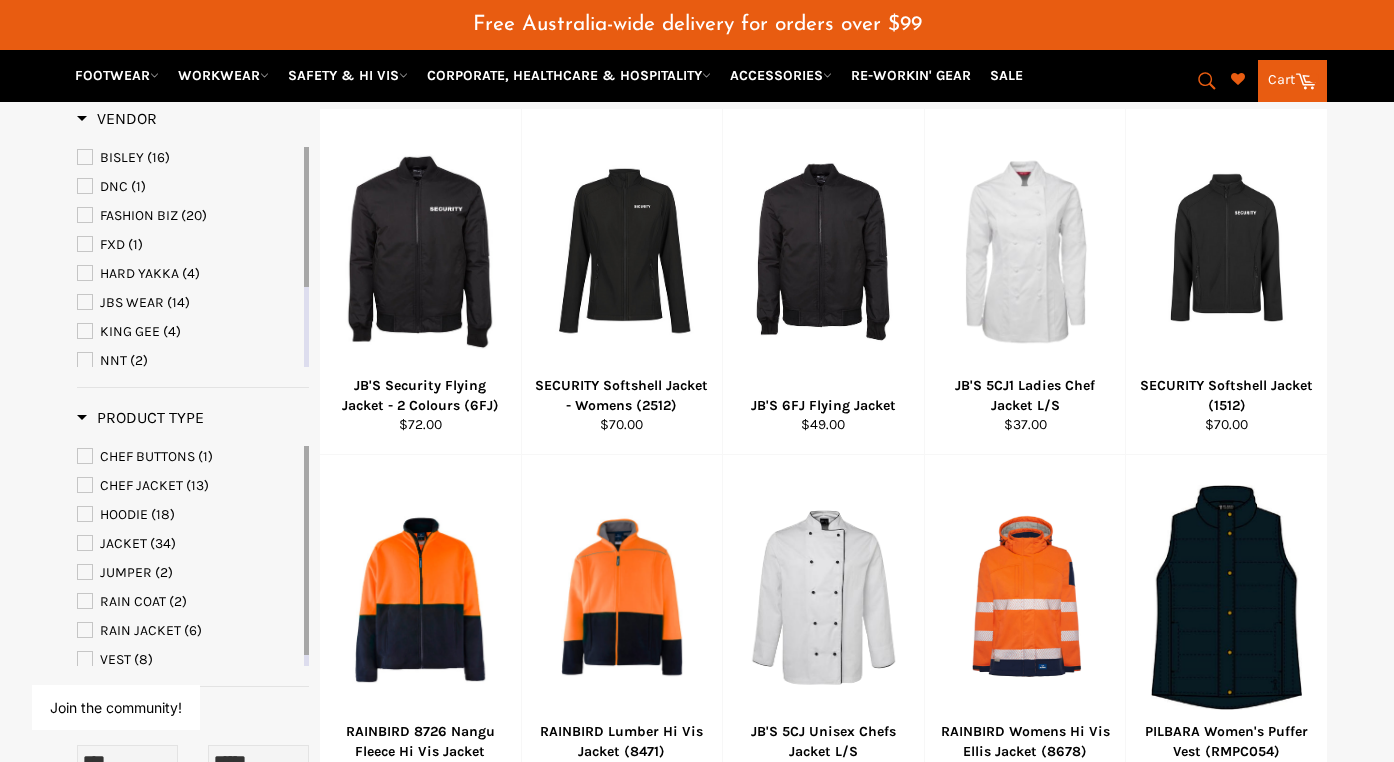 click at bounding box center [85, 273] 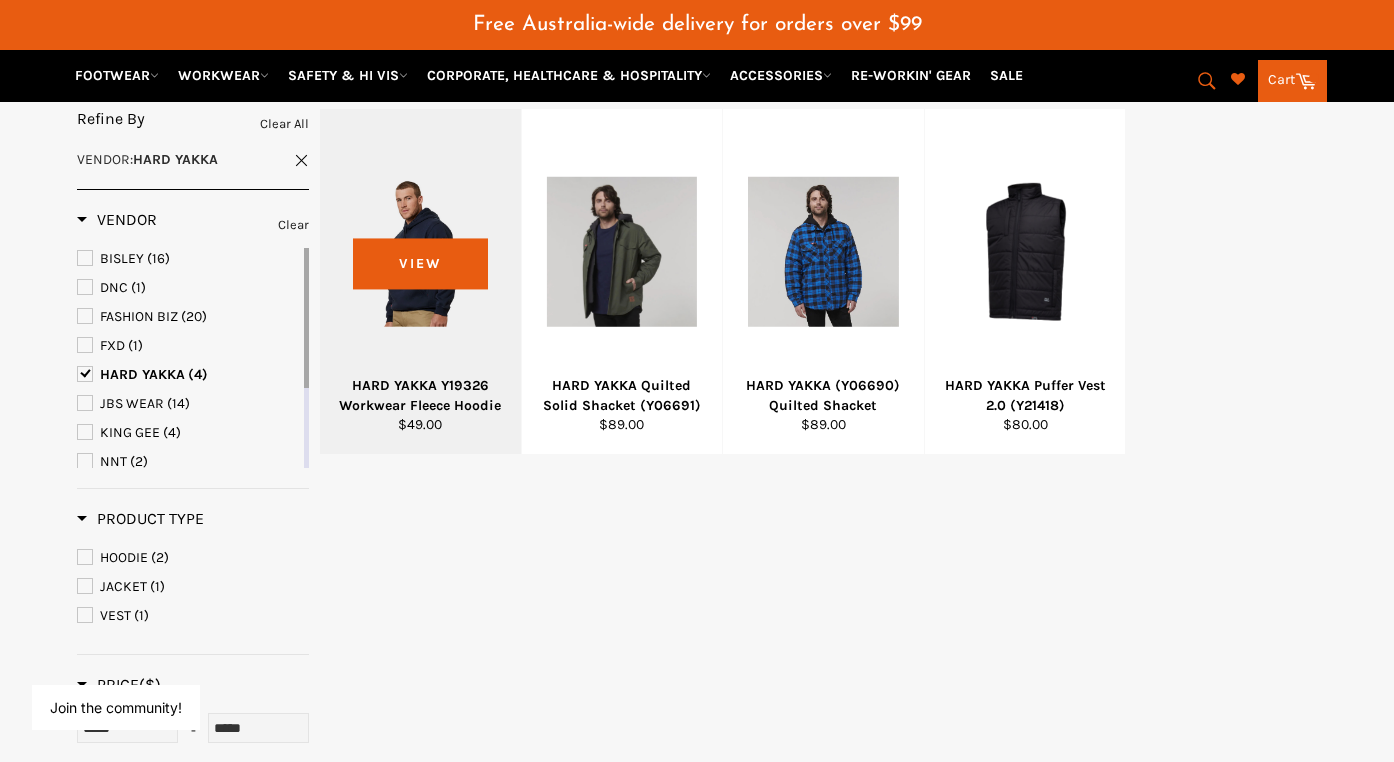 click on "HARD YAKKA Y19326 Workwear Fleece Hoodie" at bounding box center [421, 395] 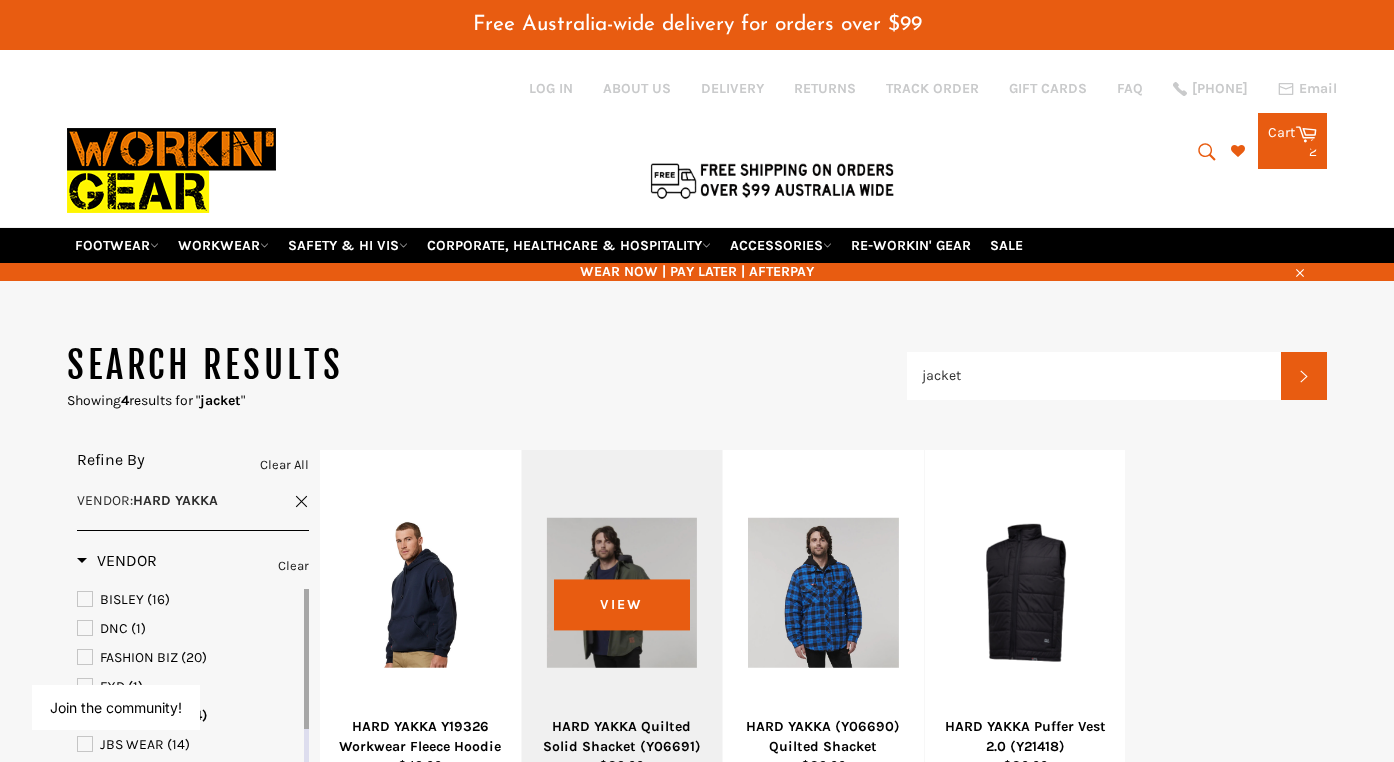 click at bounding box center (622, 592) 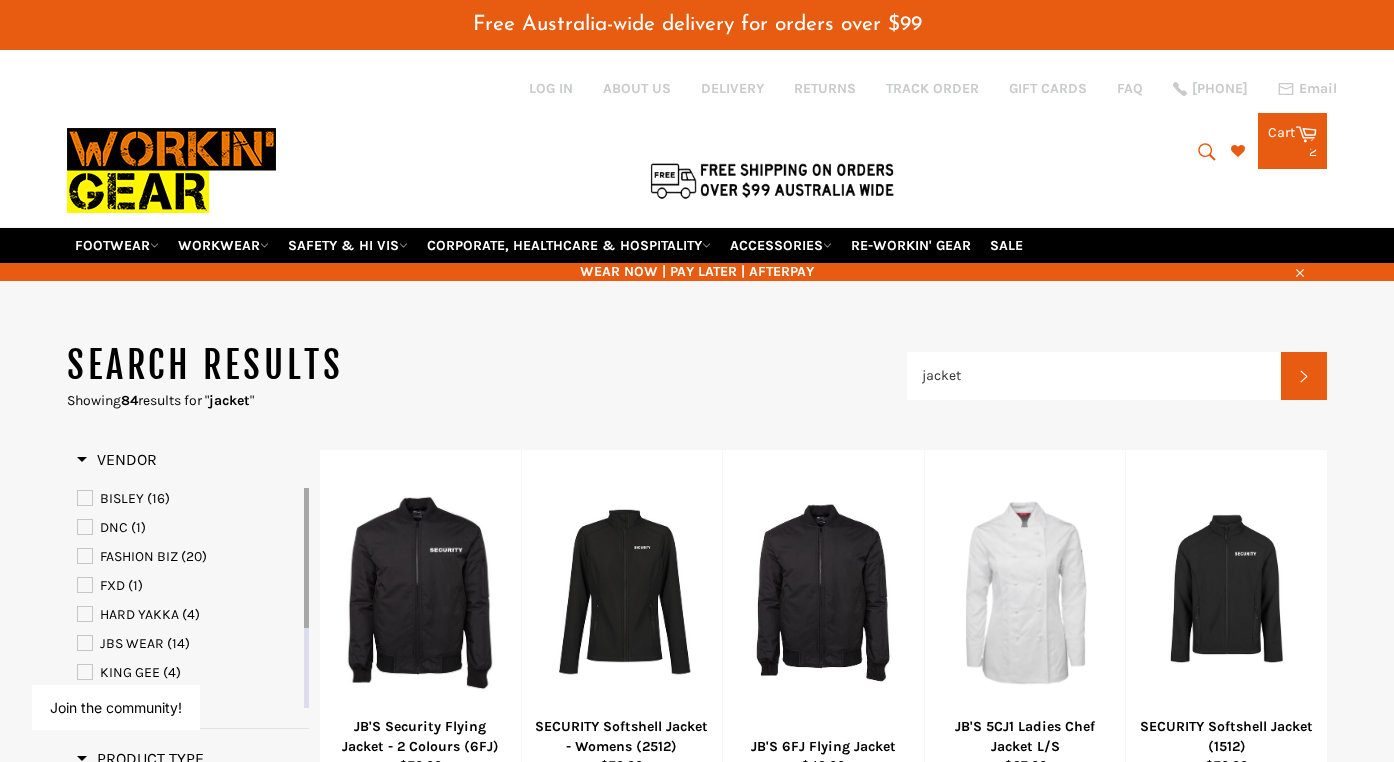 click on "KING GEE" at bounding box center (130, 672) 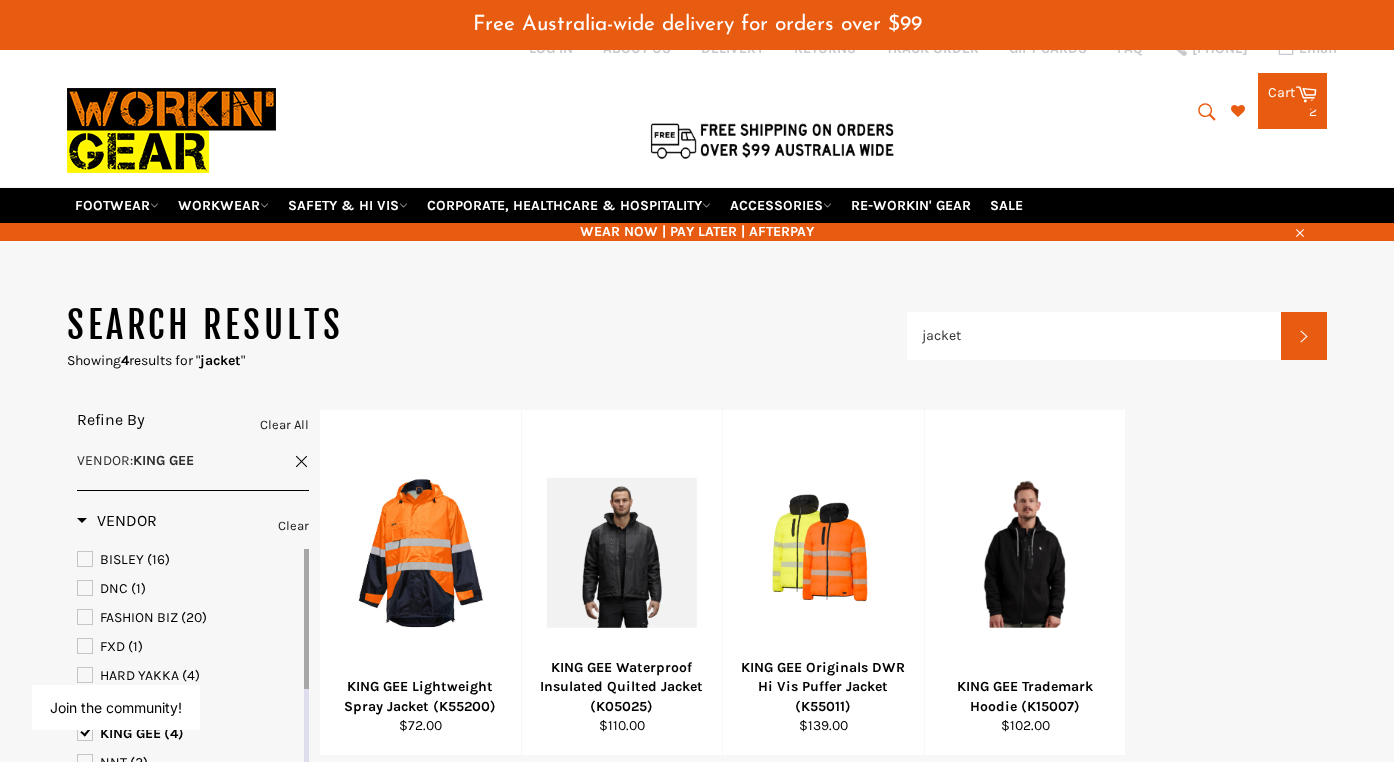 scroll, scrollTop: 58, scrollLeft: 0, axis: vertical 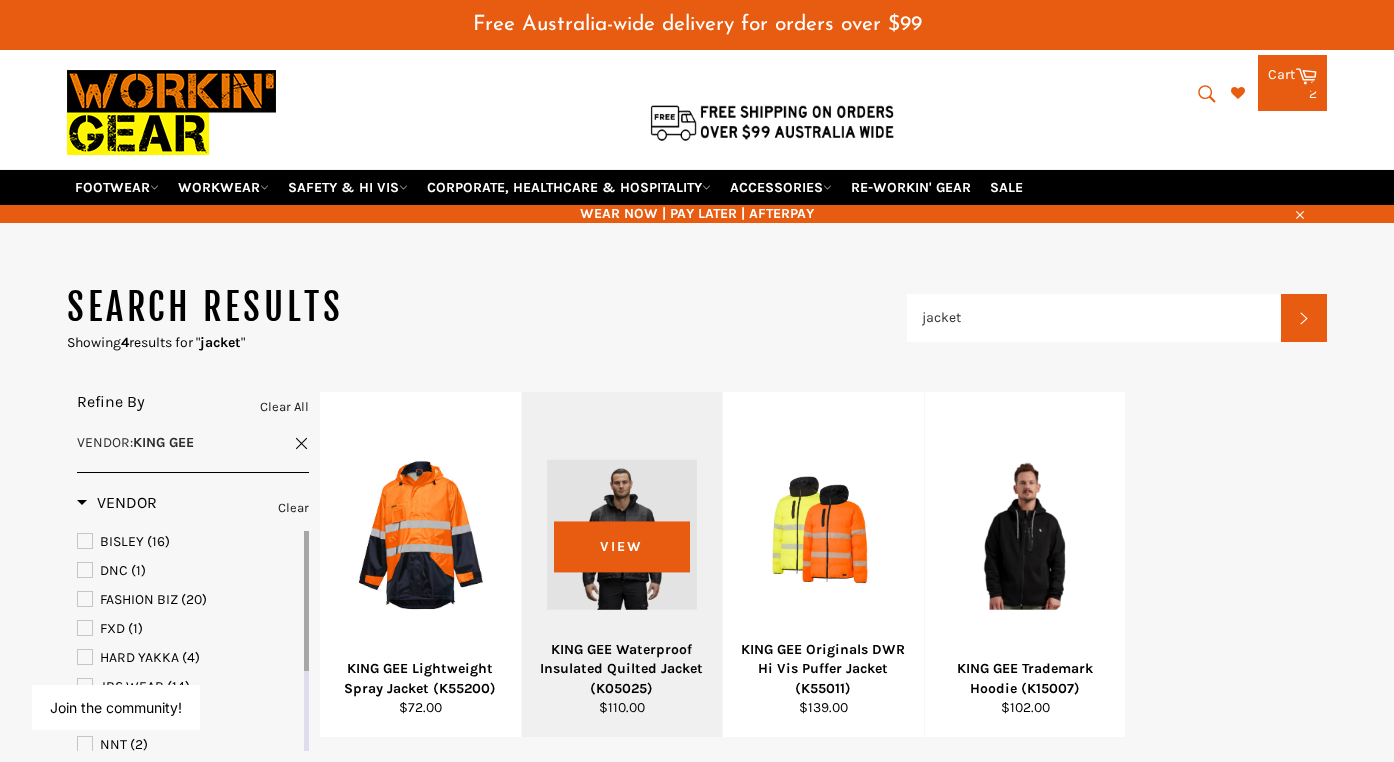 click on "KING GEE Waterproof Insulated Quilted Jacket (K05025)" at bounding box center [622, 669] 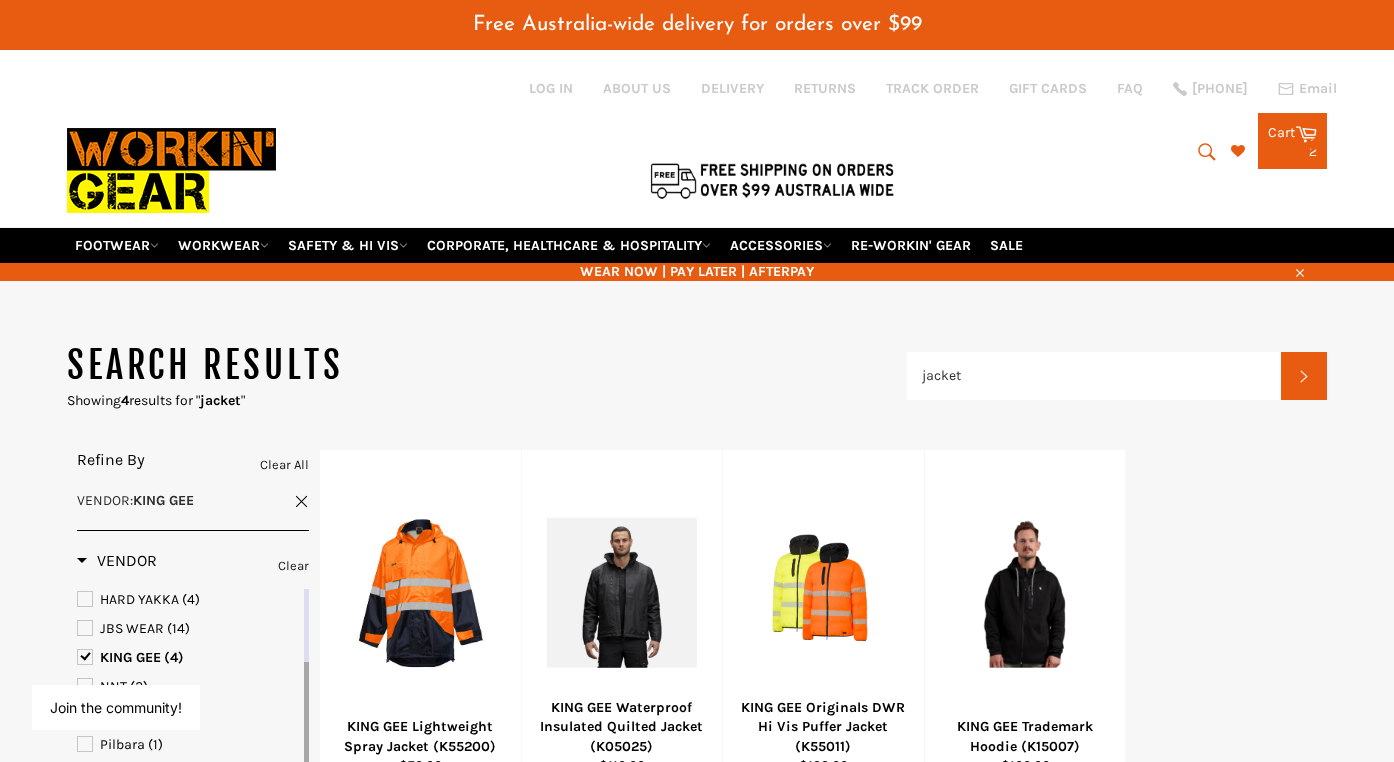 click at bounding box center [85, 657] 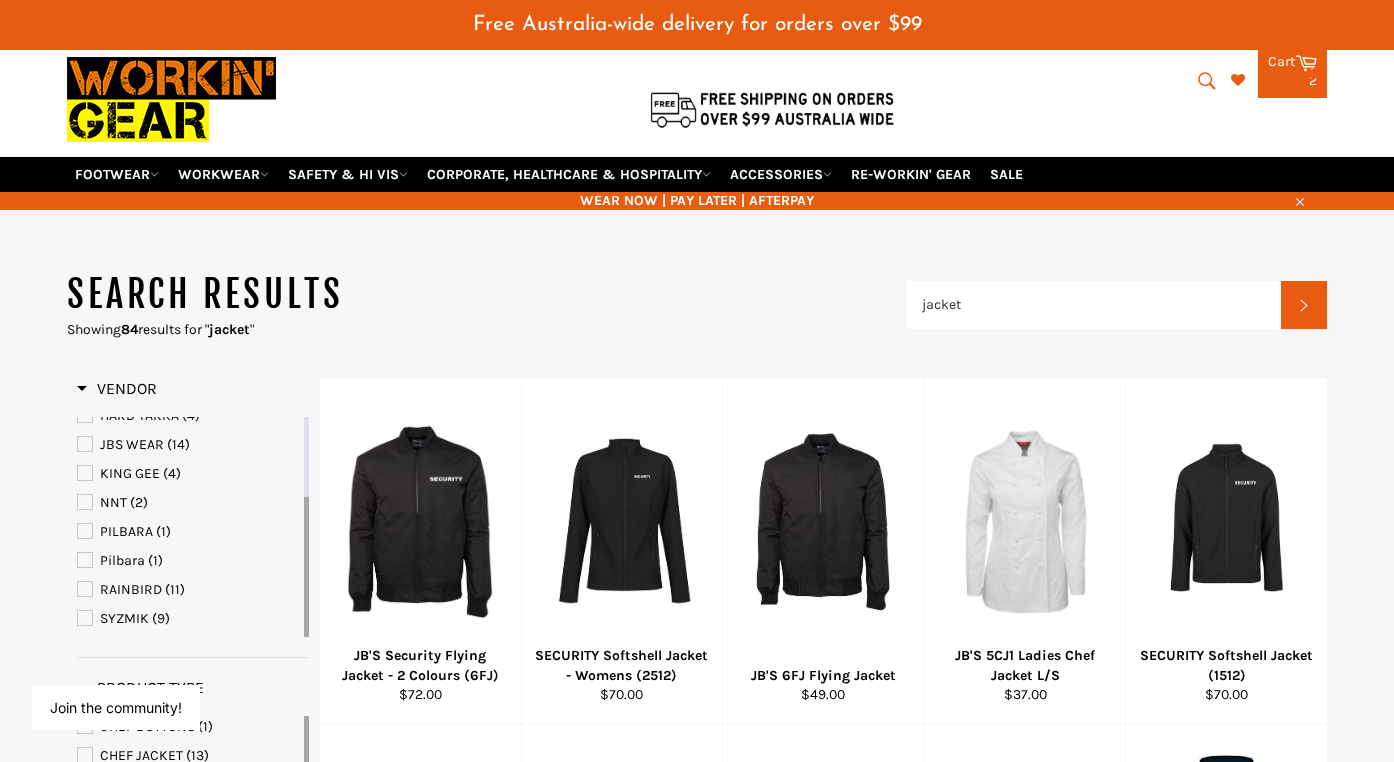 scroll, scrollTop: 73, scrollLeft: 0, axis: vertical 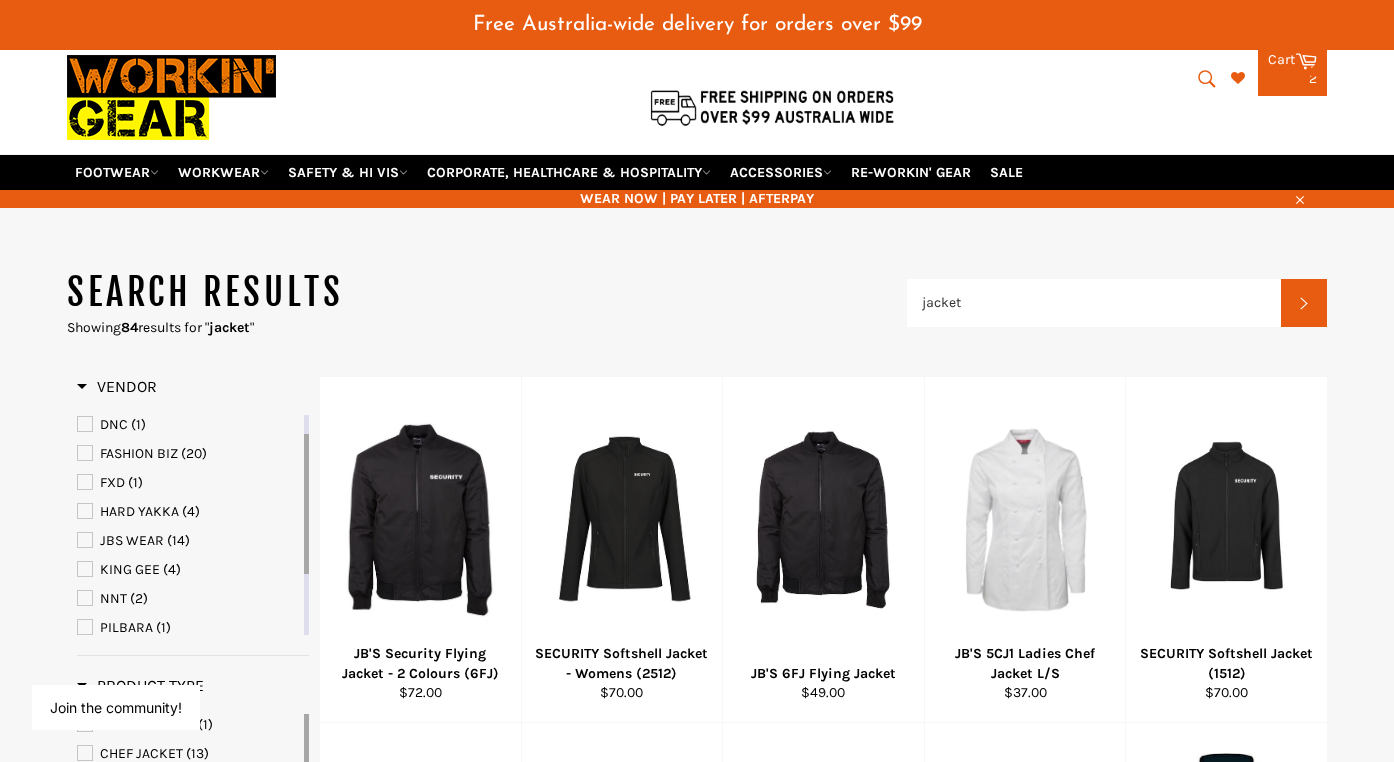 click on "FXD" at bounding box center (112, 482) 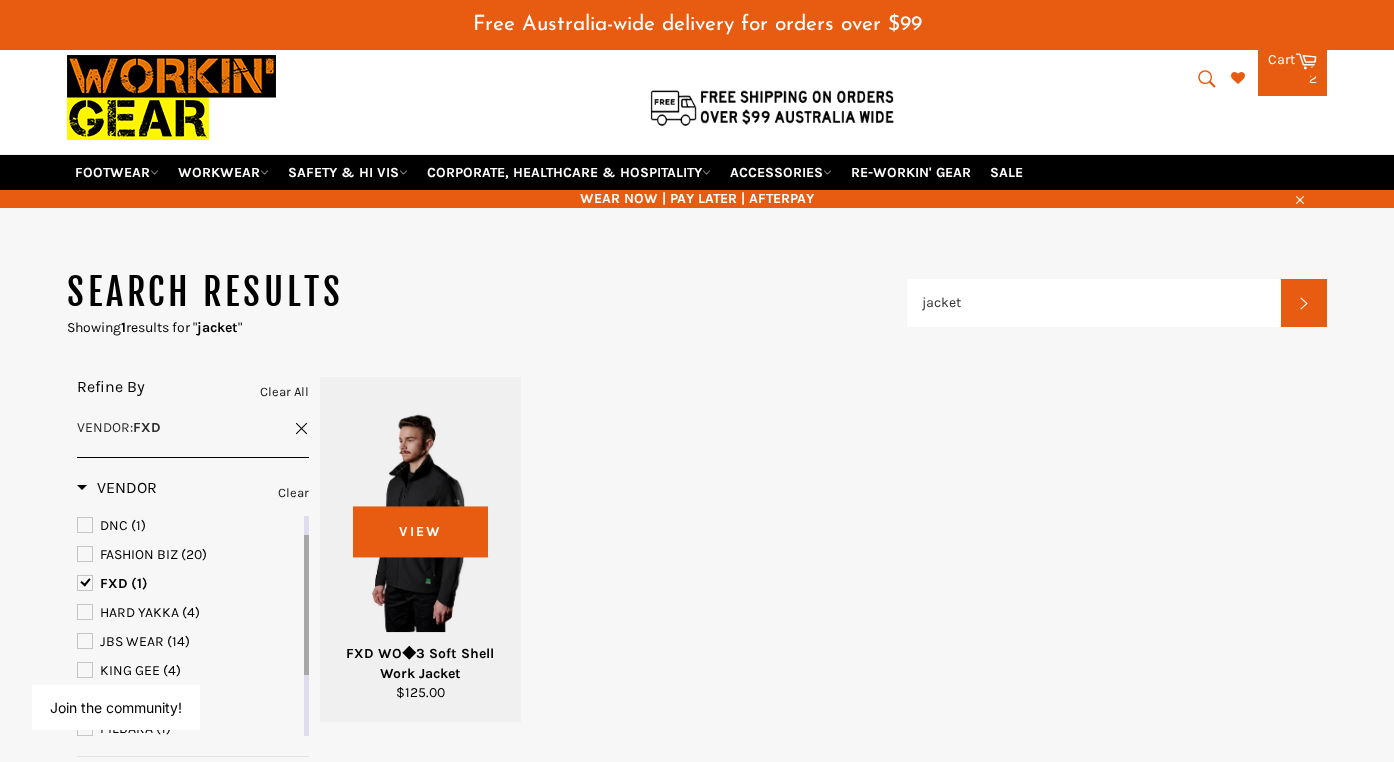 click at bounding box center [420, 519] 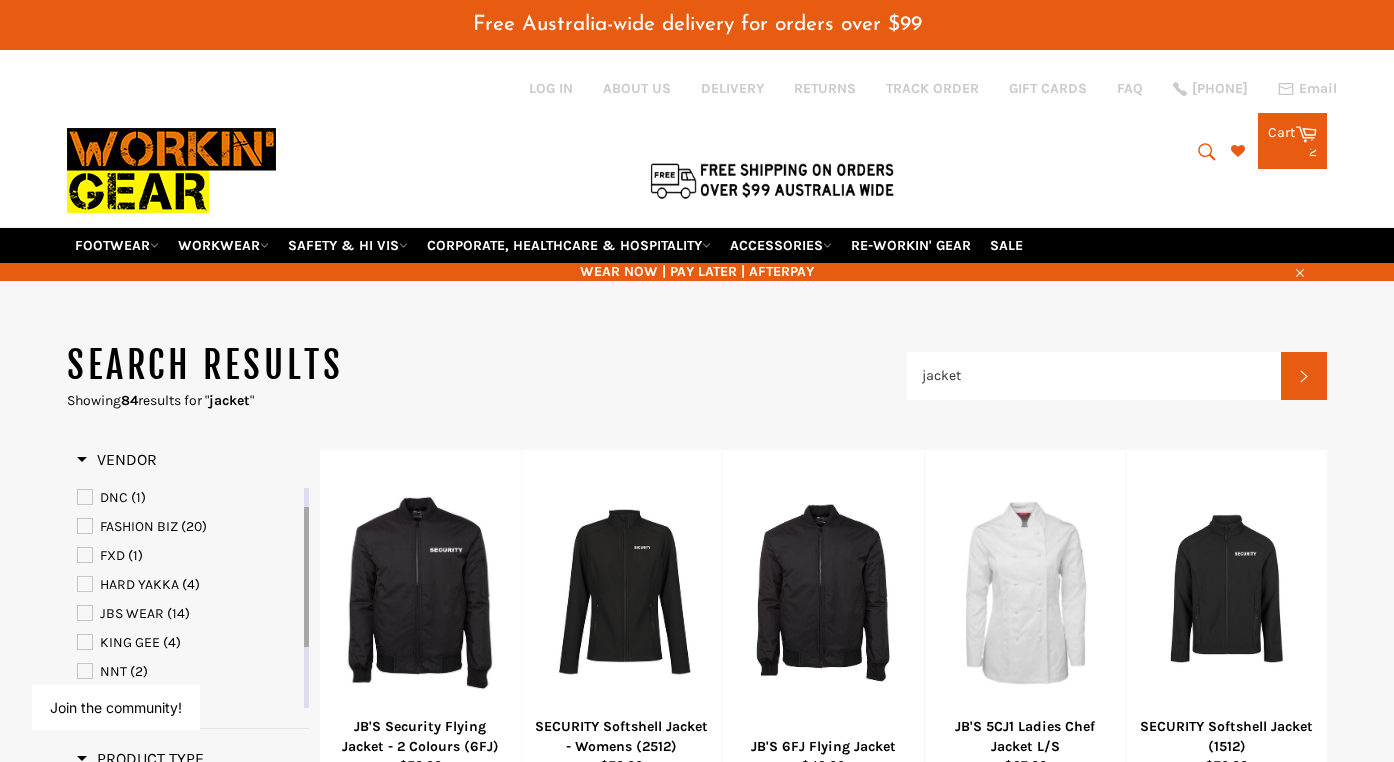 click on "DNC" at bounding box center (114, 497) 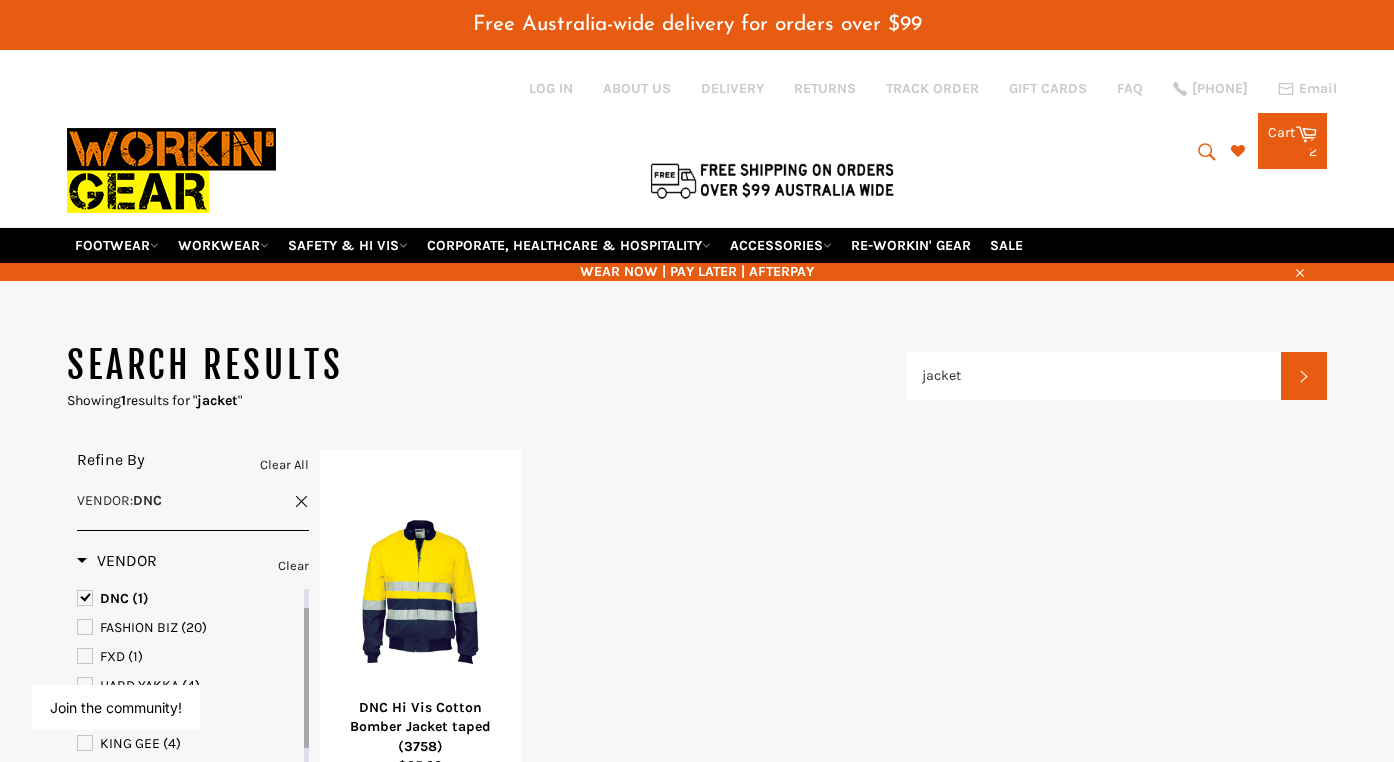 scroll, scrollTop: 0, scrollLeft: 0, axis: both 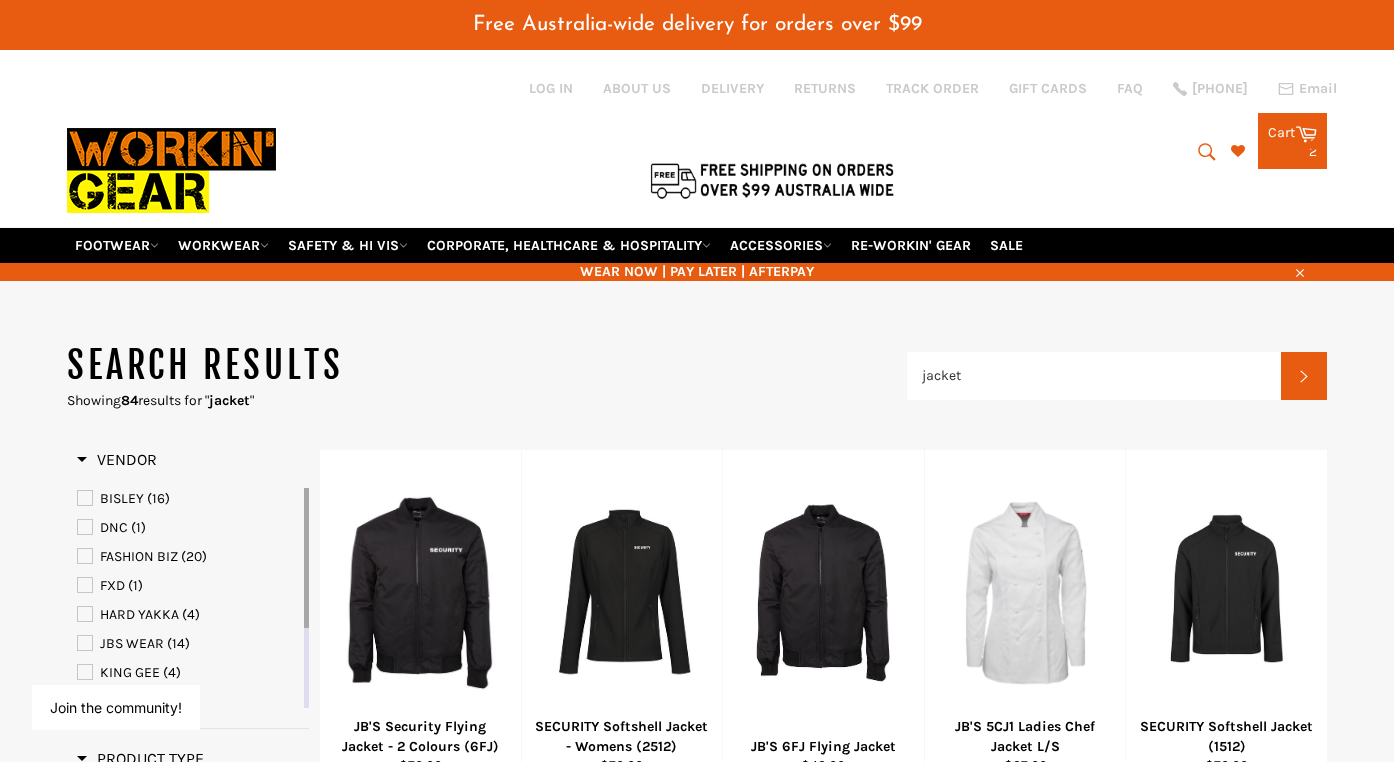 click at bounding box center (85, 498) 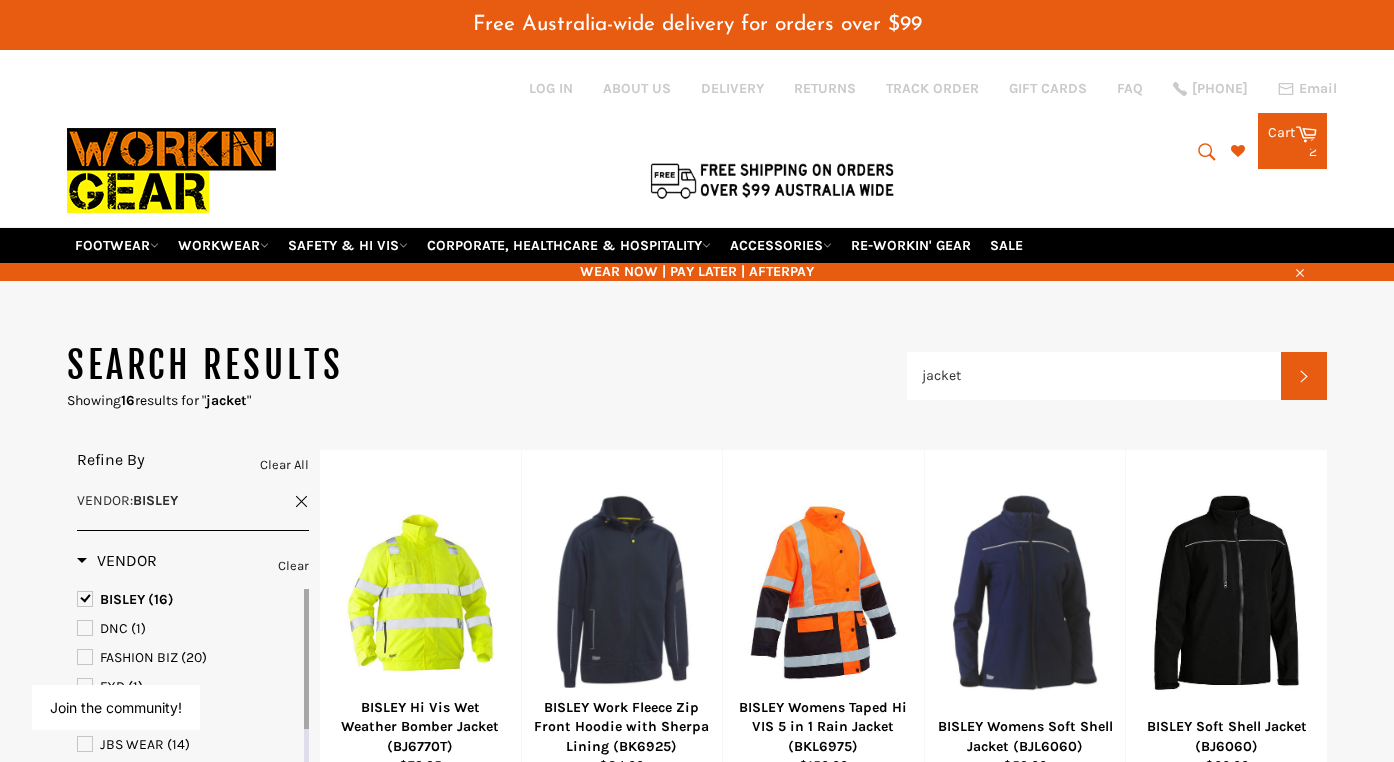 scroll, scrollTop: 0, scrollLeft: 0, axis: both 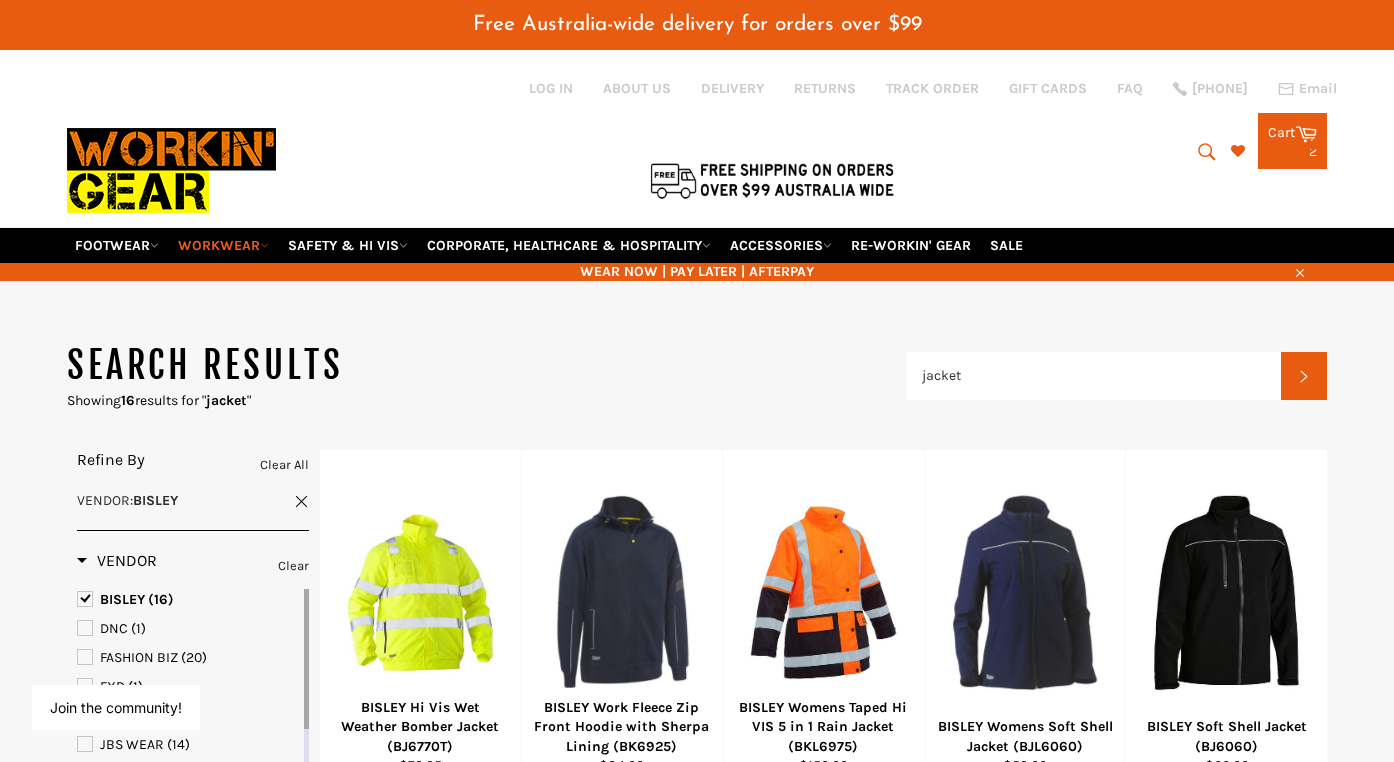 click on "WORKWEAR" at bounding box center [223, 245] 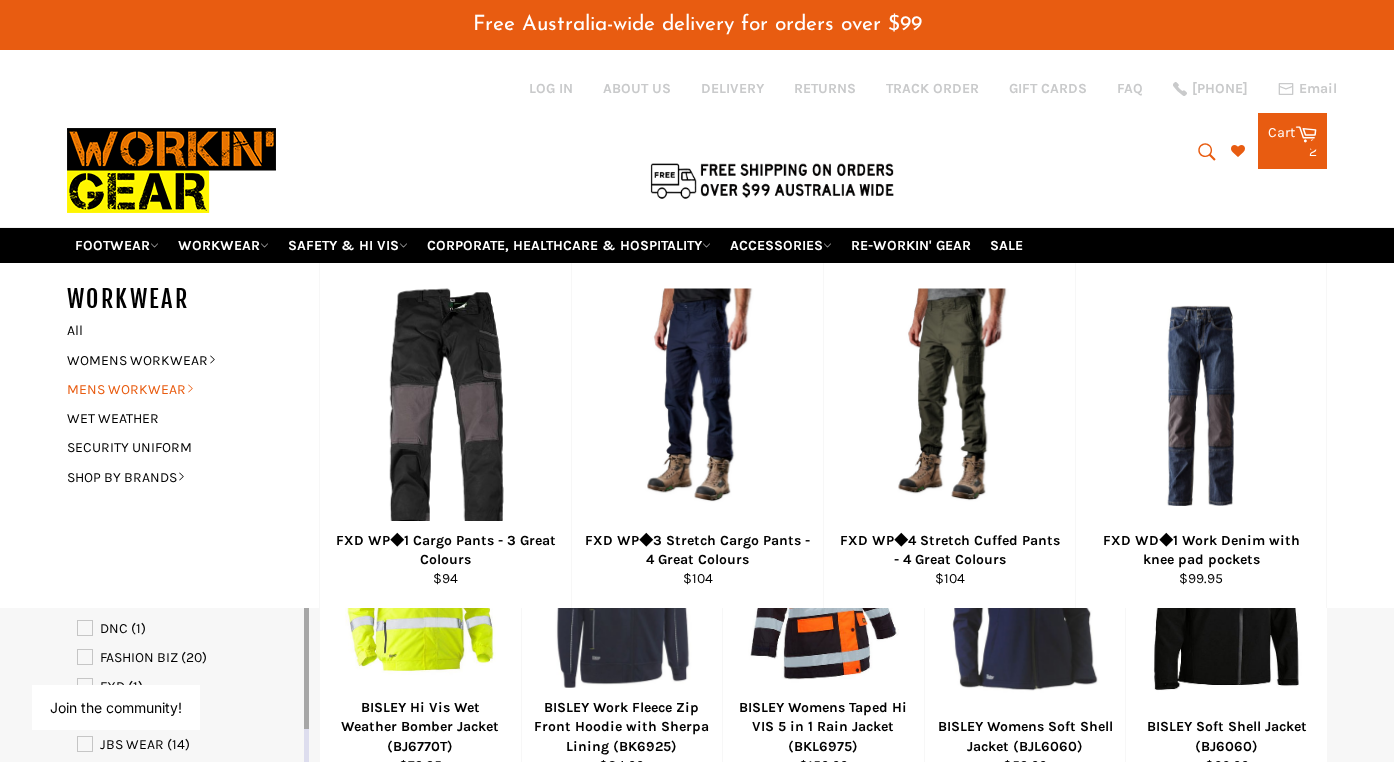 click on "MENS WORKWEAR" at bounding box center (178, 389) 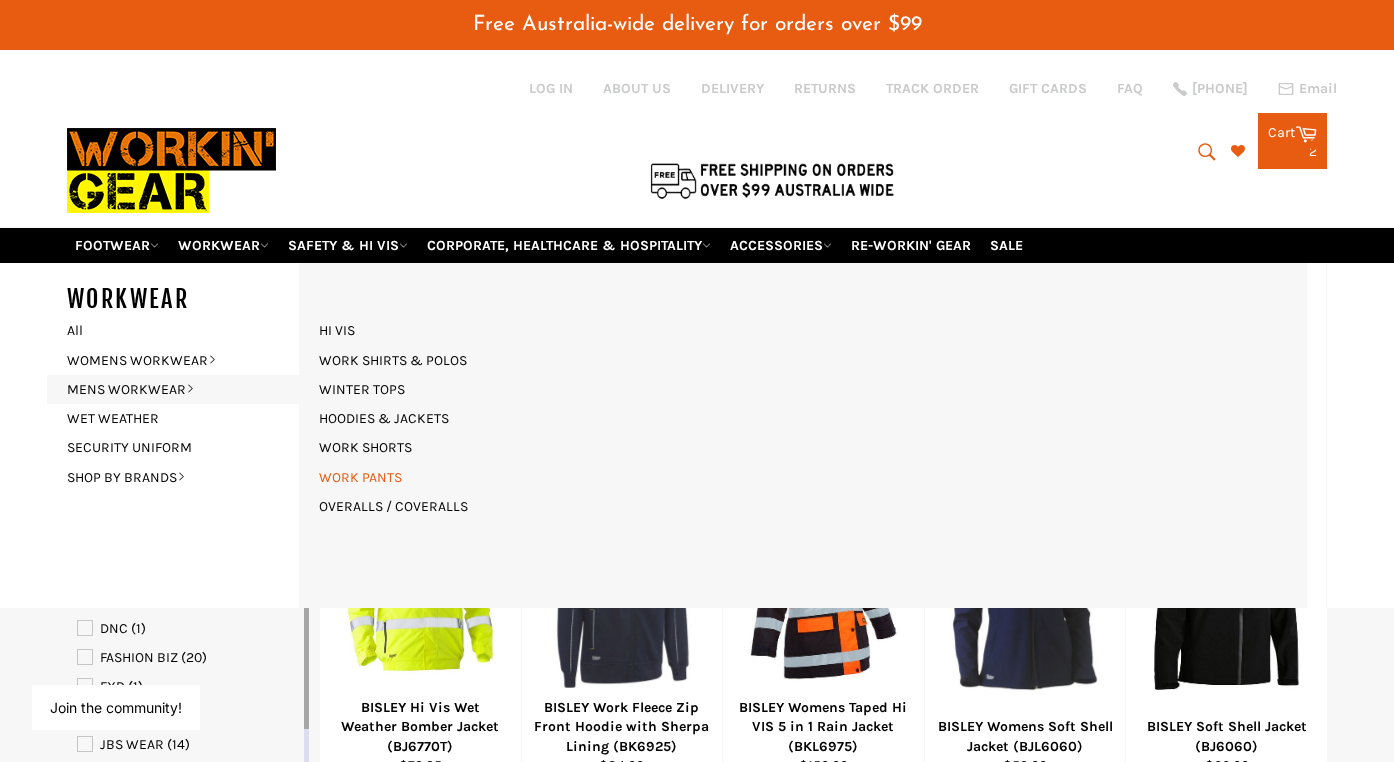 click on "WORK PANTS" at bounding box center [360, 477] 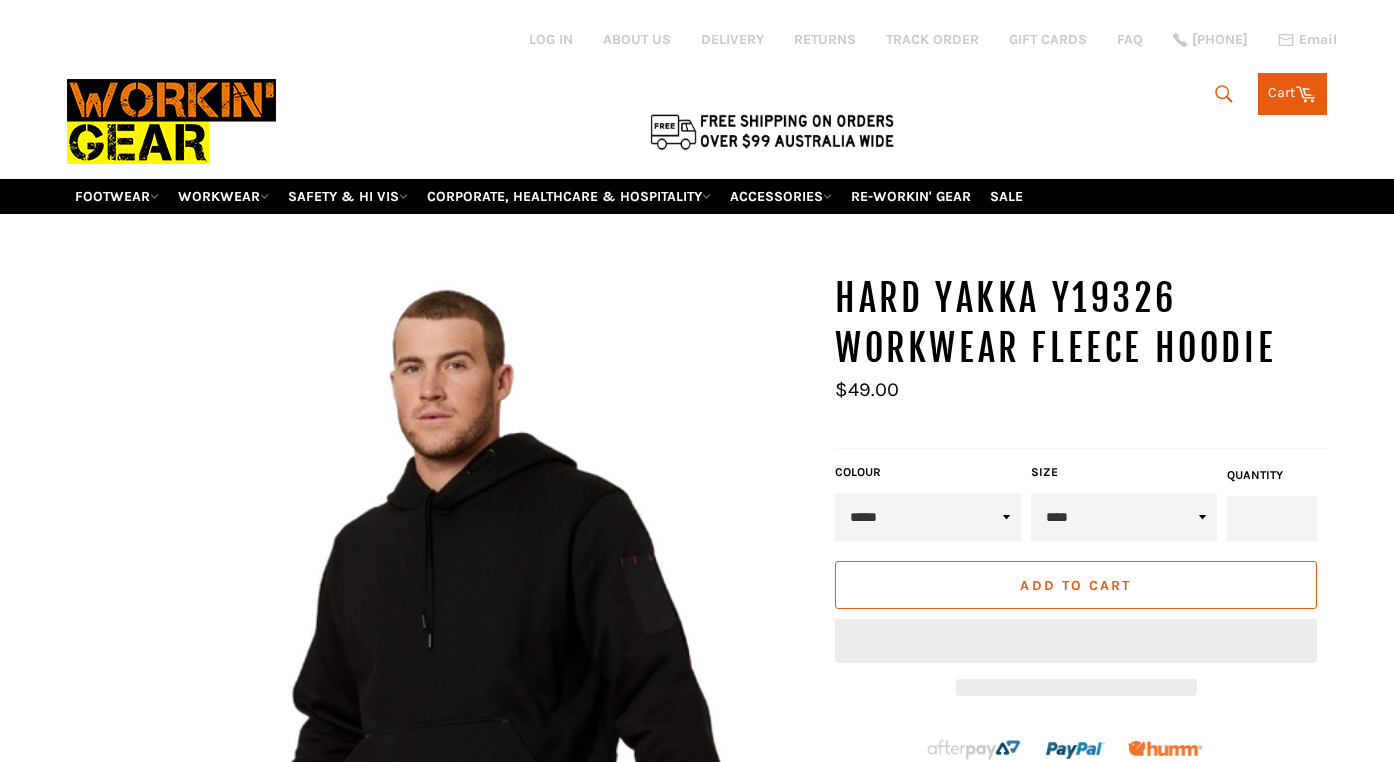 scroll, scrollTop: 0, scrollLeft: 0, axis: both 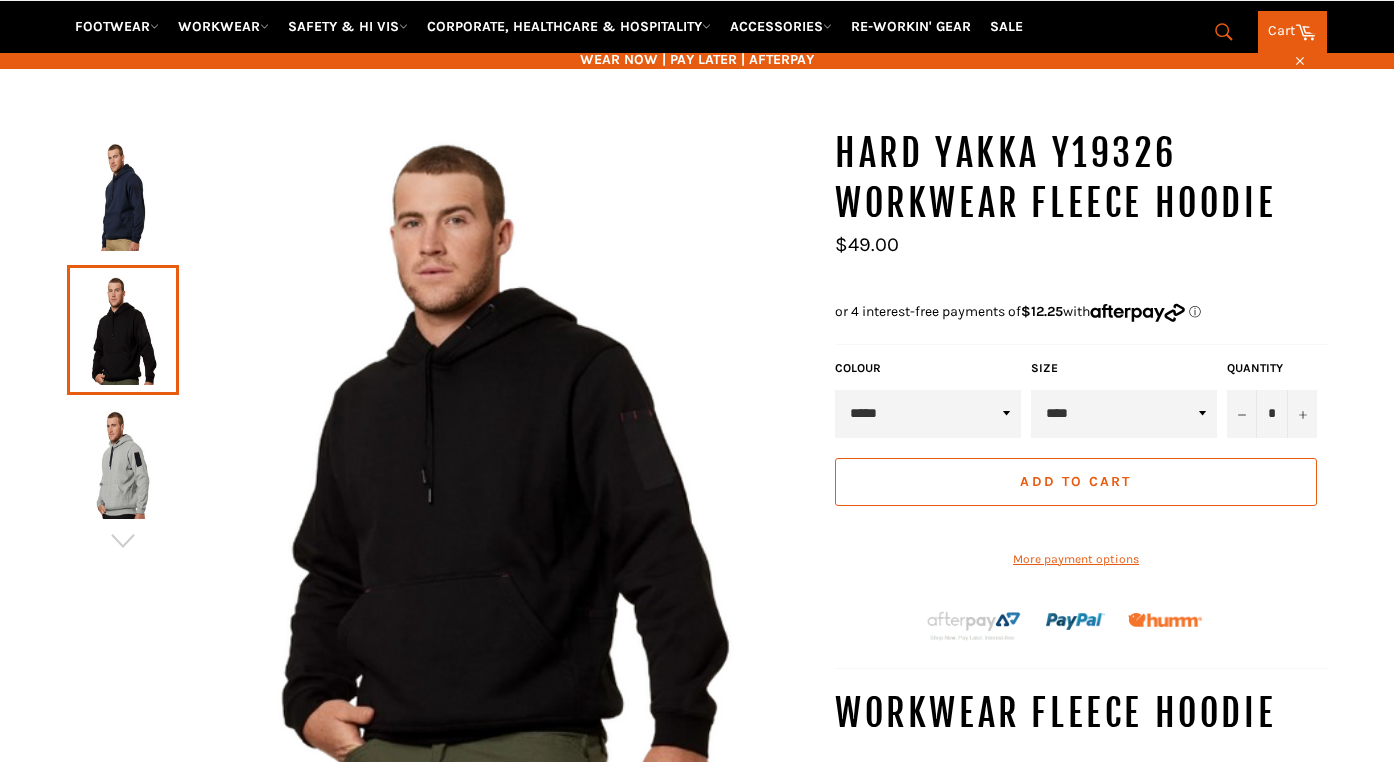 click at bounding box center [123, 464] 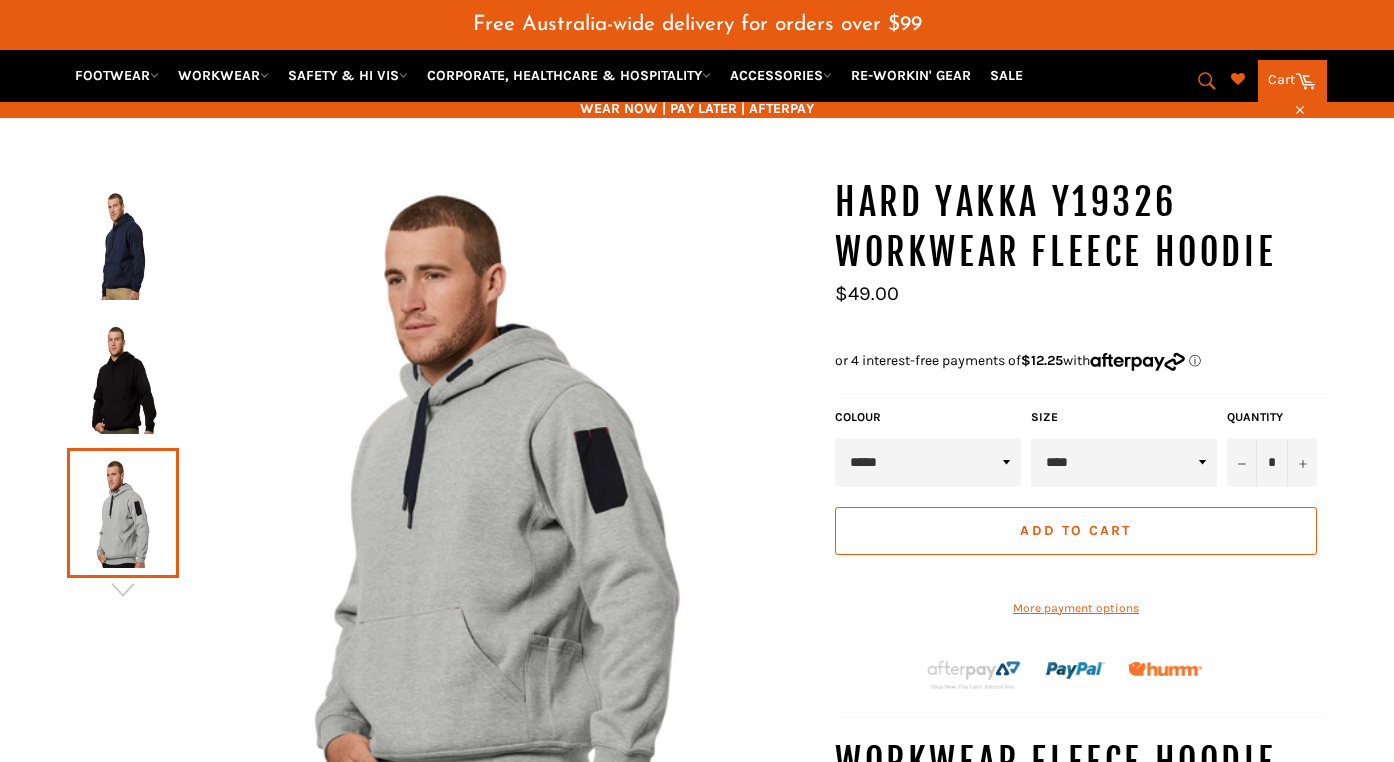click at bounding box center (123, 379) 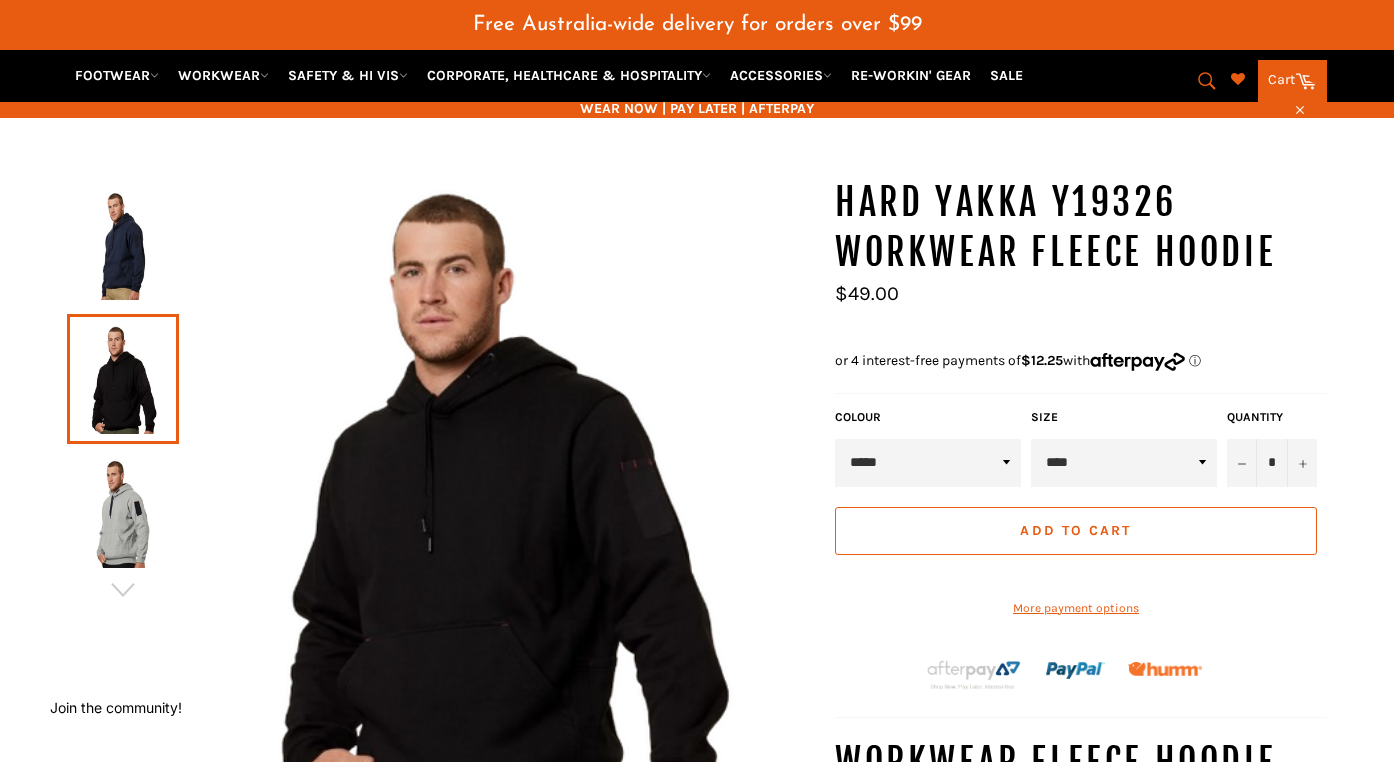 click at bounding box center (123, 245) 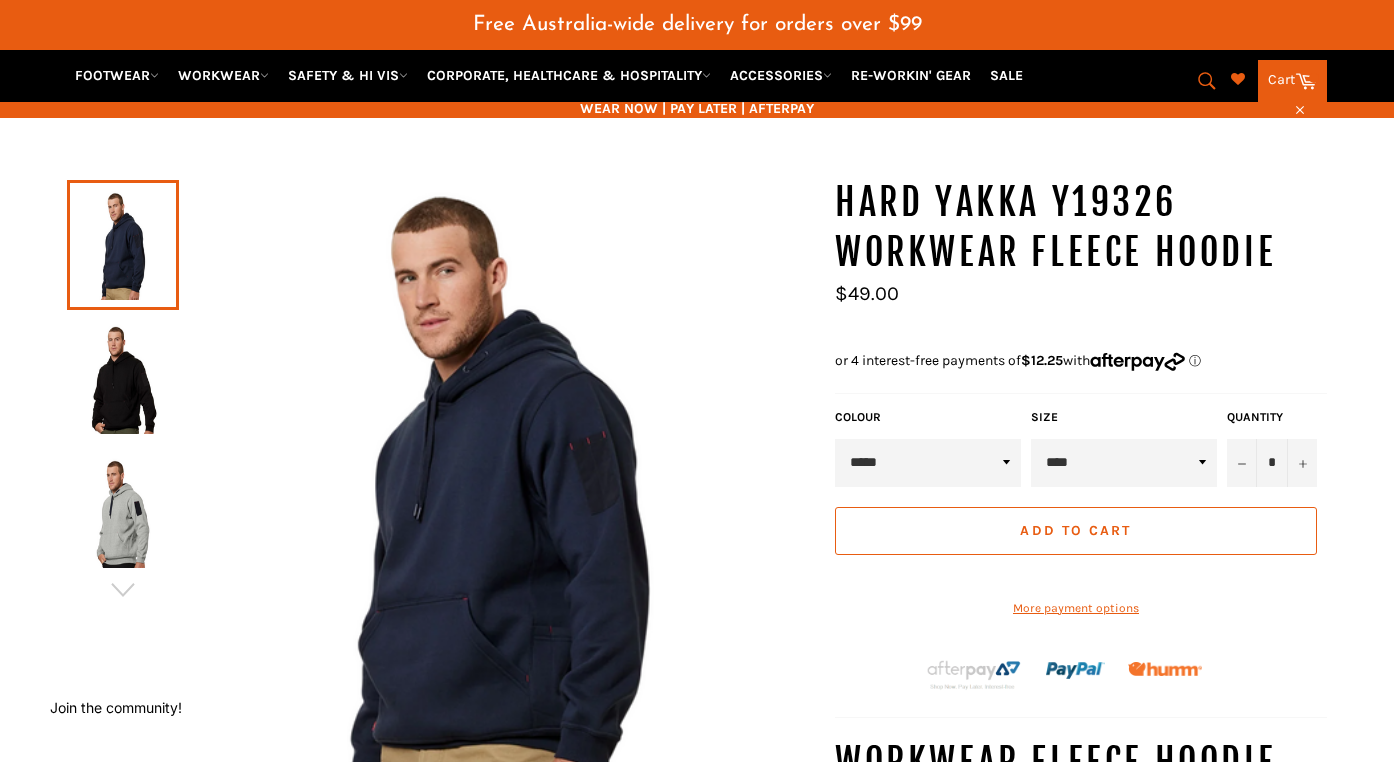 click at bounding box center (123, 379) 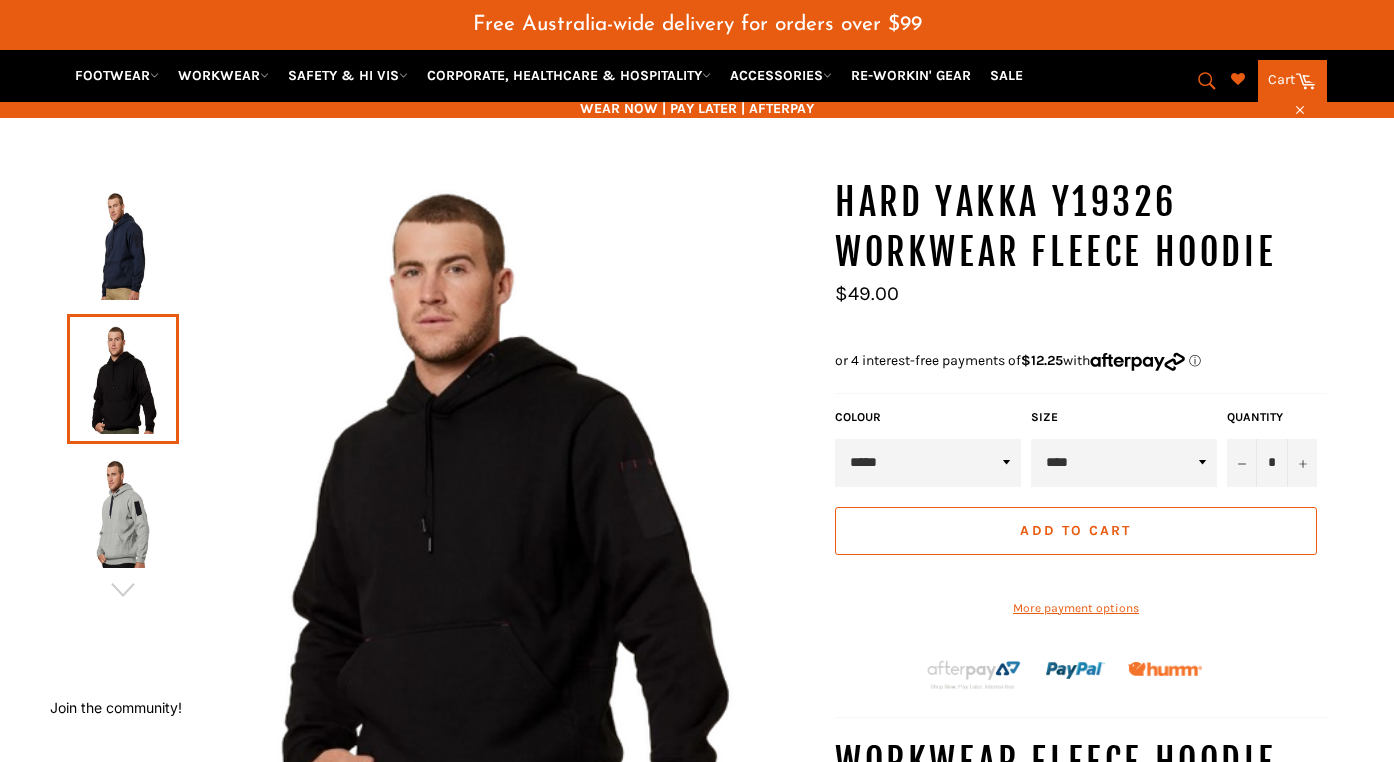 scroll, scrollTop: 173, scrollLeft: 0, axis: vertical 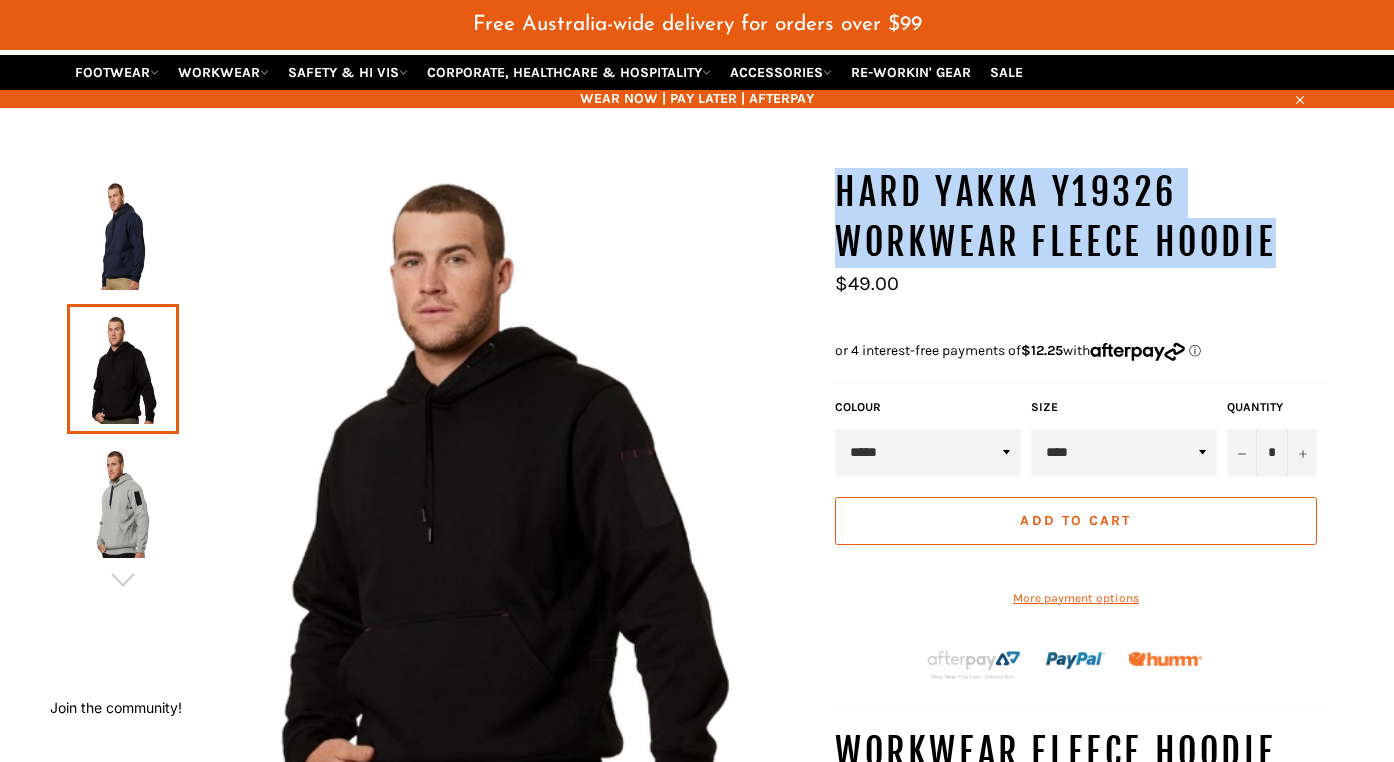 drag, startPoint x: 830, startPoint y: 158, endPoint x: 1298, endPoint y: 211, distance: 470.99152 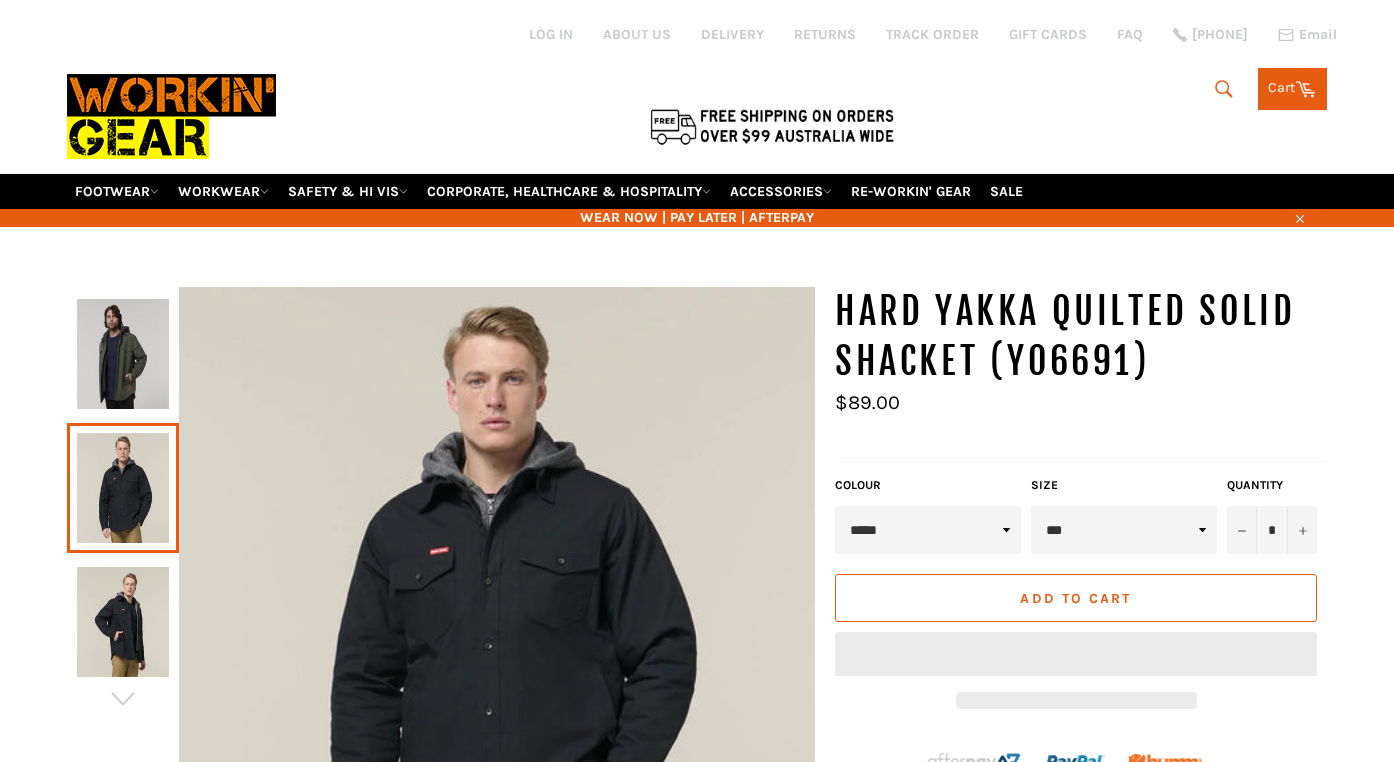 scroll, scrollTop: 179, scrollLeft: 0, axis: vertical 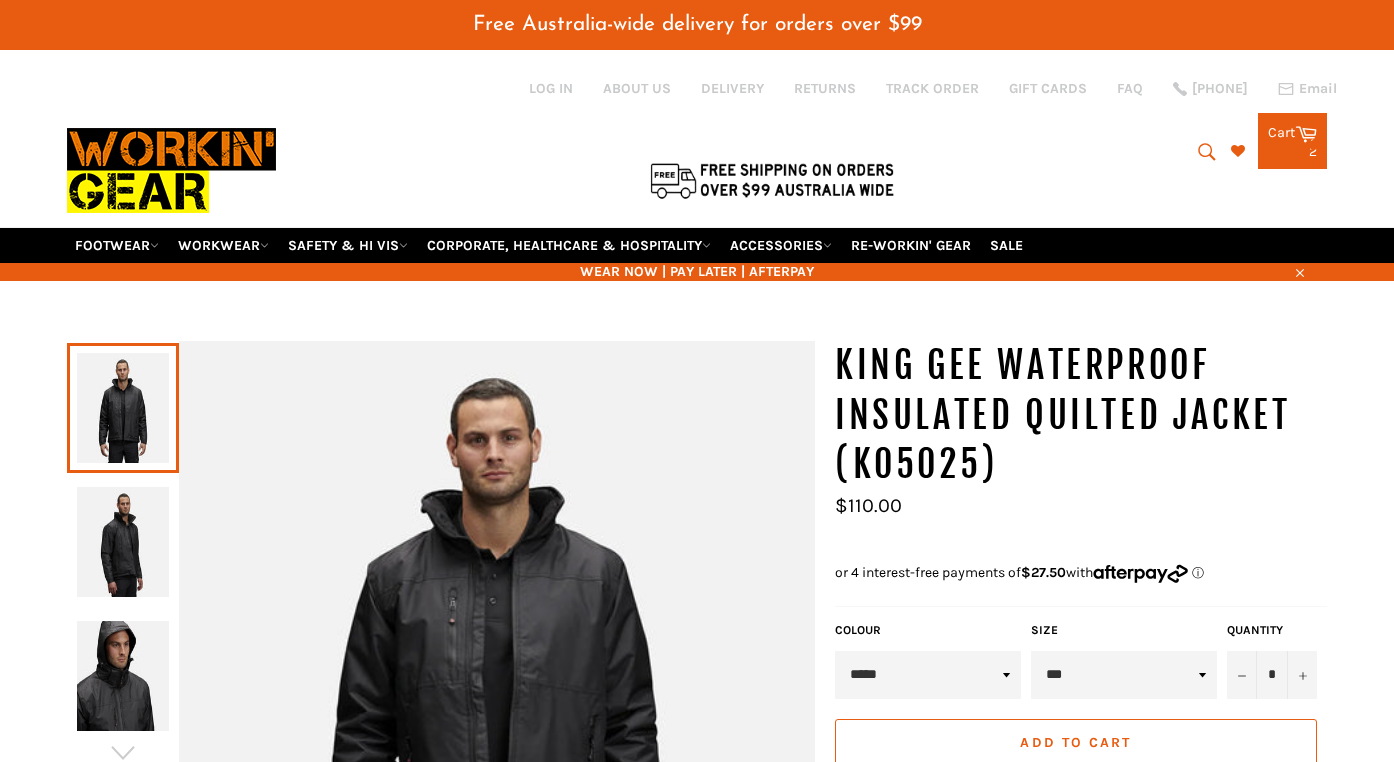 click at bounding box center [123, 542] 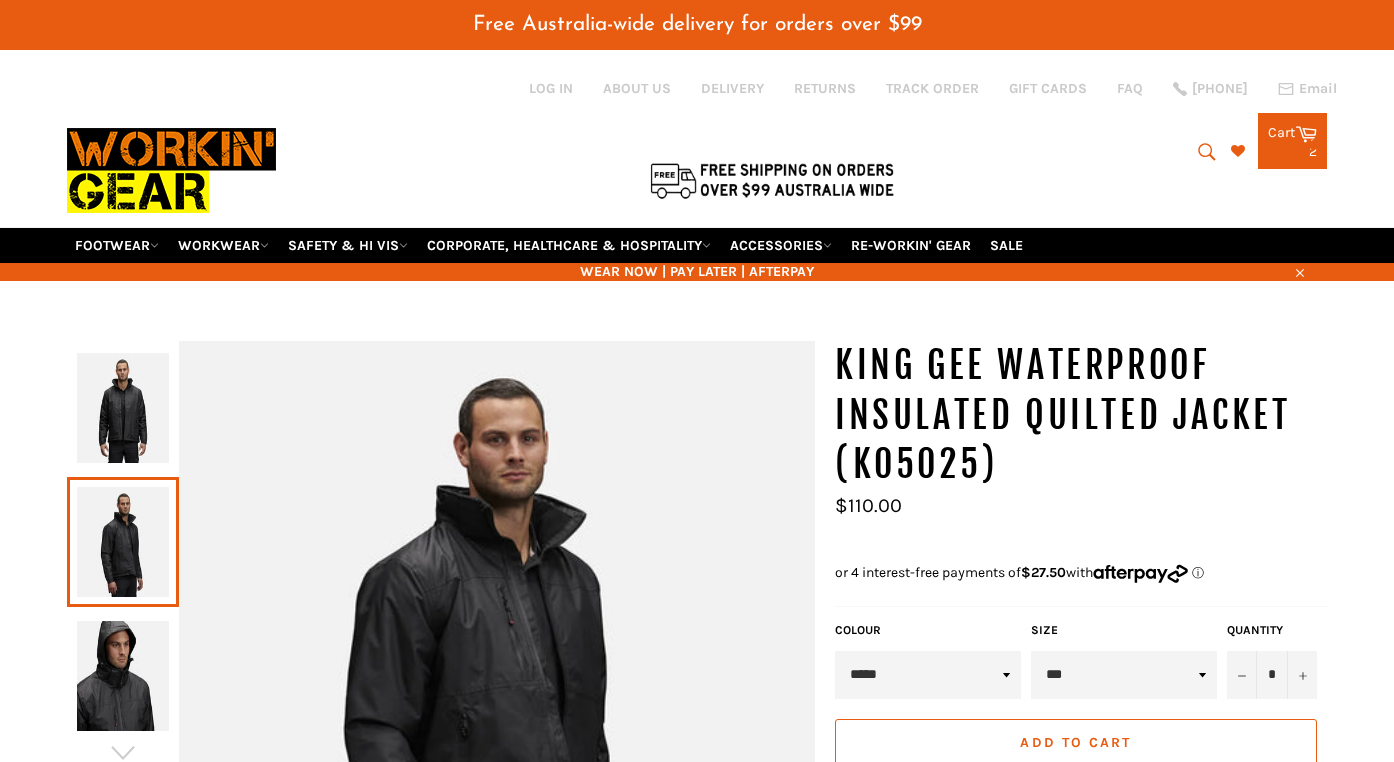 click at bounding box center [123, 676] 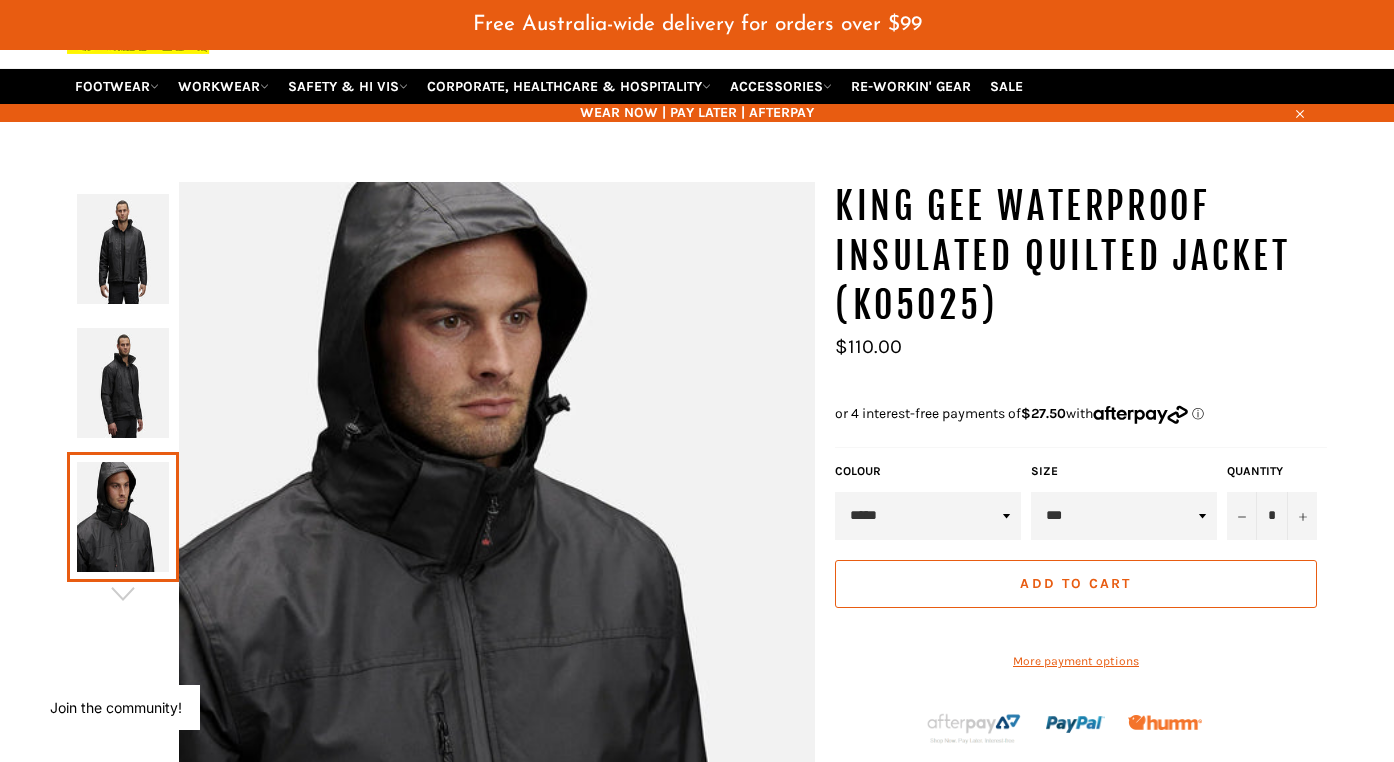 scroll, scrollTop: 27, scrollLeft: 0, axis: vertical 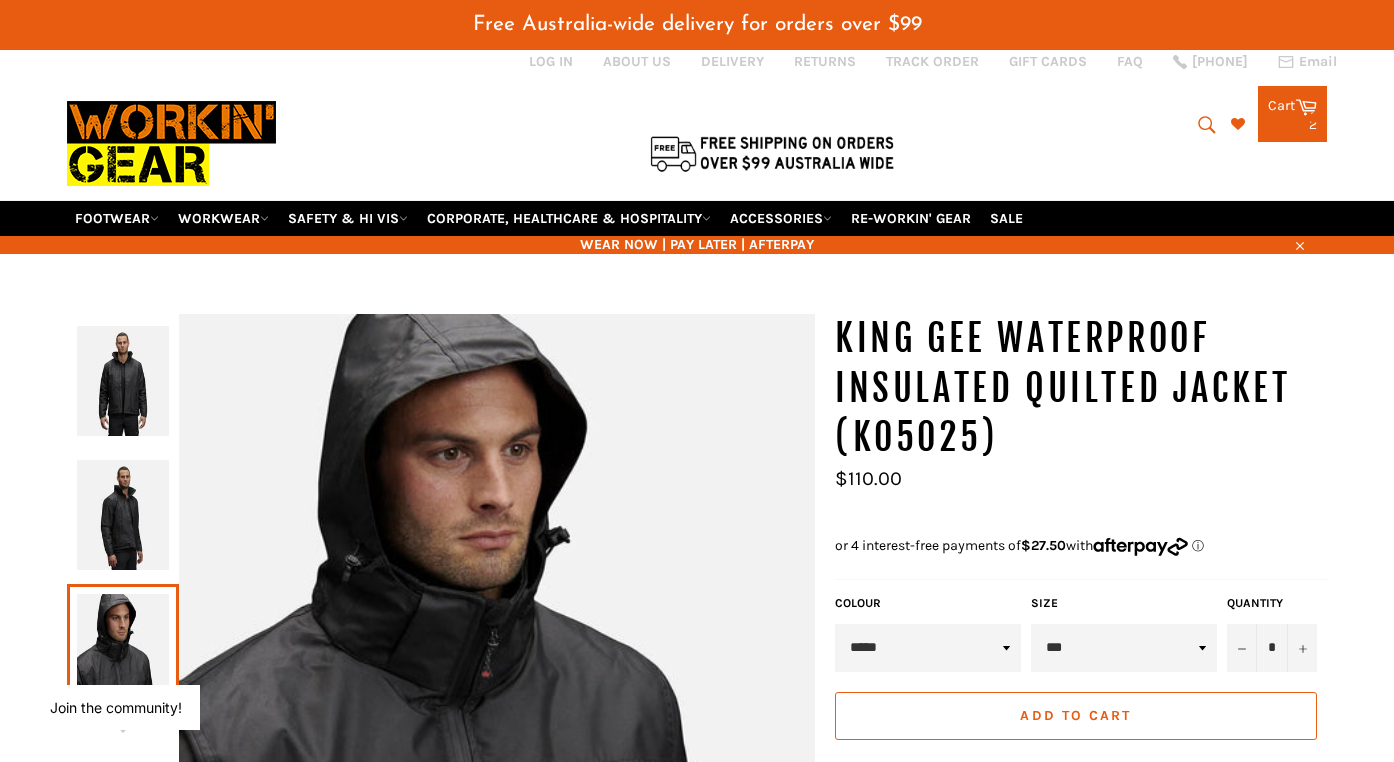 select on "***" 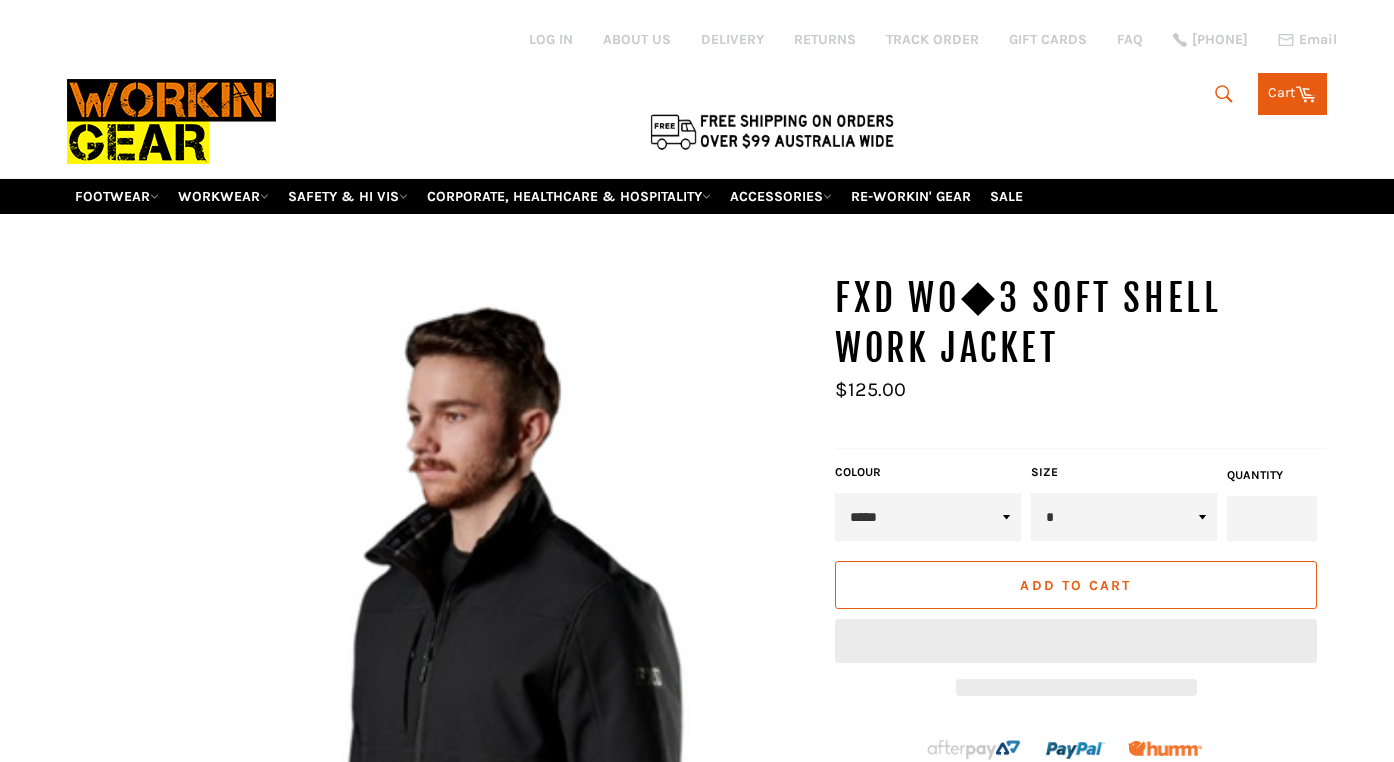 scroll, scrollTop: 0, scrollLeft: 0, axis: both 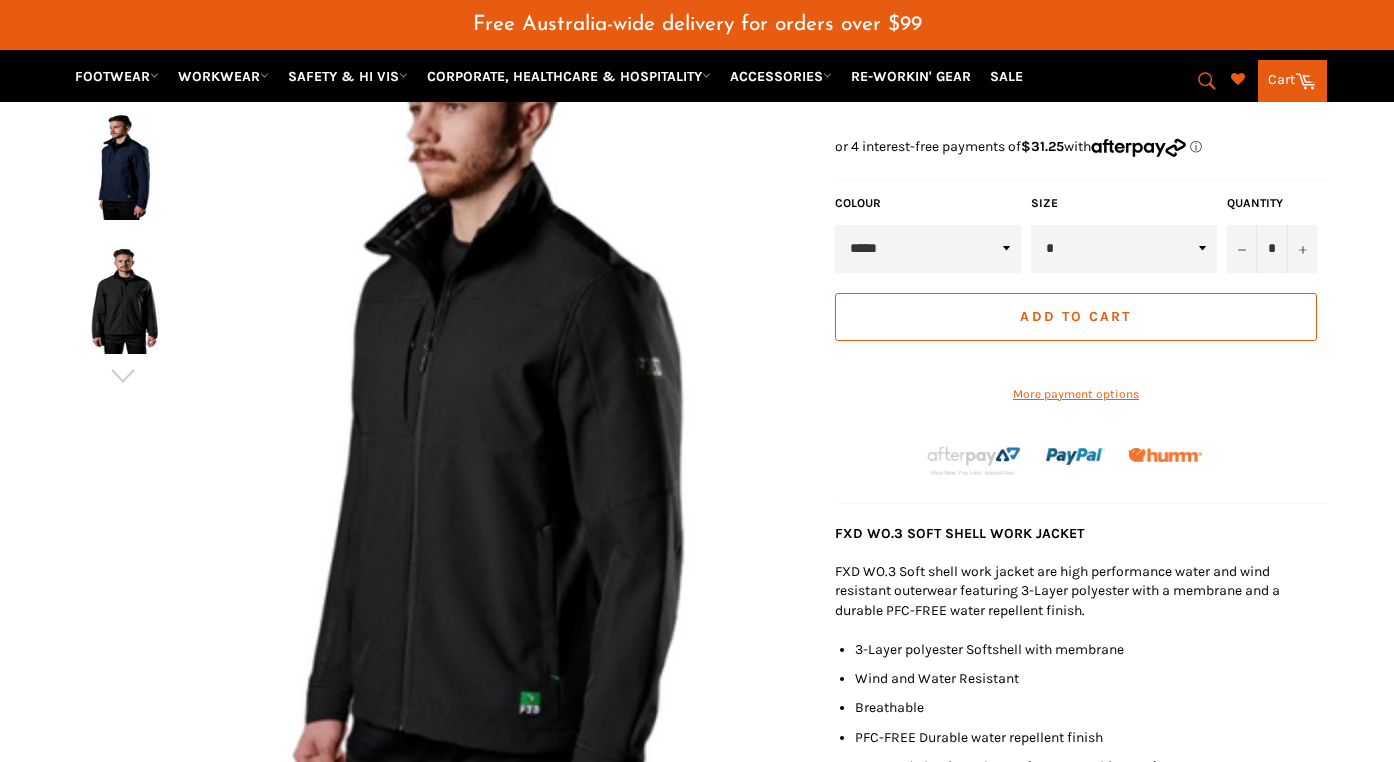 click at bounding box center (123, 299) 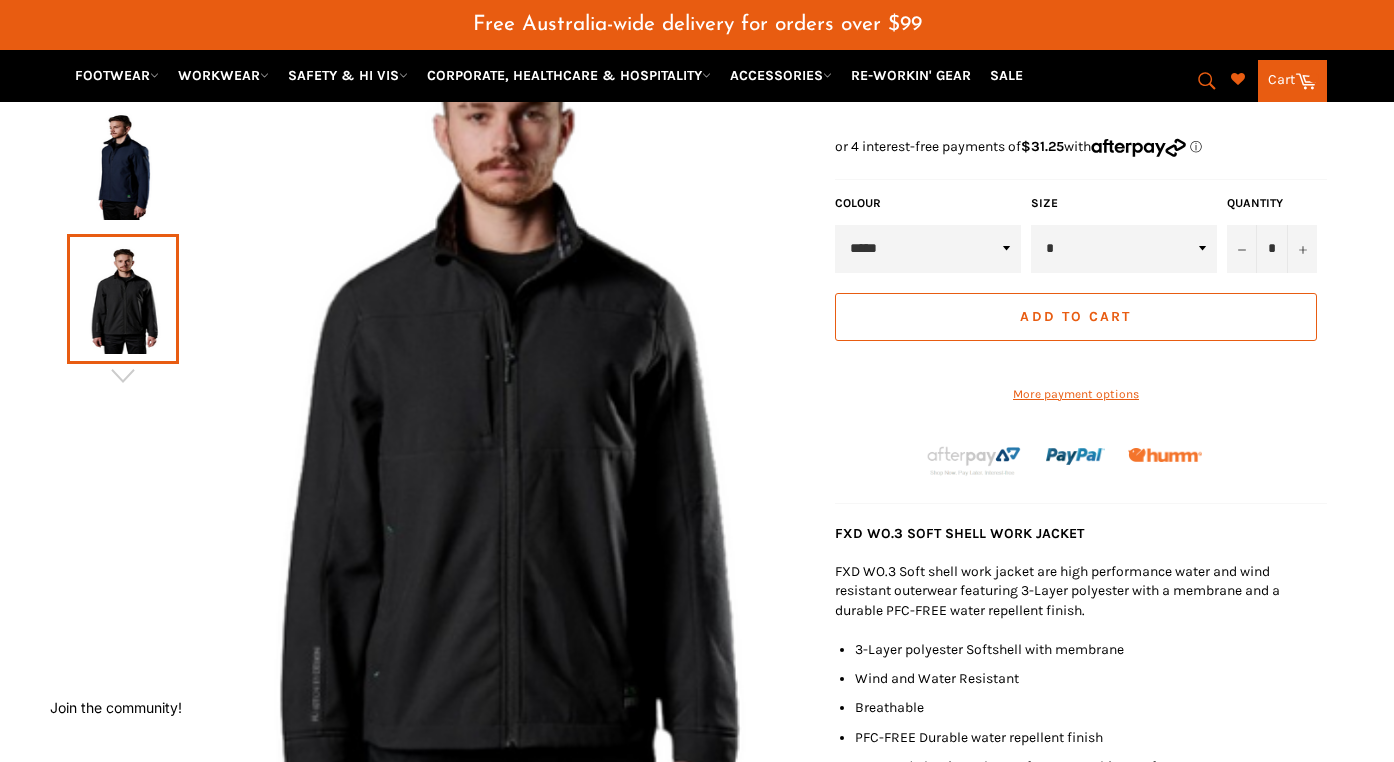 click at bounding box center (123, 299) 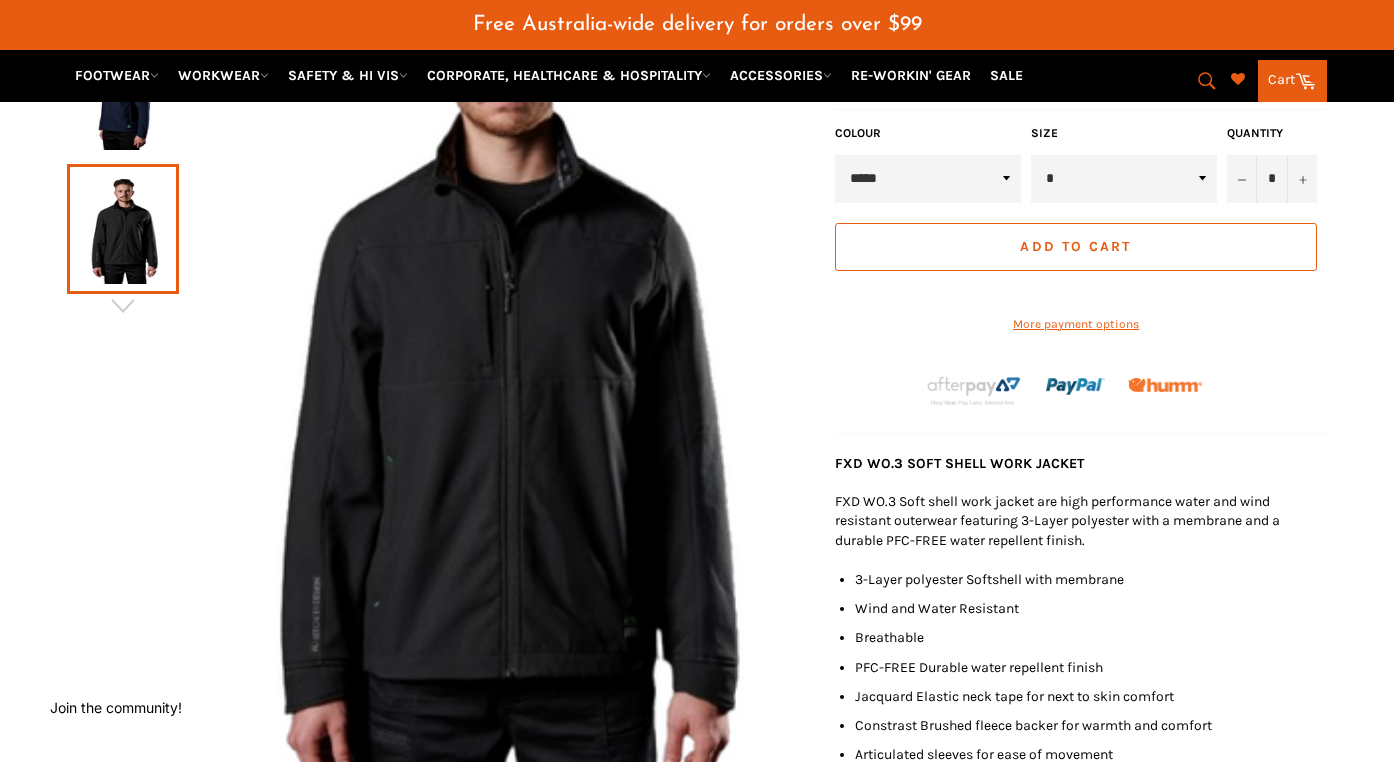 scroll, scrollTop: 488, scrollLeft: 0, axis: vertical 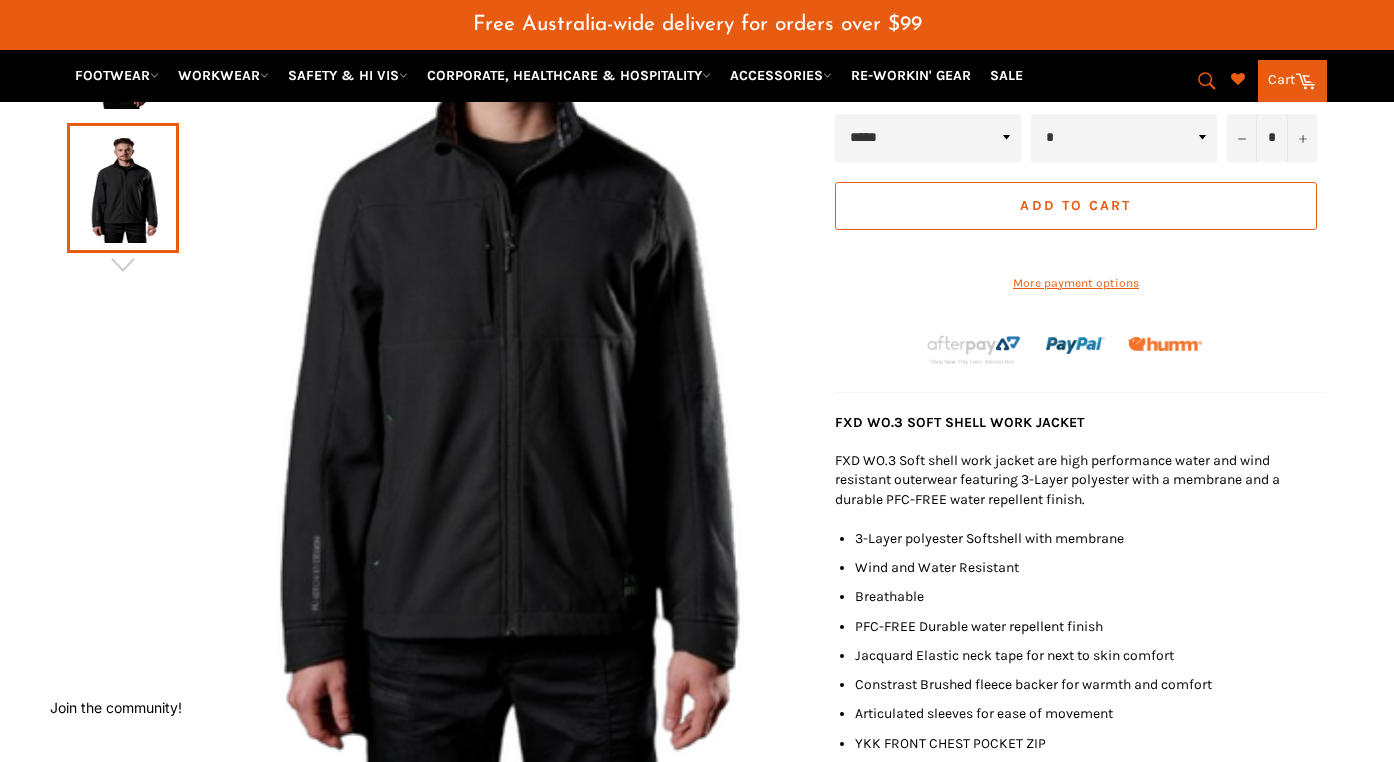 click at bounding box center (497, 330) 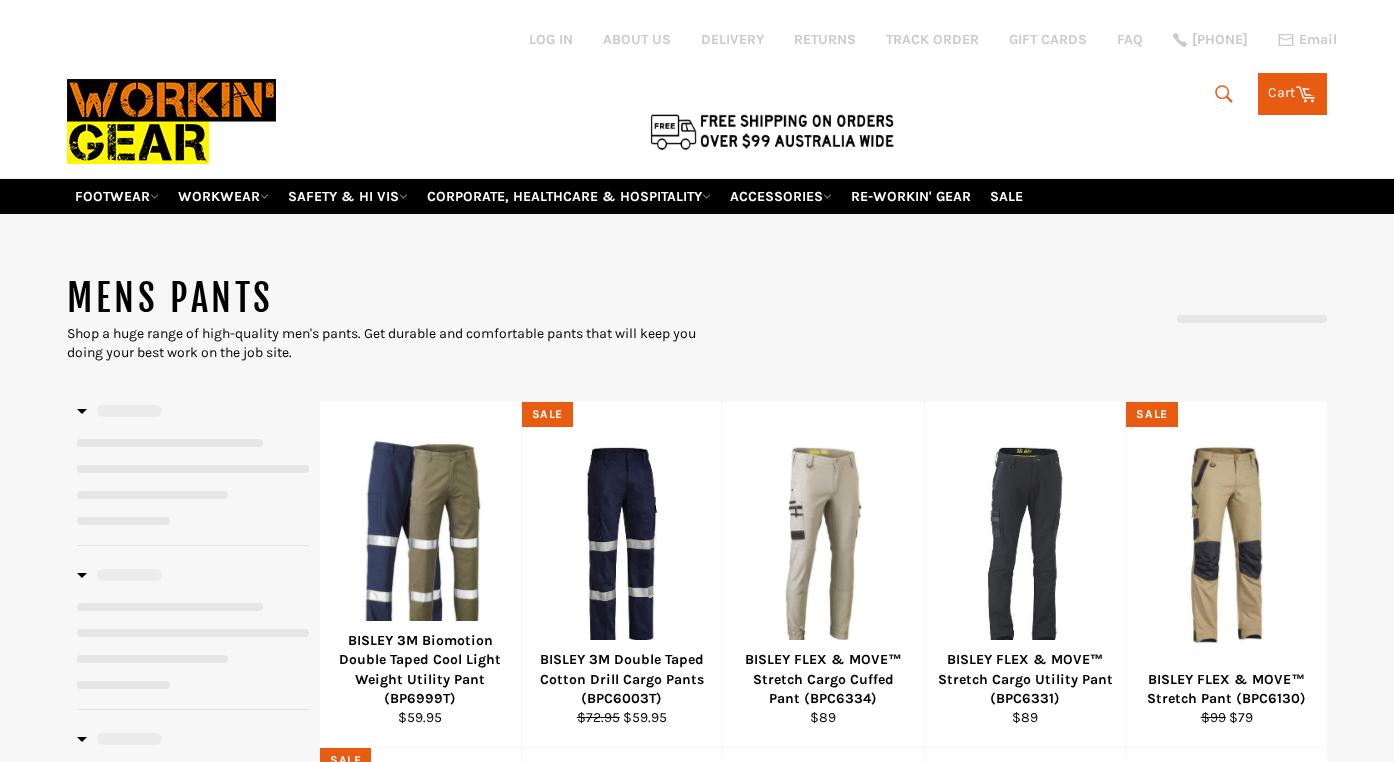 scroll, scrollTop: 0, scrollLeft: 0, axis: both 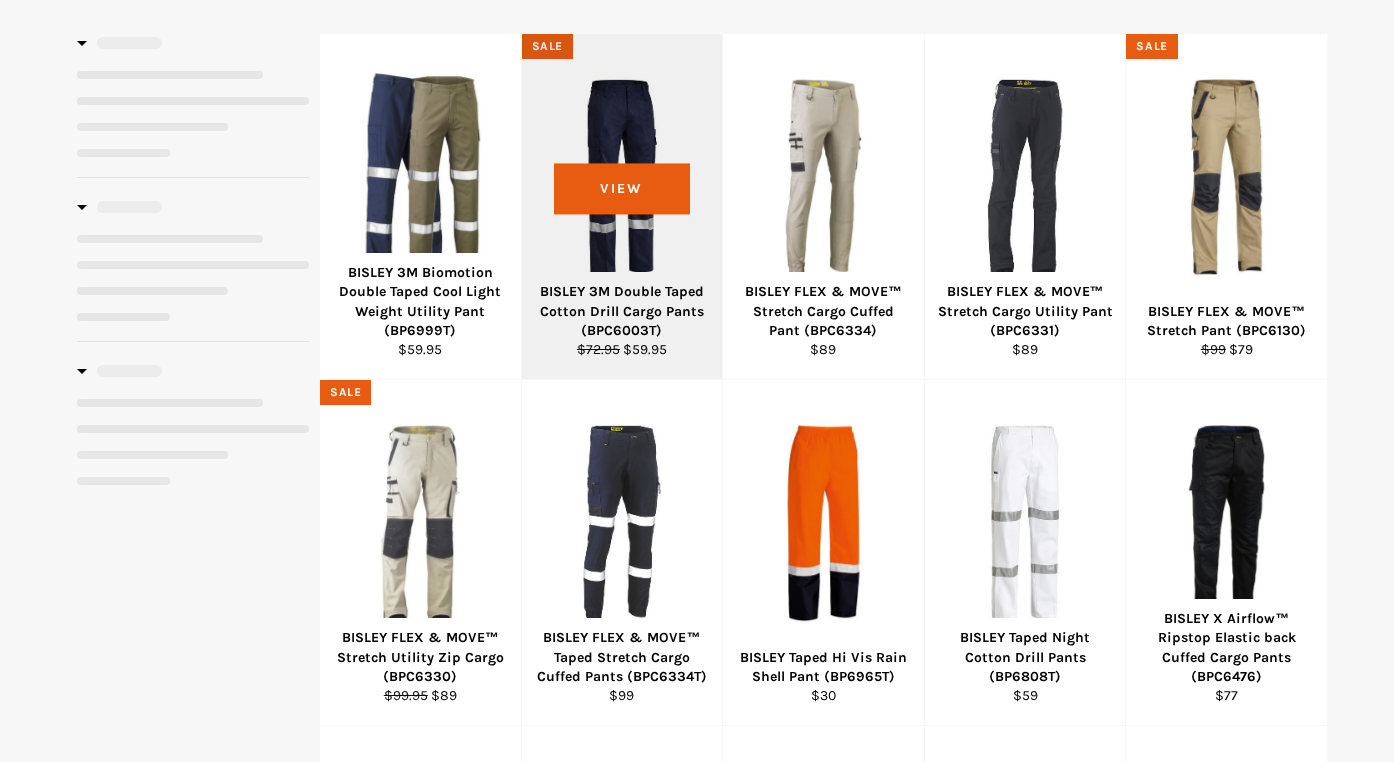 select on "**********" 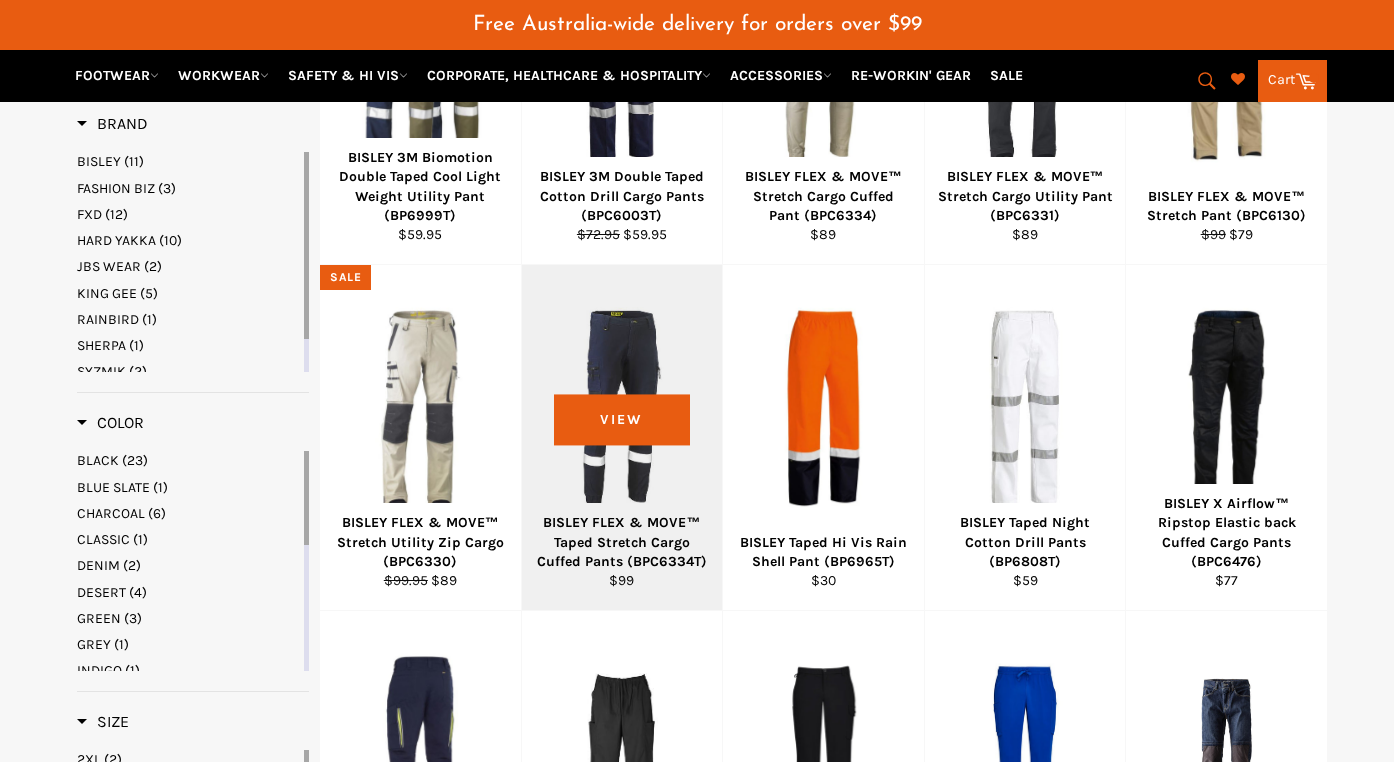 scroll, scrollTop: 537, scrollLeft: 0, axis: vertical 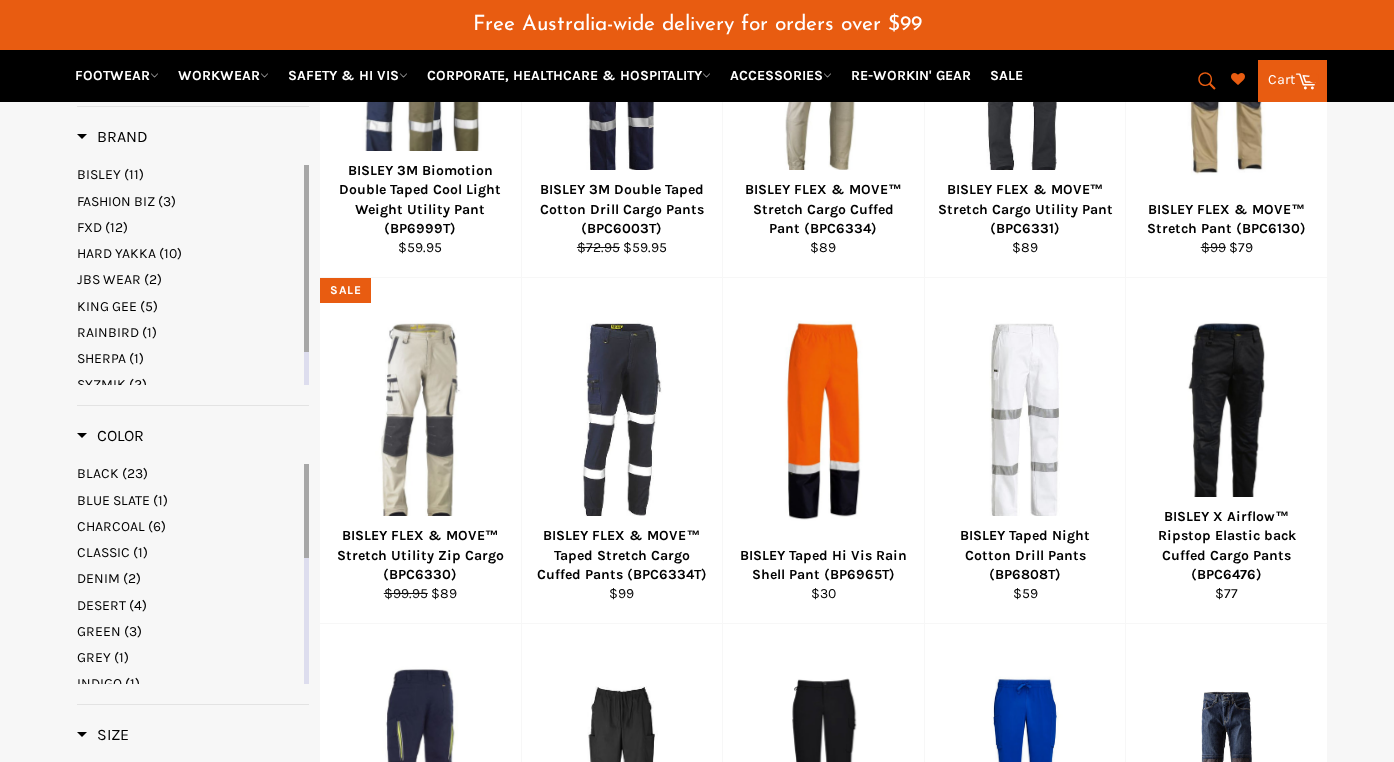 click on "HARD YAKKA" at bounding box center [116, 253] 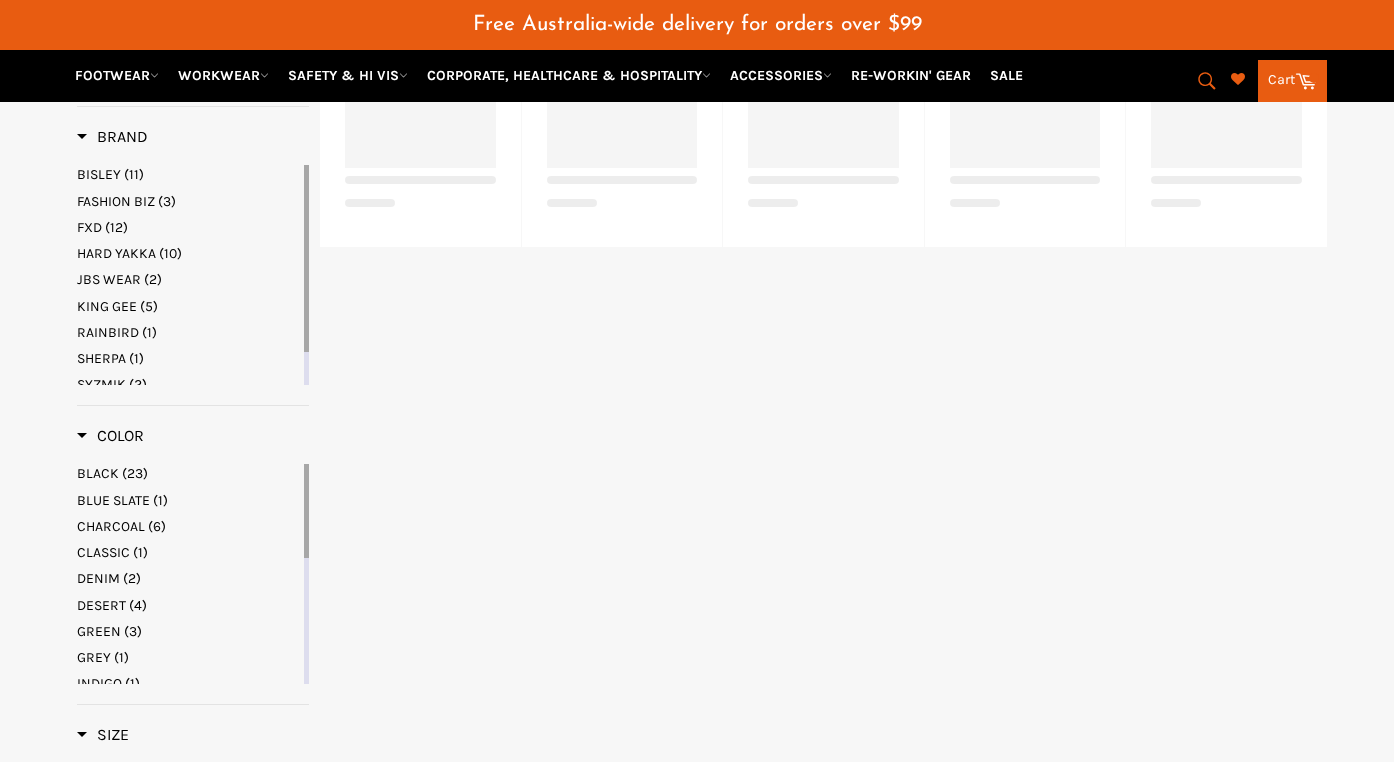 select on "**********" 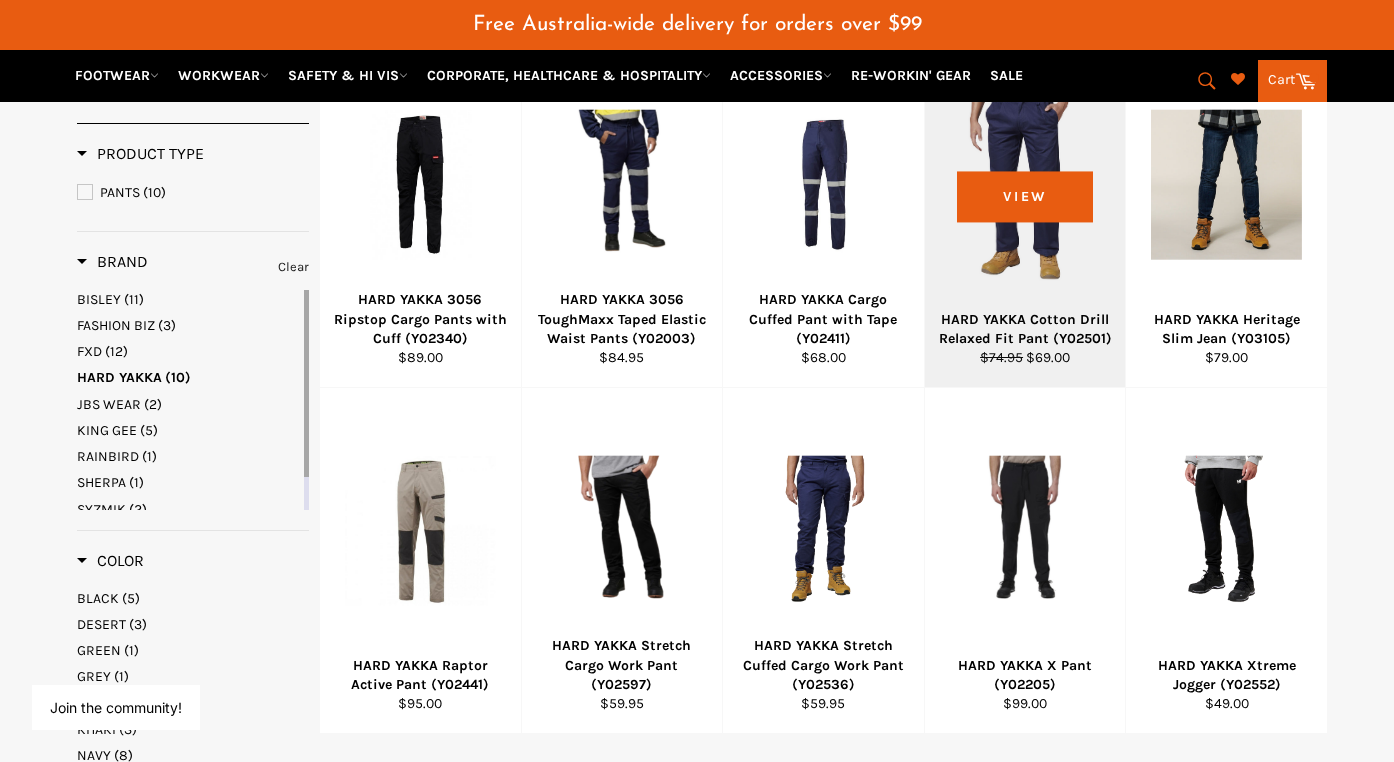 scroll, scrollTop: 425, scrollLeft: 0, axis: vertical 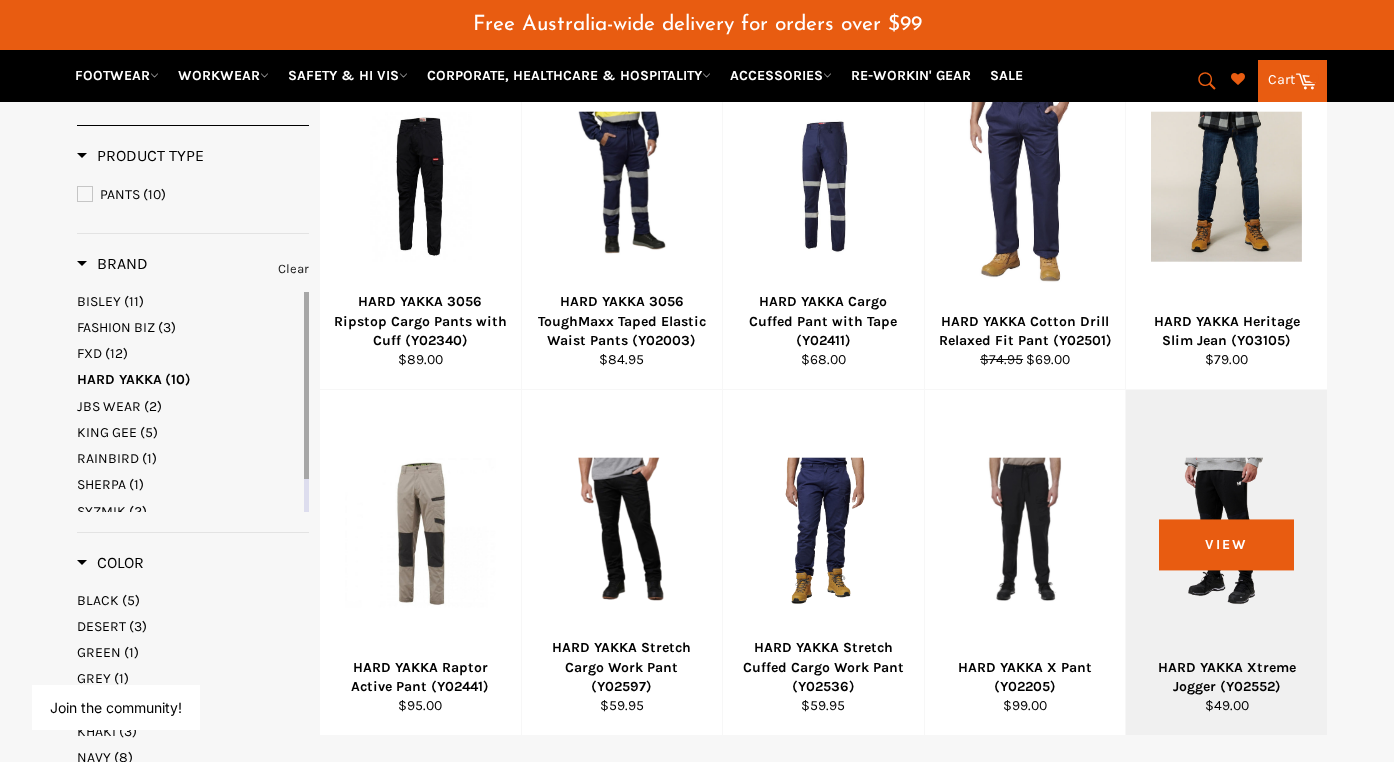 click at bounding box center (1226, 532) 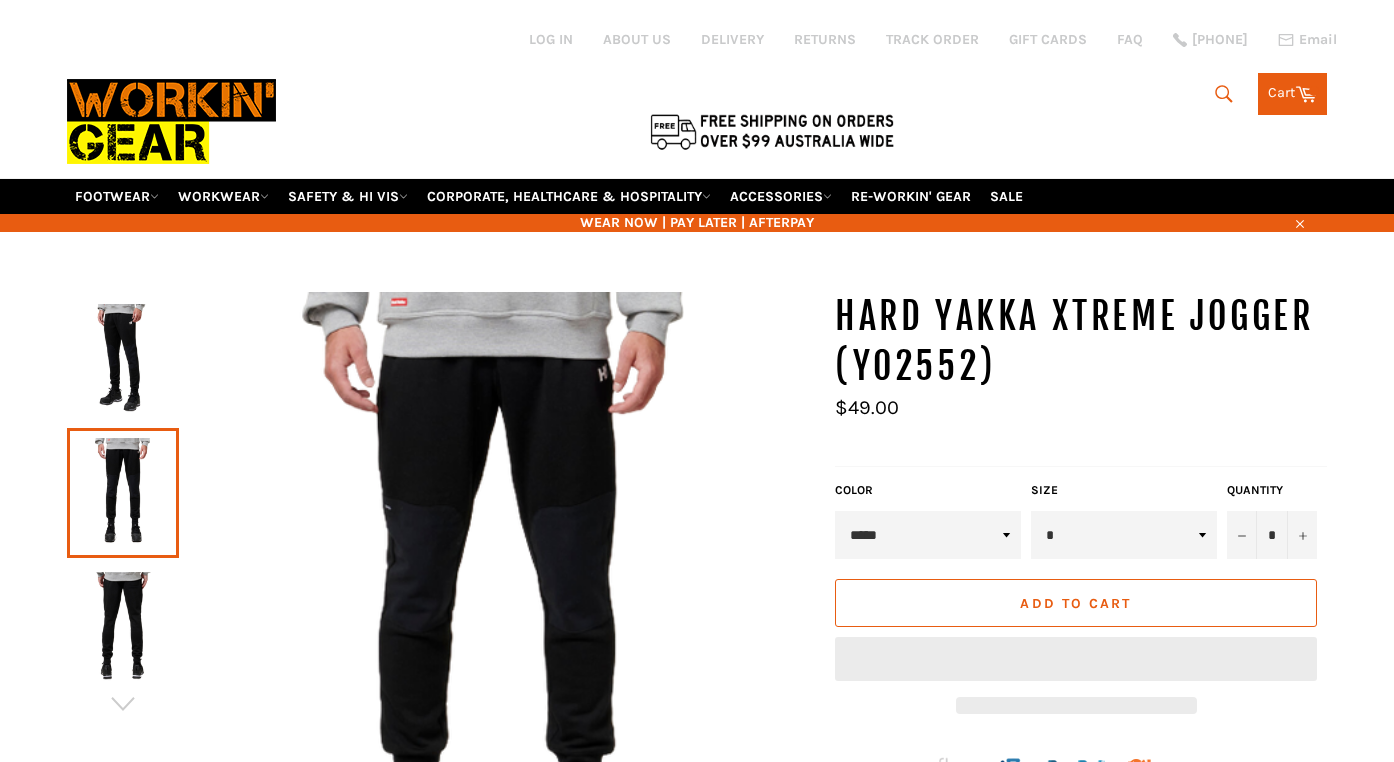 scroll, scrollTop: 0, scrollLeft: 0, axis: both 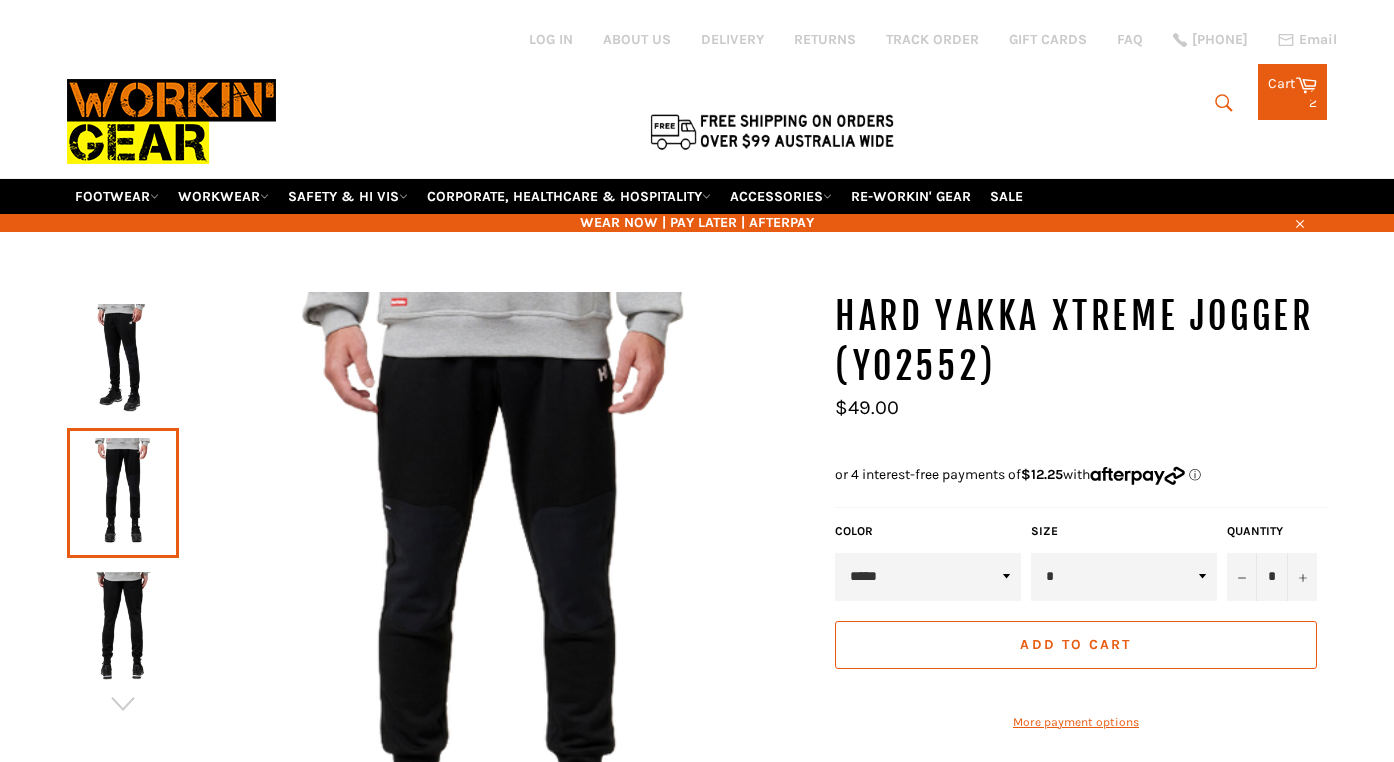 click at bounding box center [123, 627] 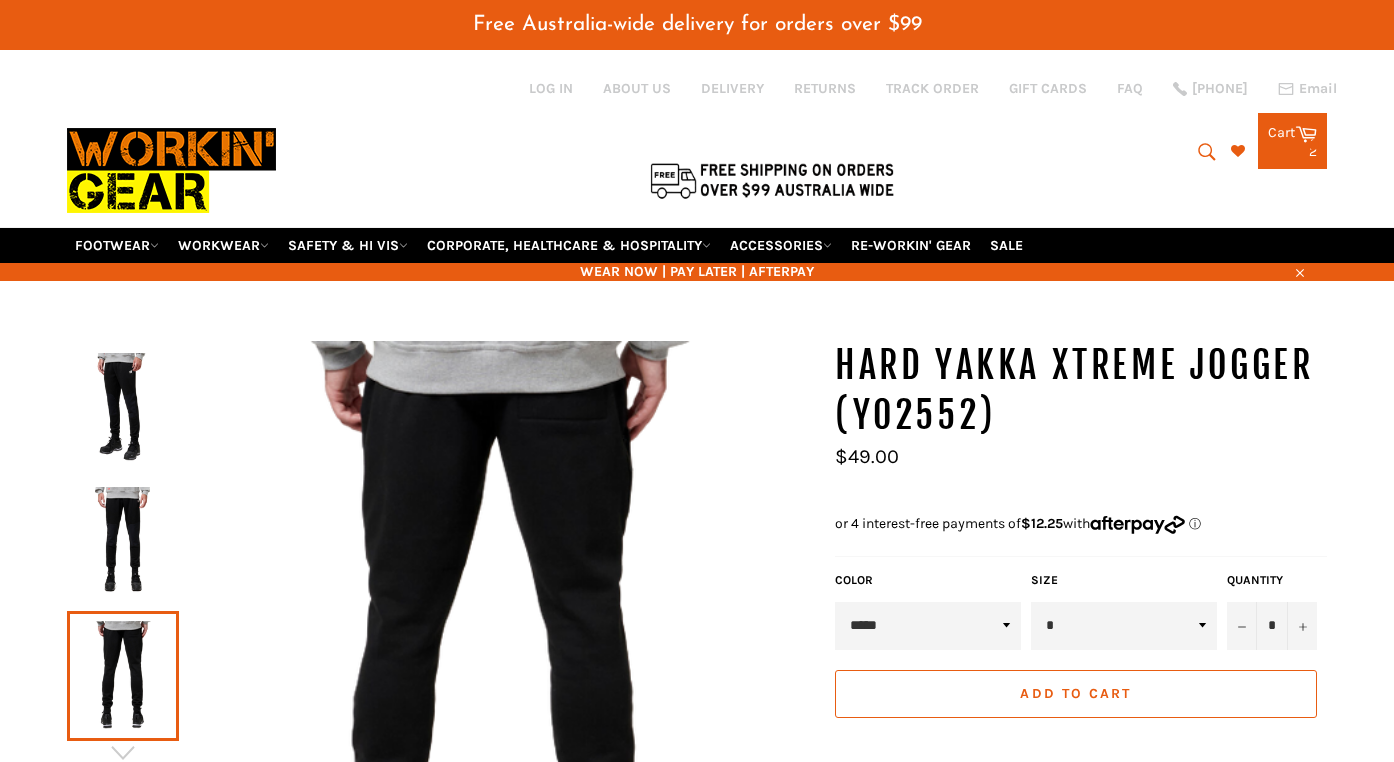 click at bounding box center (123, 542) 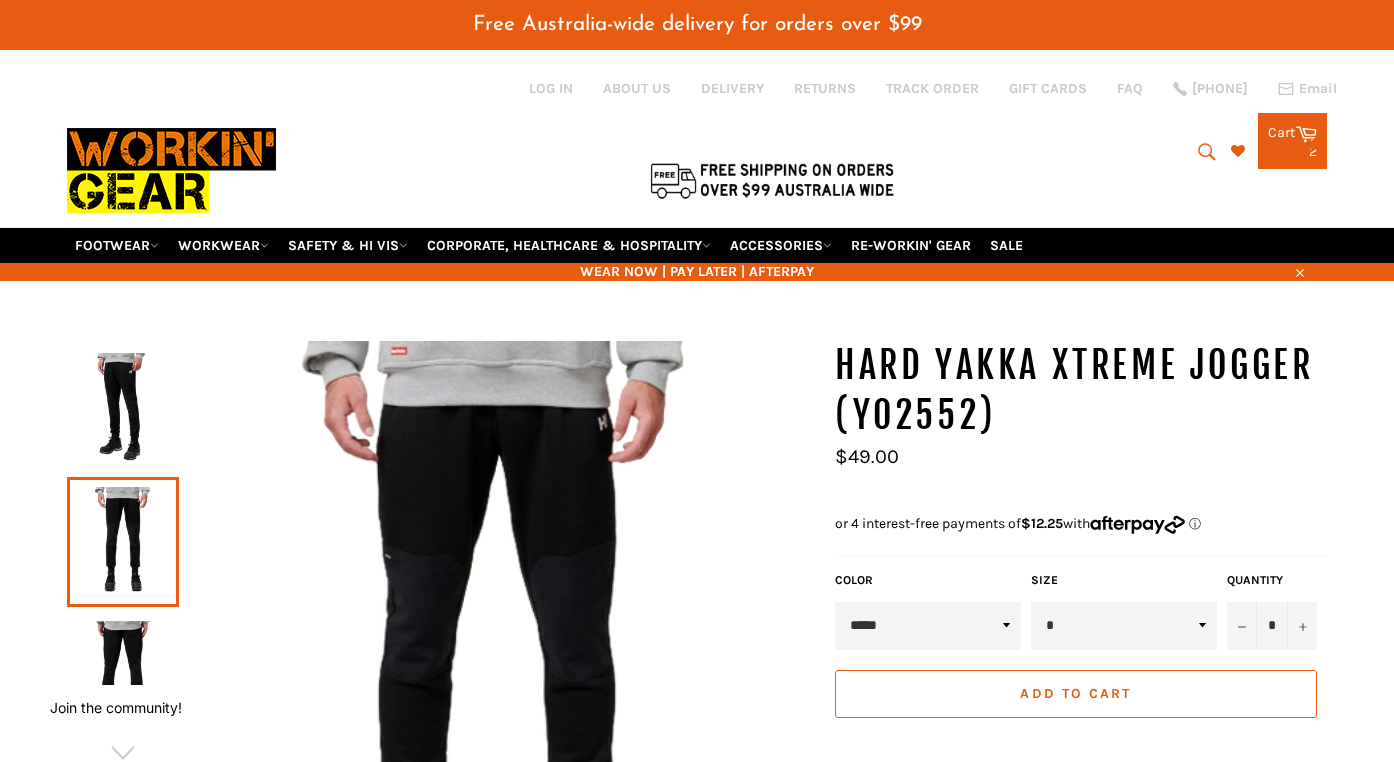click at bounding box center [123, 408] 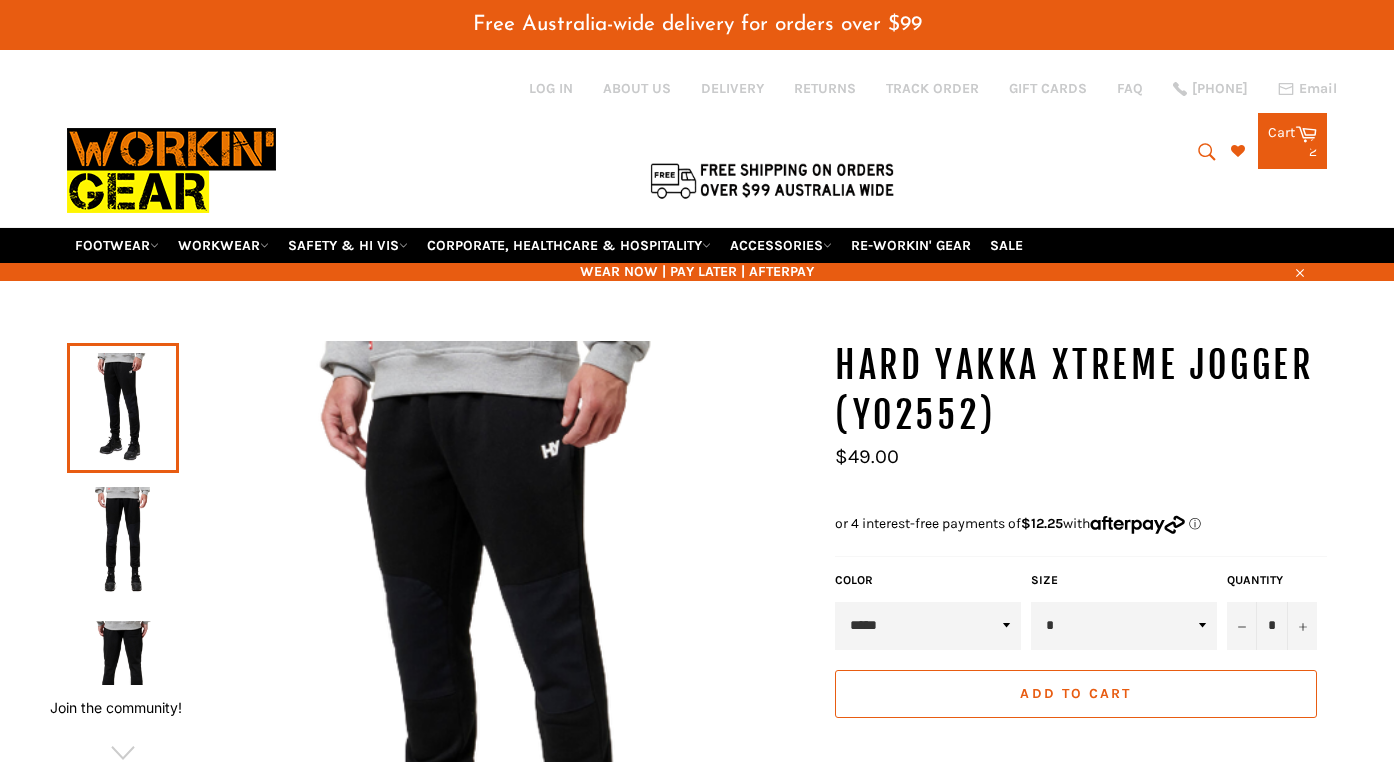 click at bounding box center (123, 676) 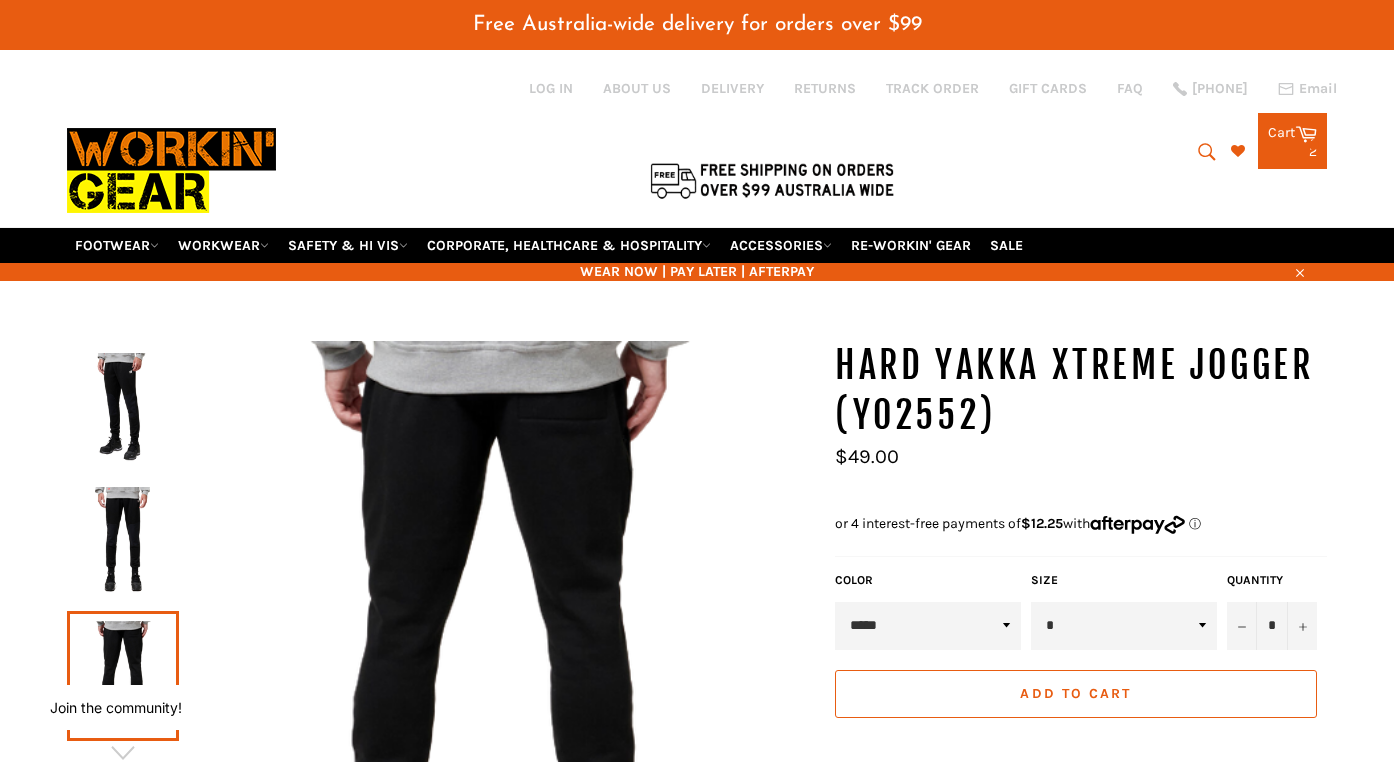 select on "**" 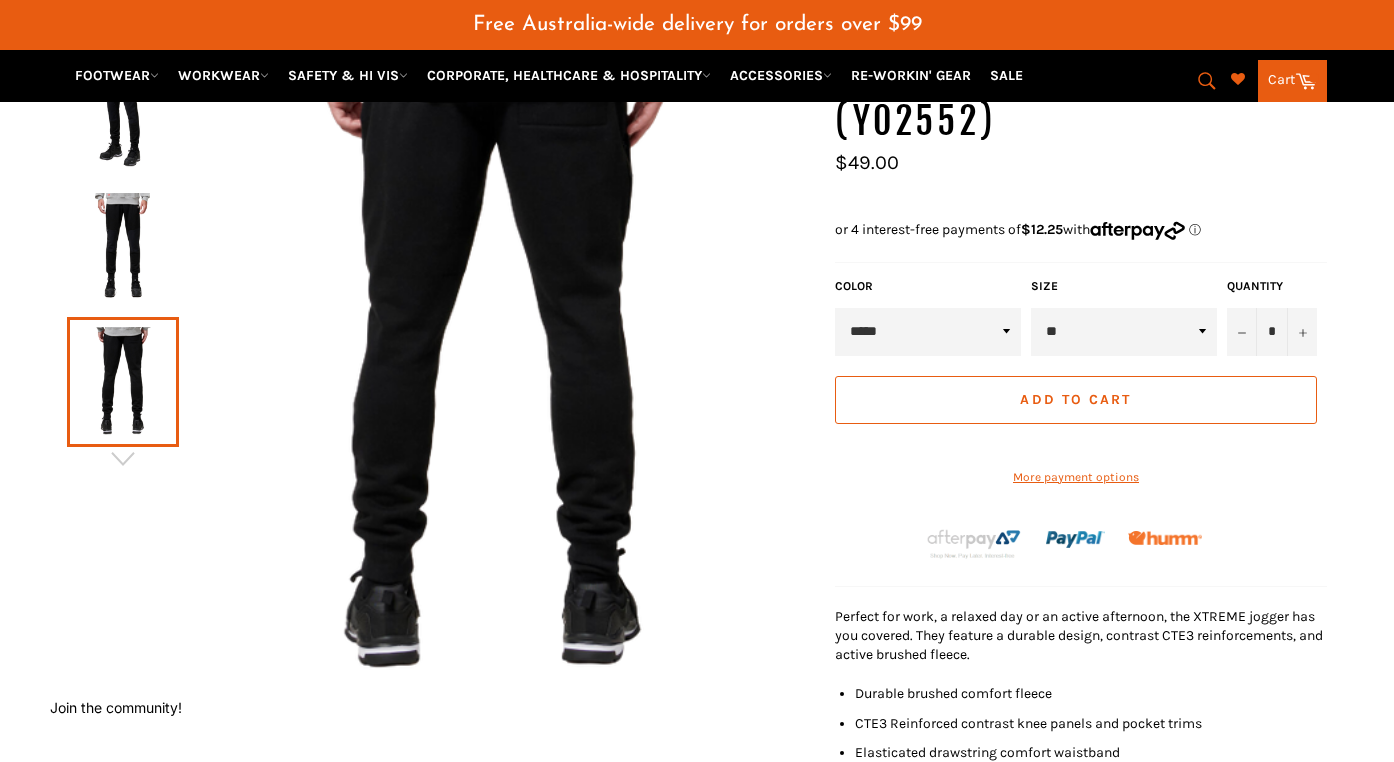scroll, scrollTop: 307, scrollLeft: 0, axis: vertical 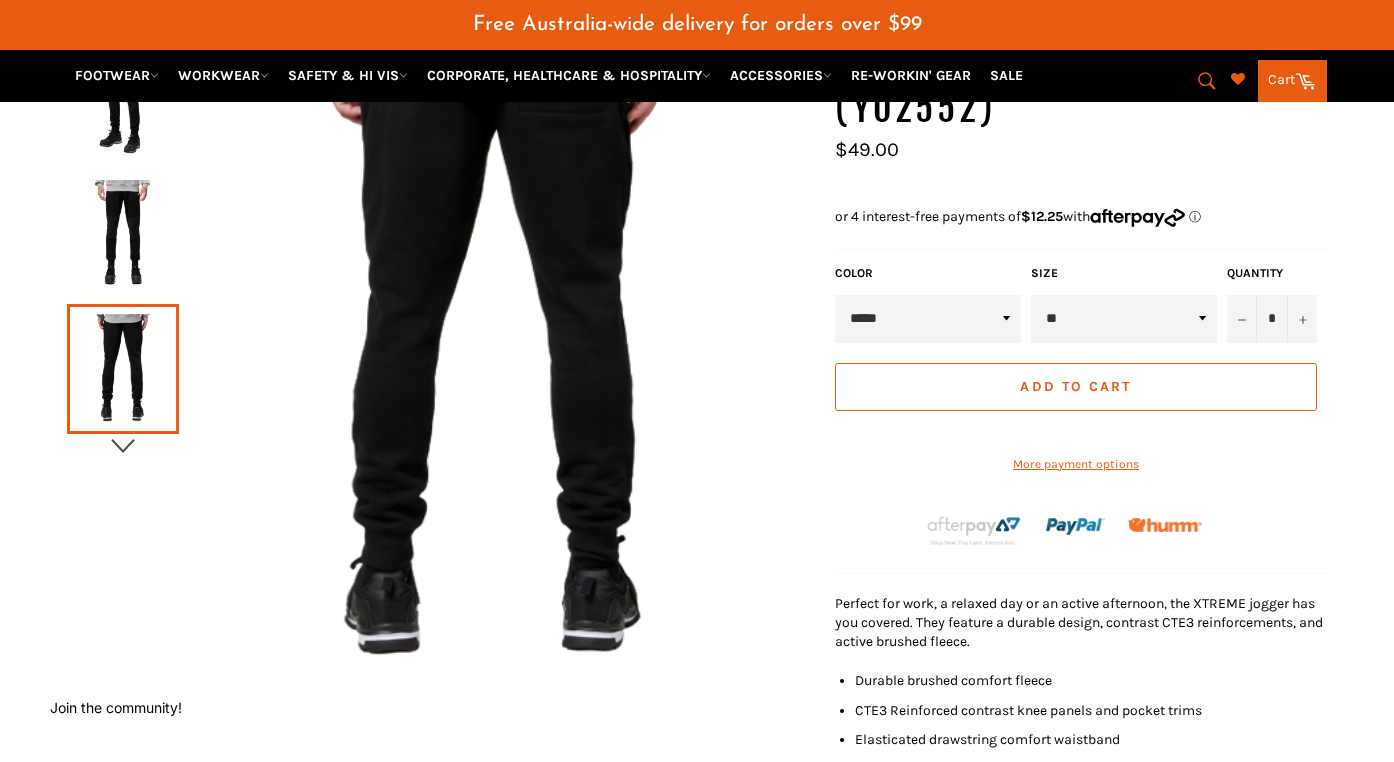 click 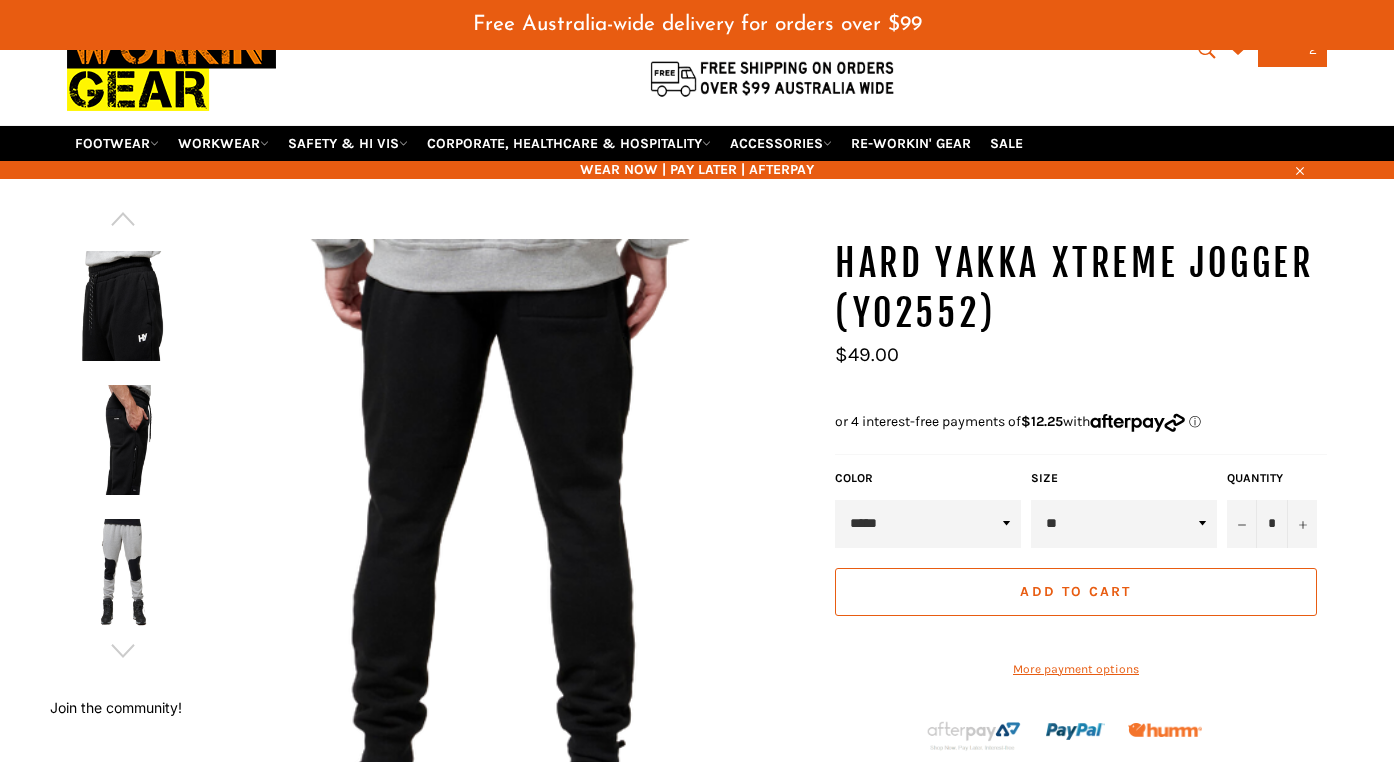 scroll, scrollTop: 99, scrollLeft: 0, axis: vertical 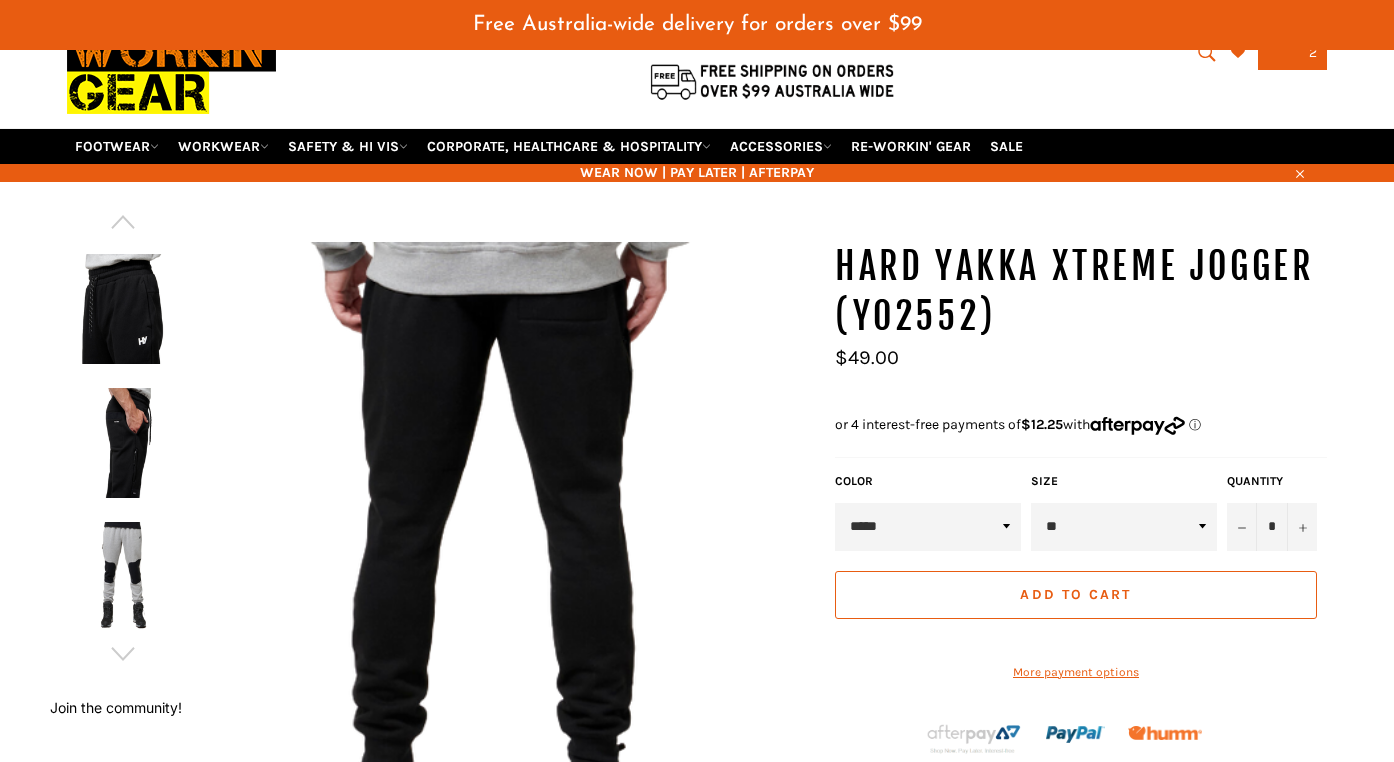 click at bounding box center (123, 443) 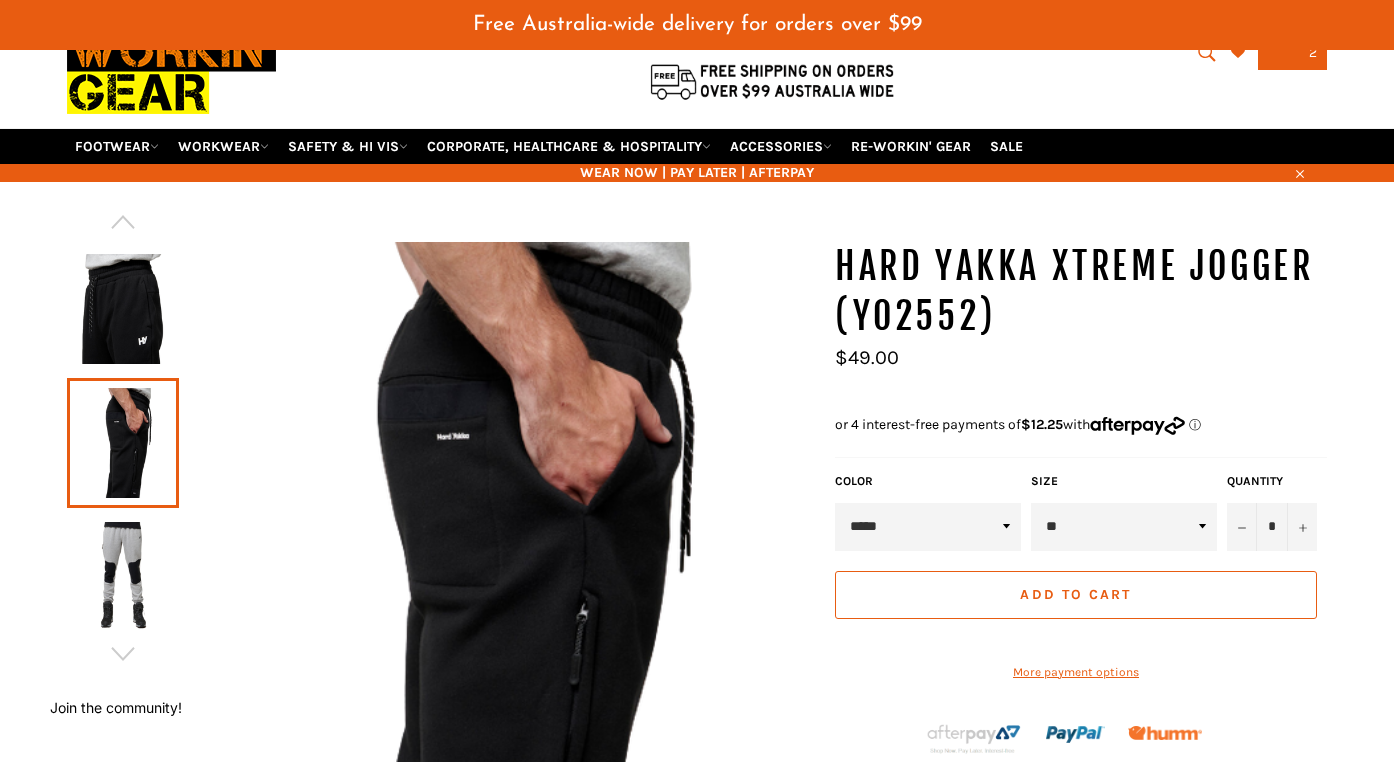 click at bounding box center (123, 577) 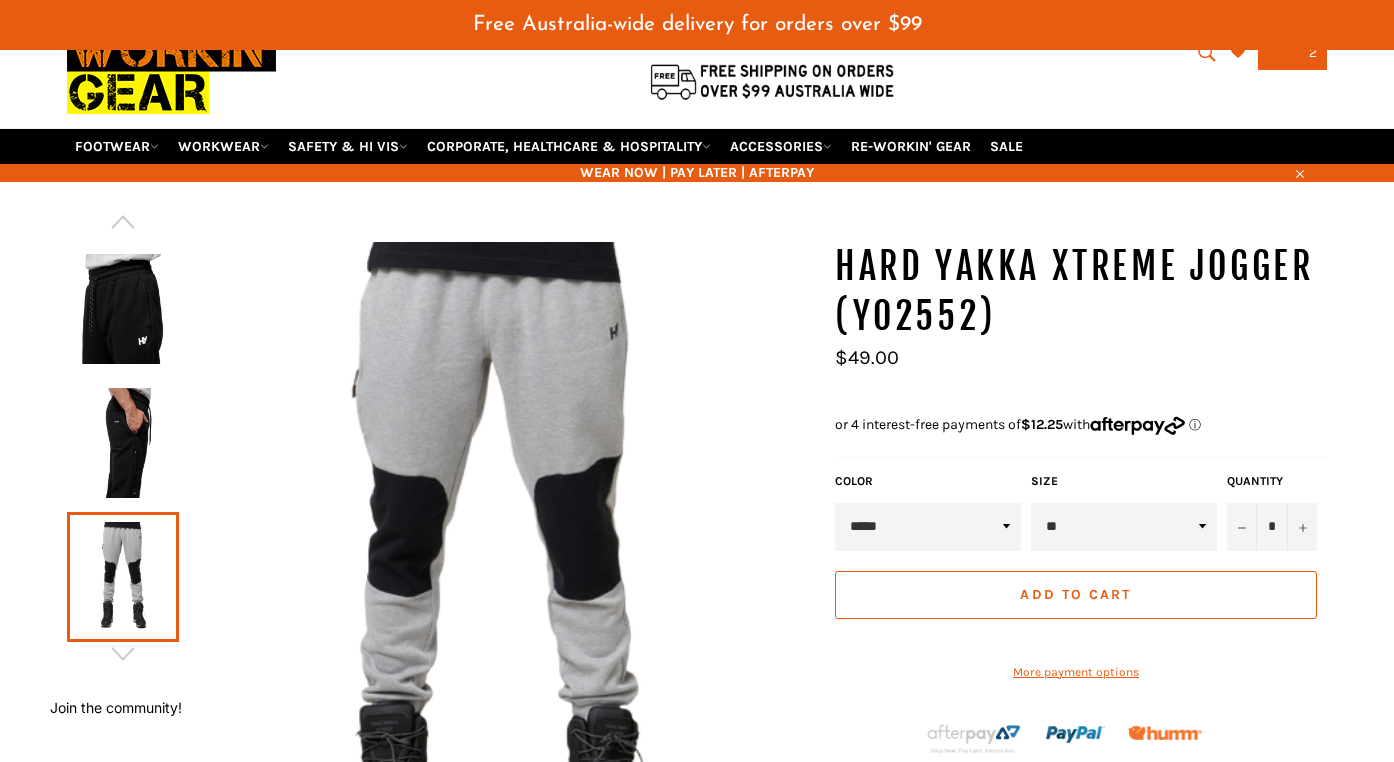 click at bounding box center (123, 443) 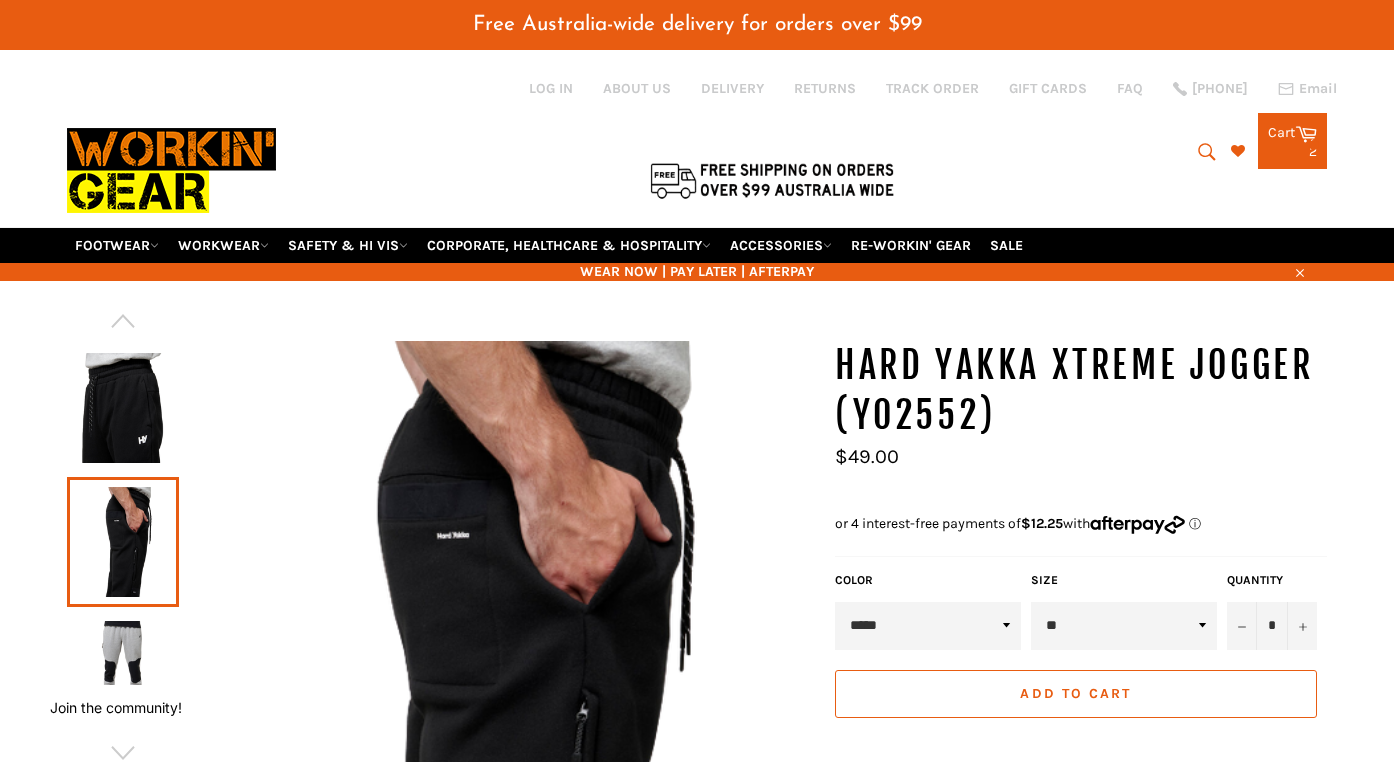 scroll, scrollTop: 0, scrollLeft: 0, axis: both 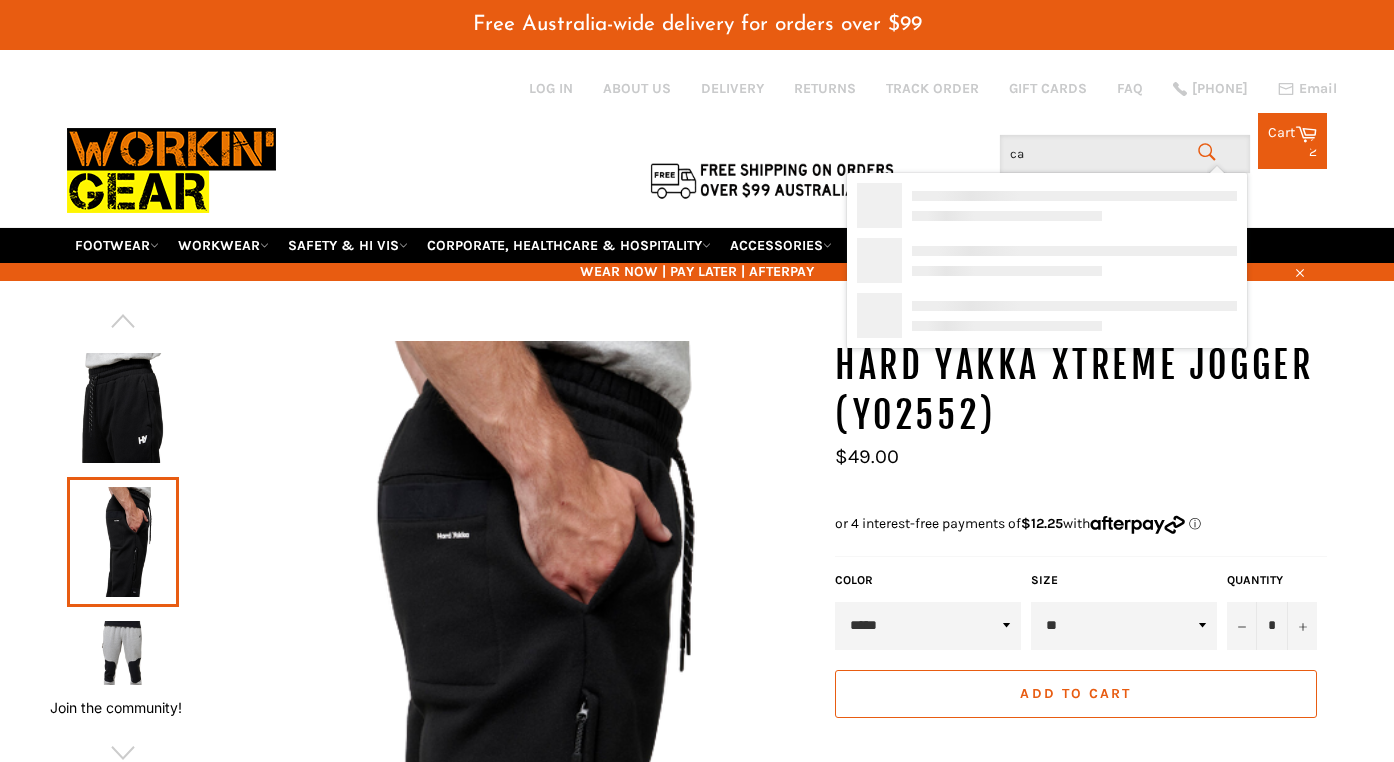 type on "cat" 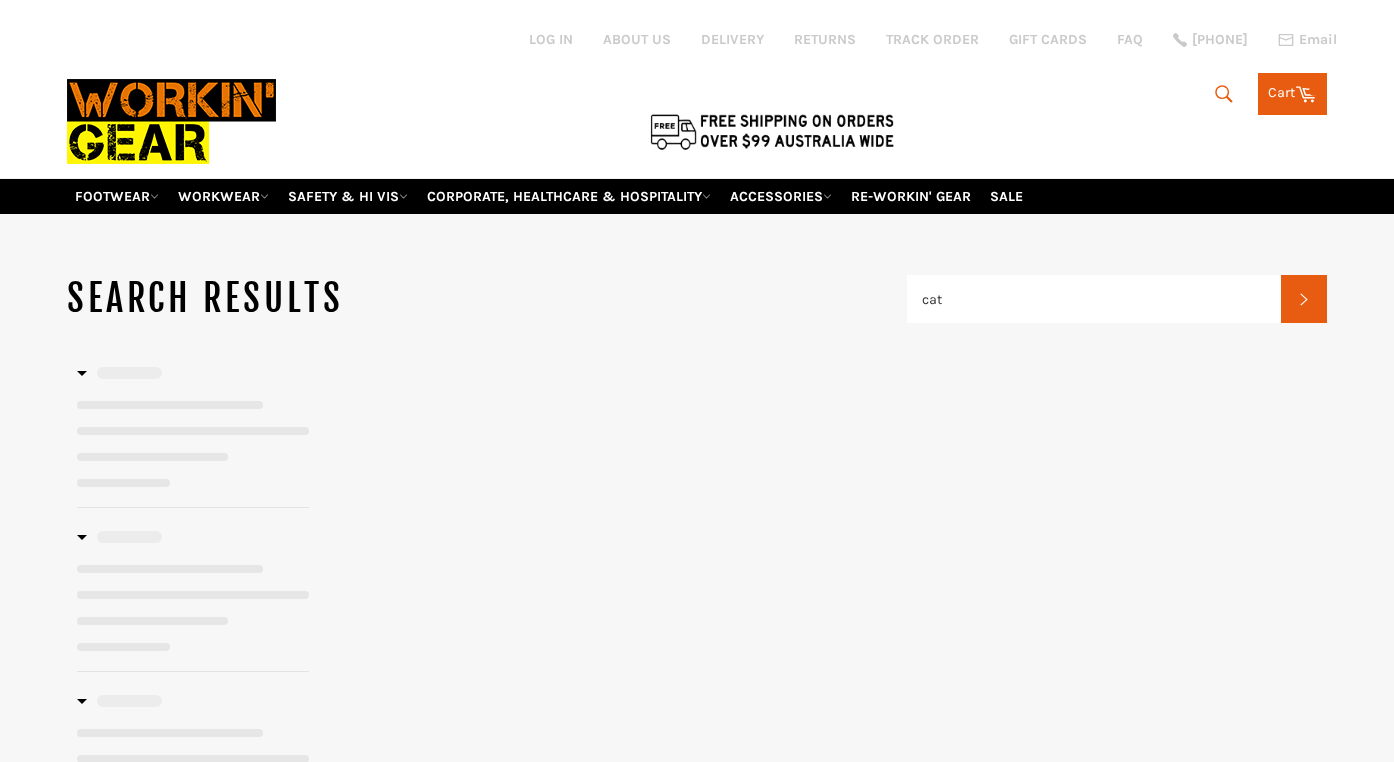 scroll, scrollTop: 0, scrollLeft: 0, axis: both 